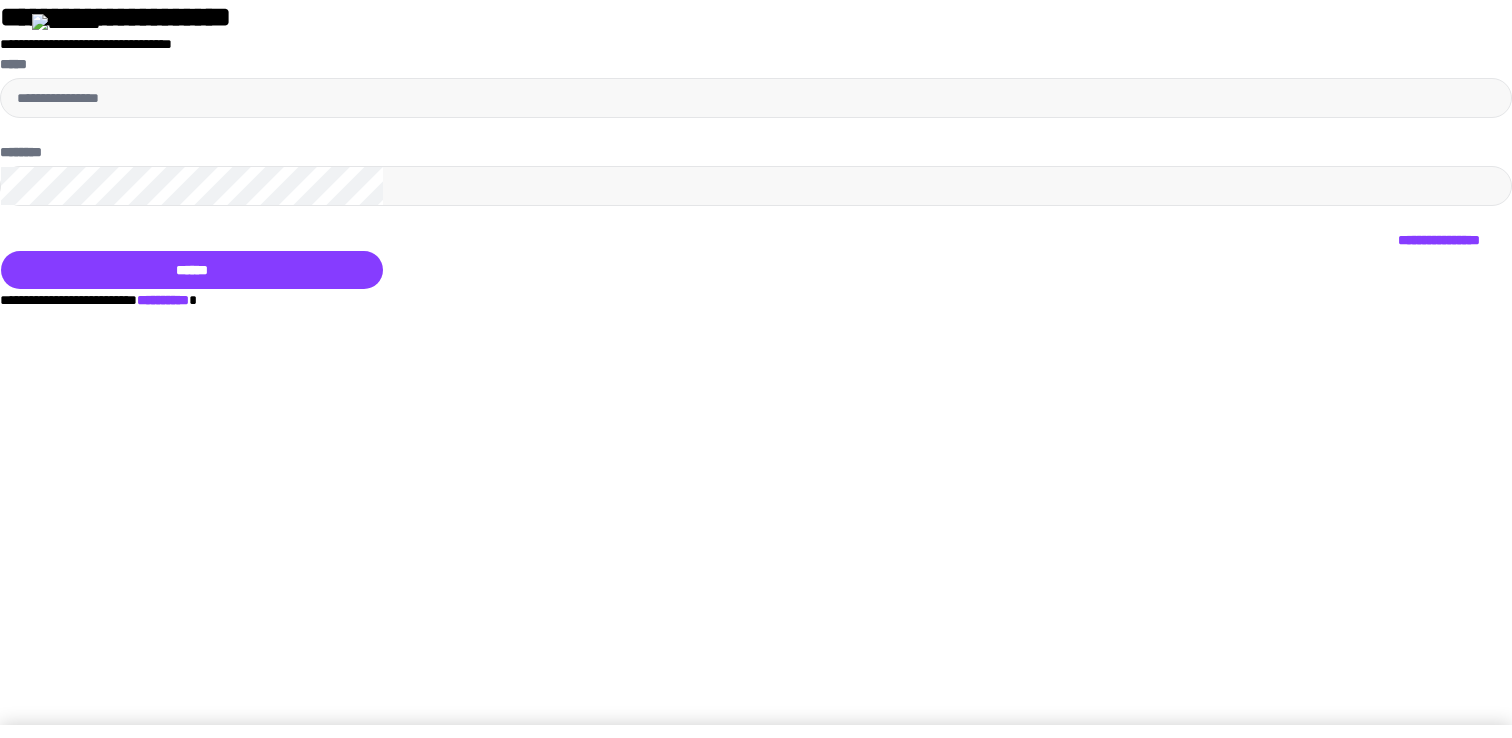 scroll, scrollTop: 0, scrollLeft: 0, axis: both 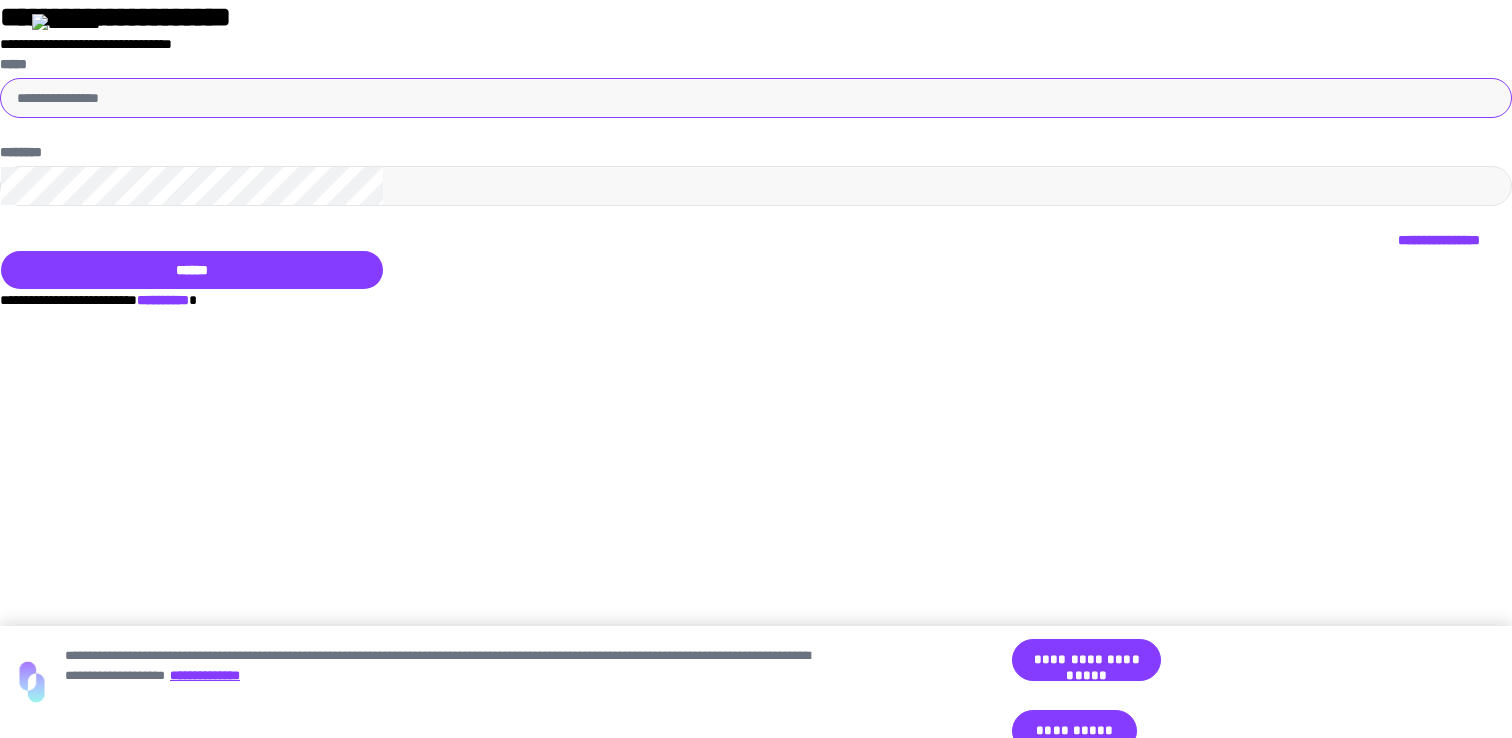 click on "*****" at bounding box center (756, 98) 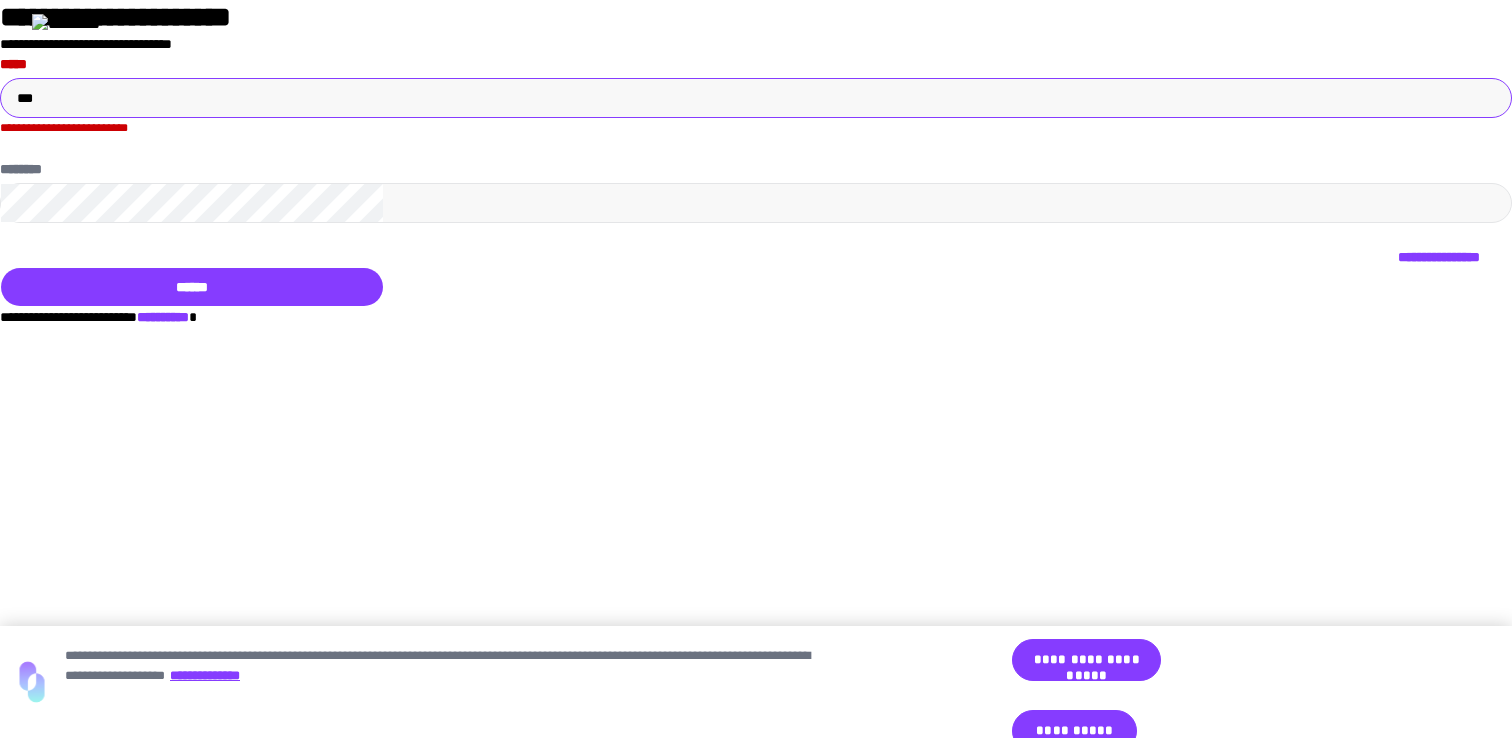type on "**********" 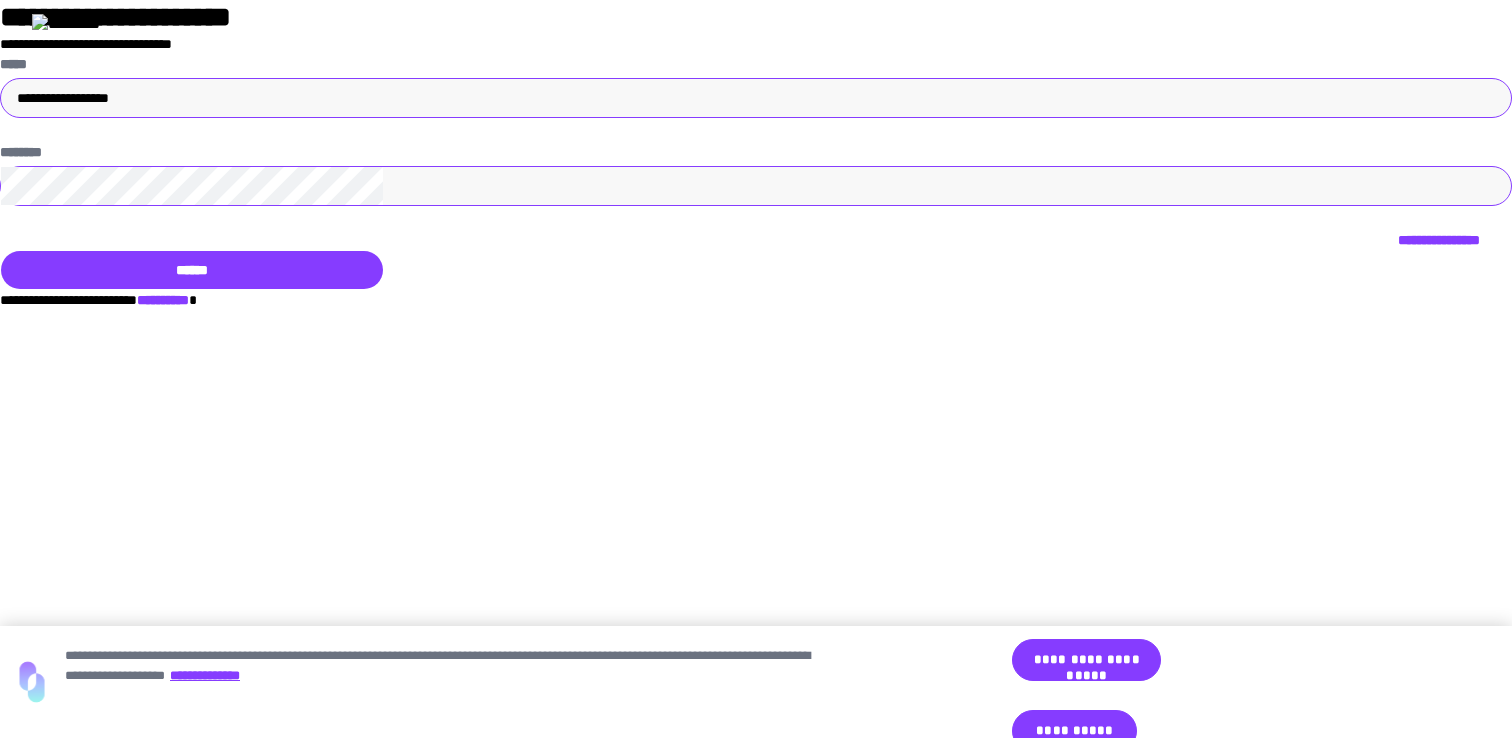 click on "******" at bounding box center (192, 270) 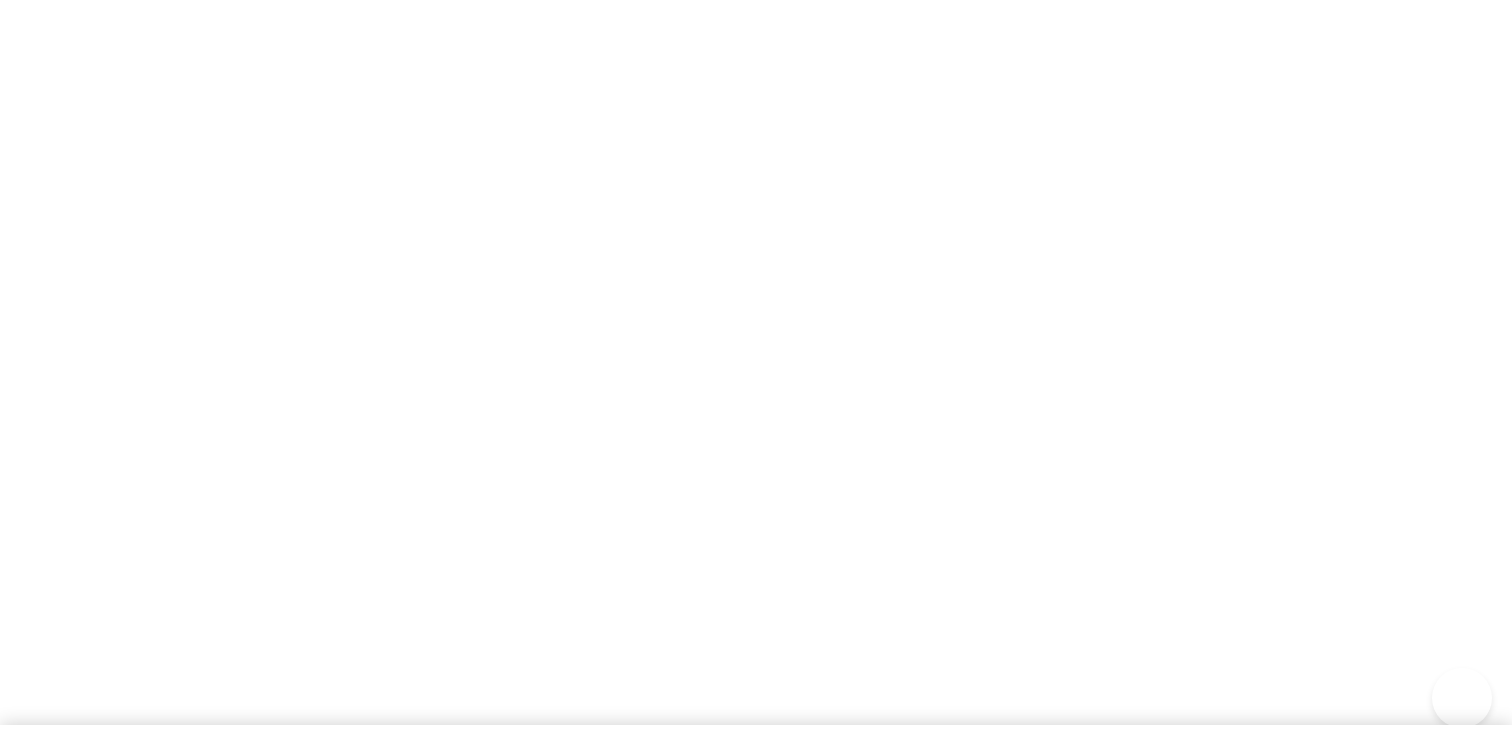 scroll, scrollTop: 0, scrollLeft: 0, axis: both 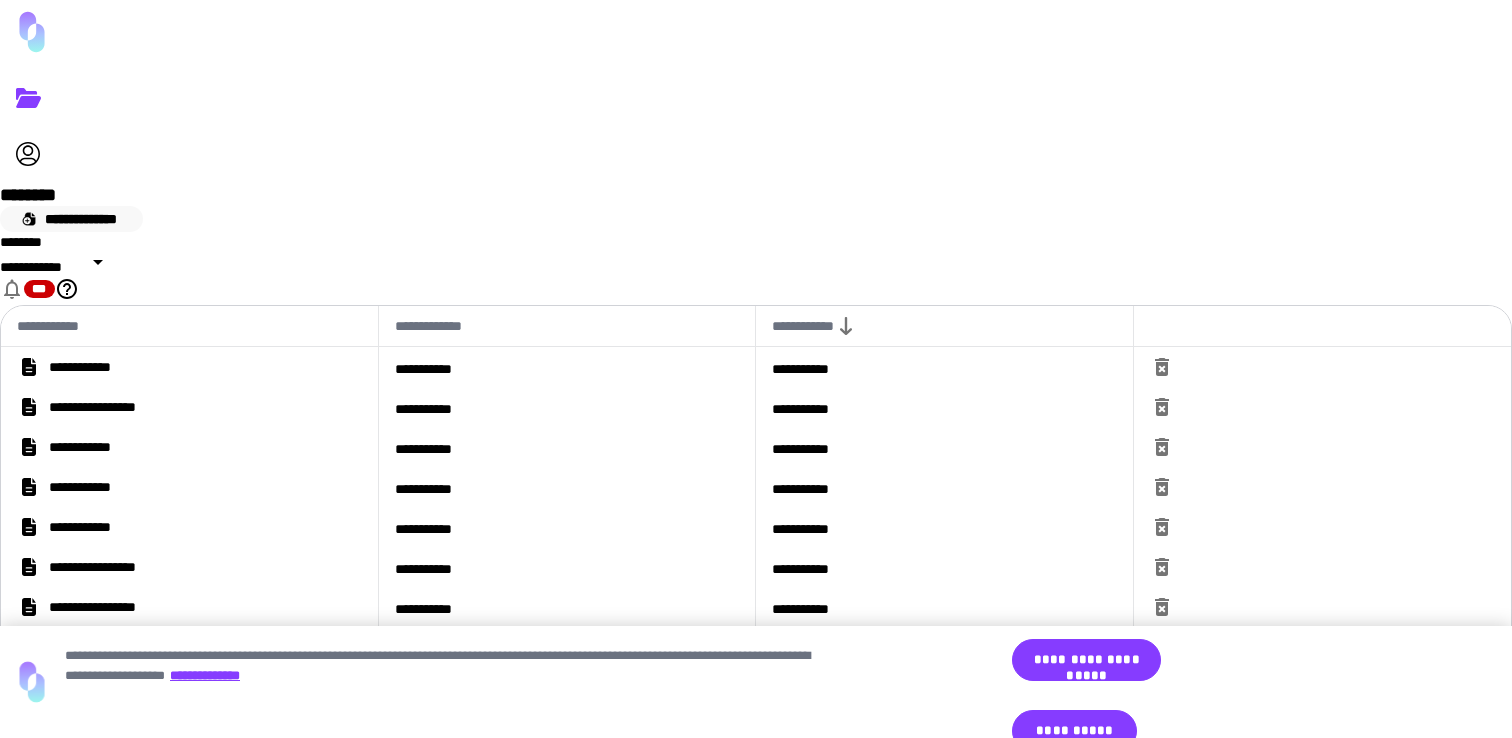 click on "**********" at bounding box center [71, 219] 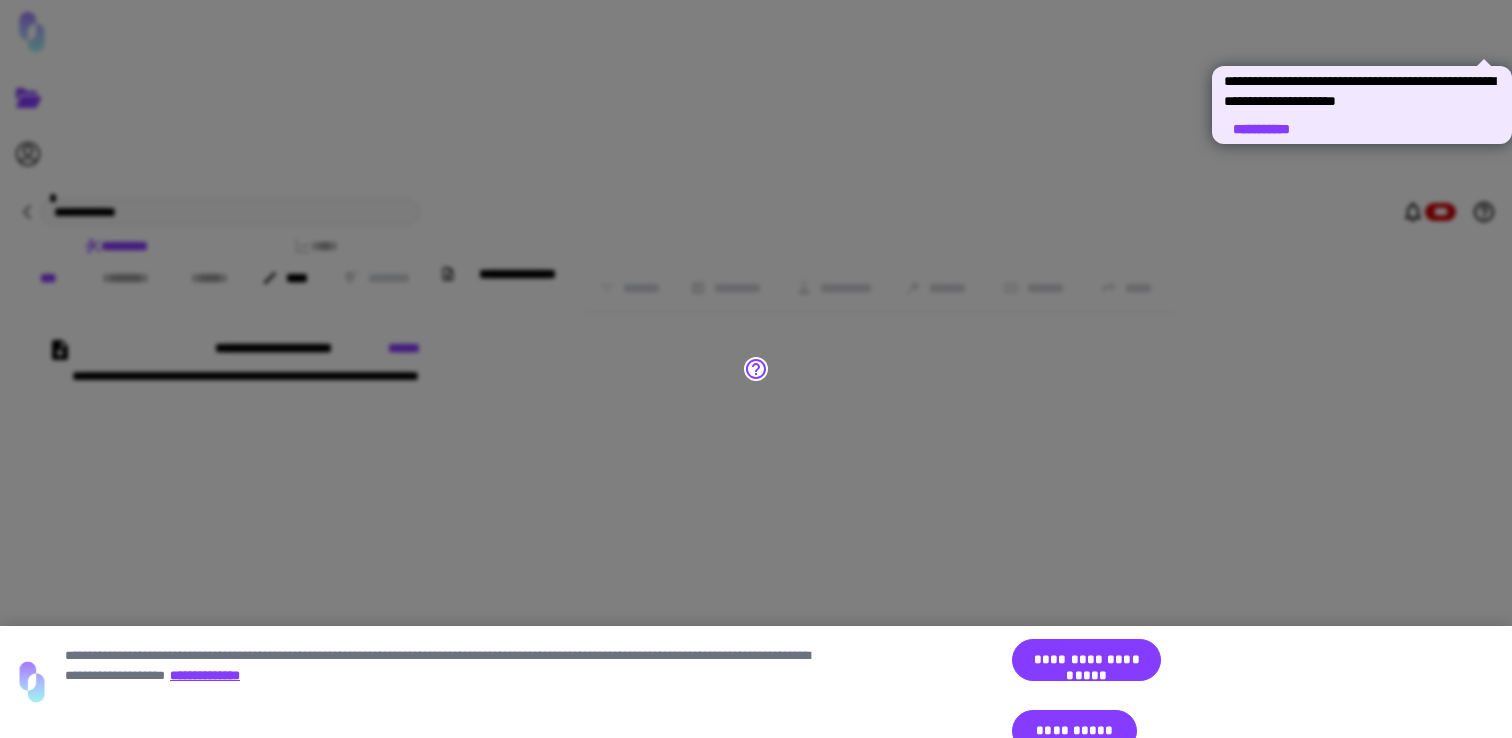 click 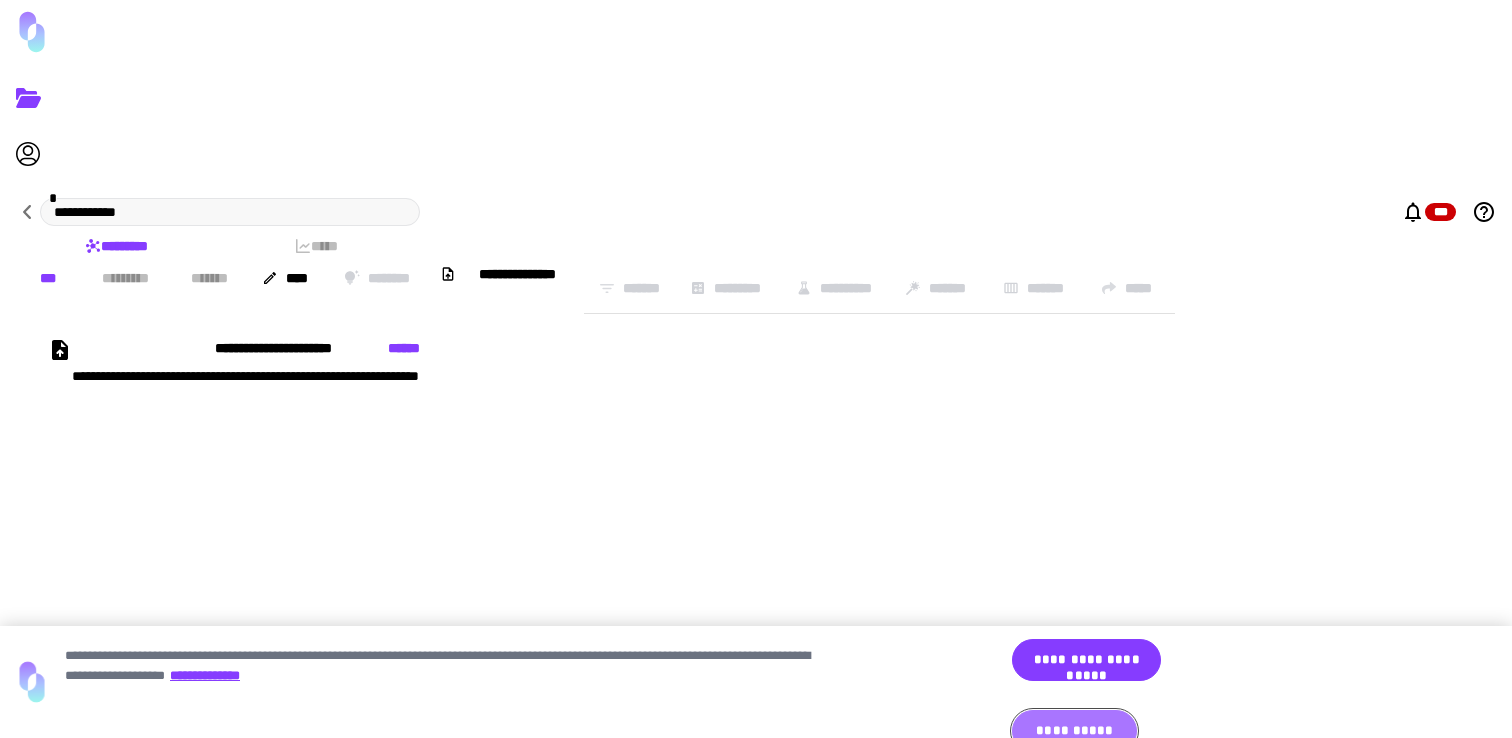 click on "**********" at bounding box center [1074, 731] 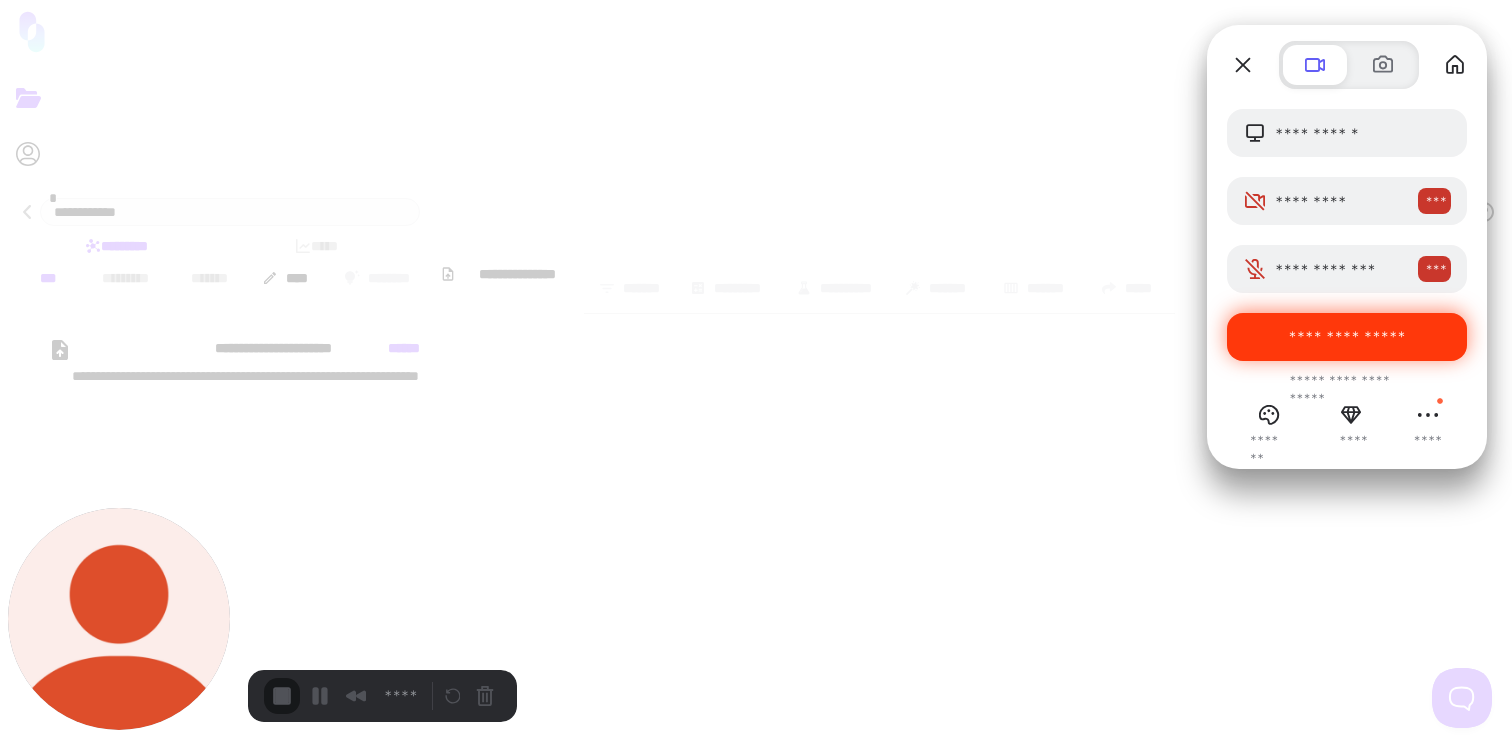 click on "**********" at bounding box center [1347, 337] 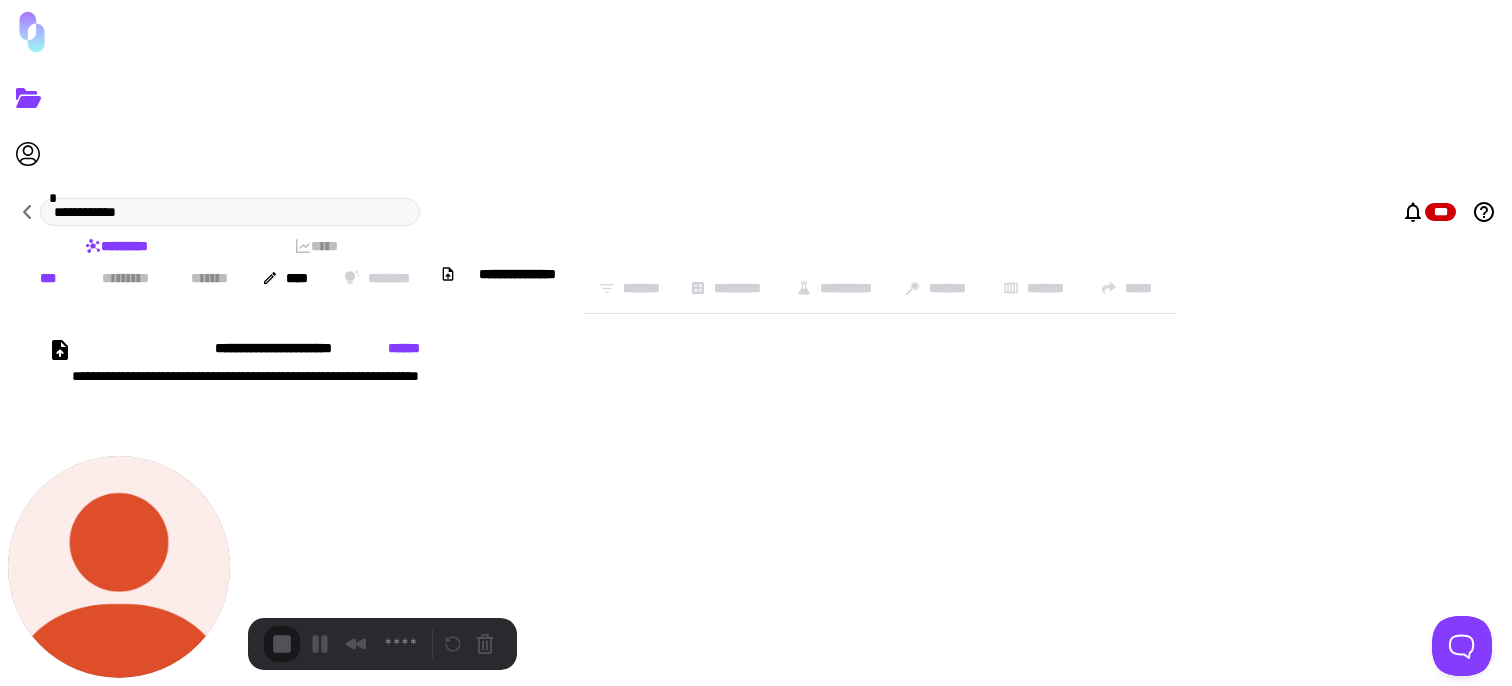 click on "**********" at bounding box center (45, 738) 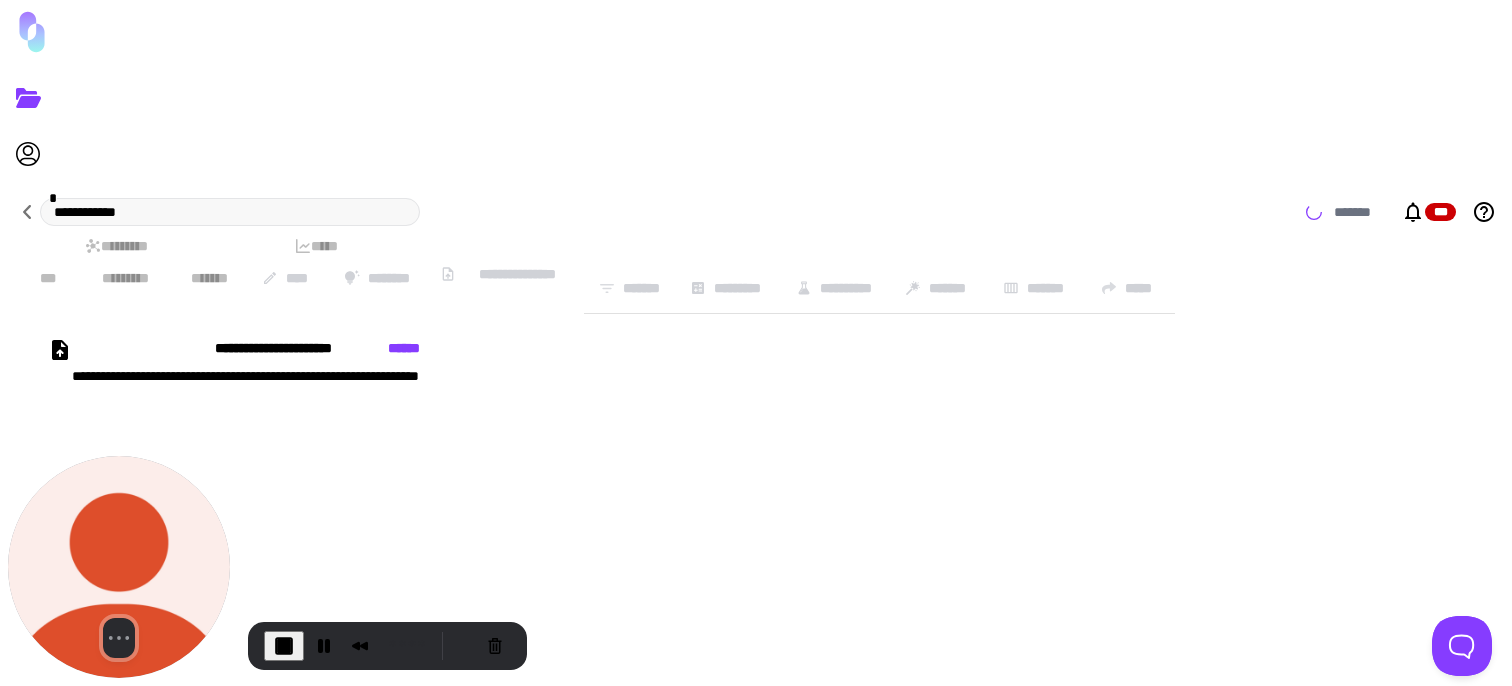 click on "**********" at bounding box center (410, 428) 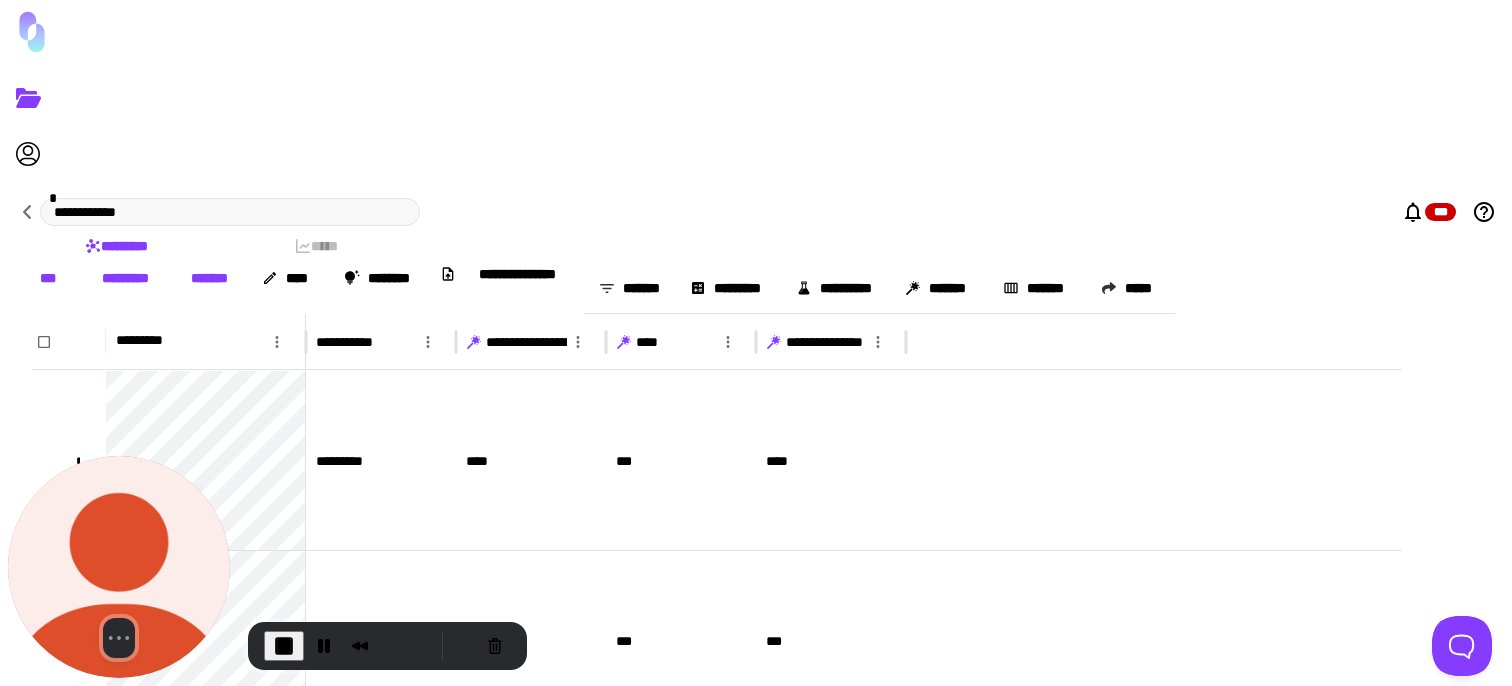 click 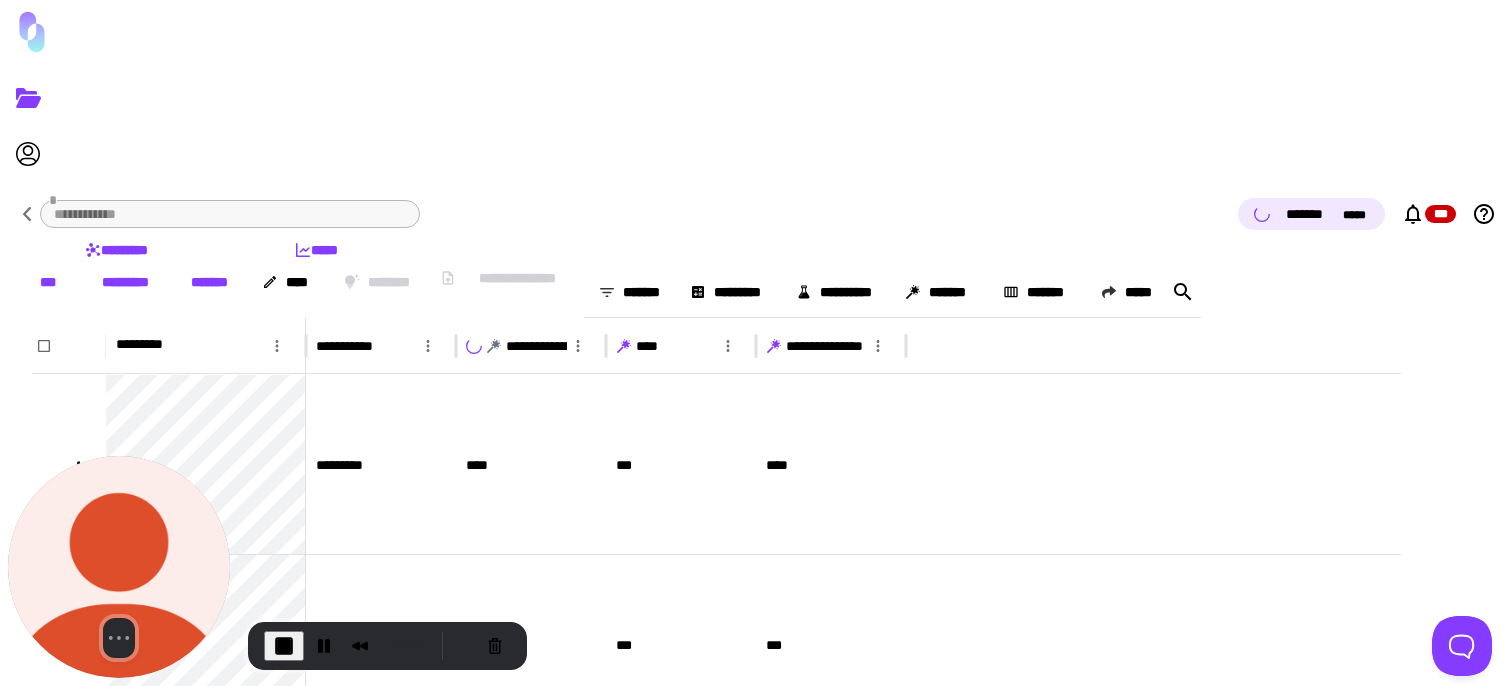 click 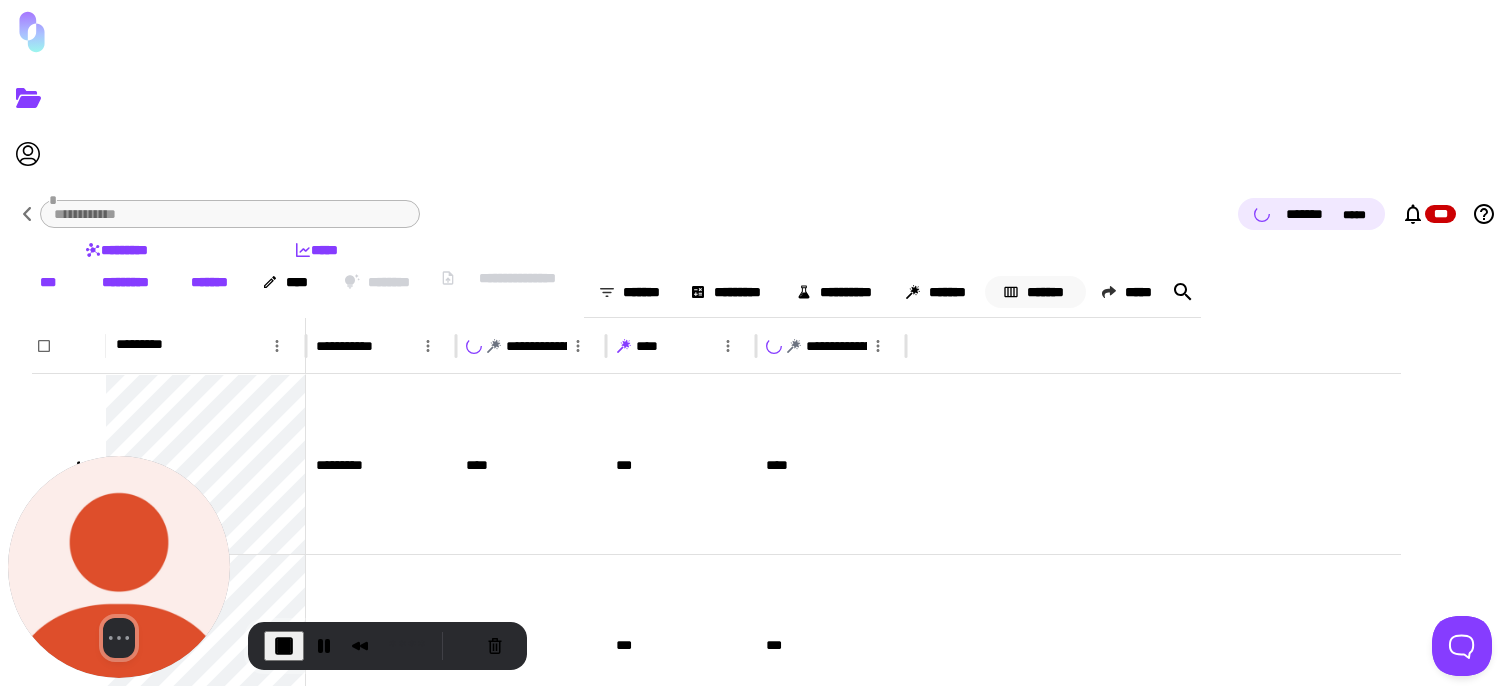 click on "*******" at bounding box center [1035, 292] 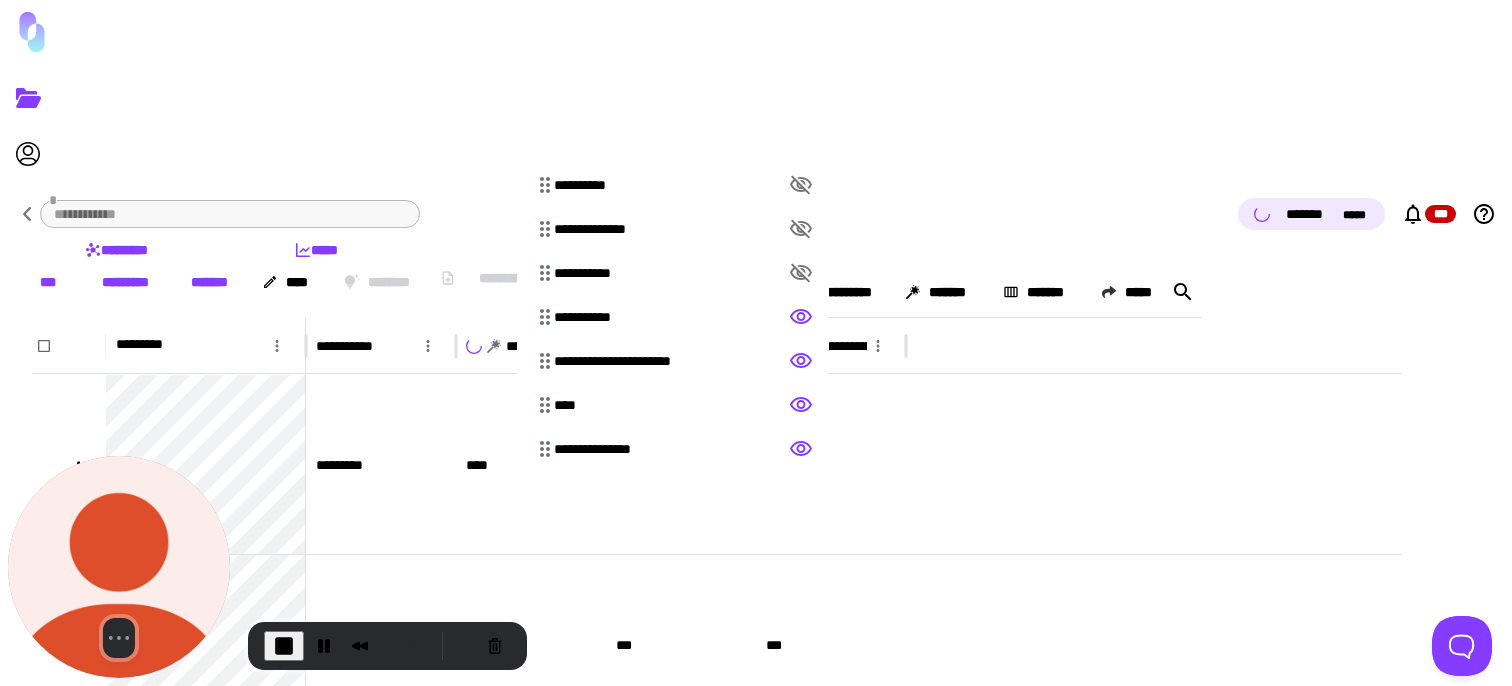 click at bounding box center (756, 343) 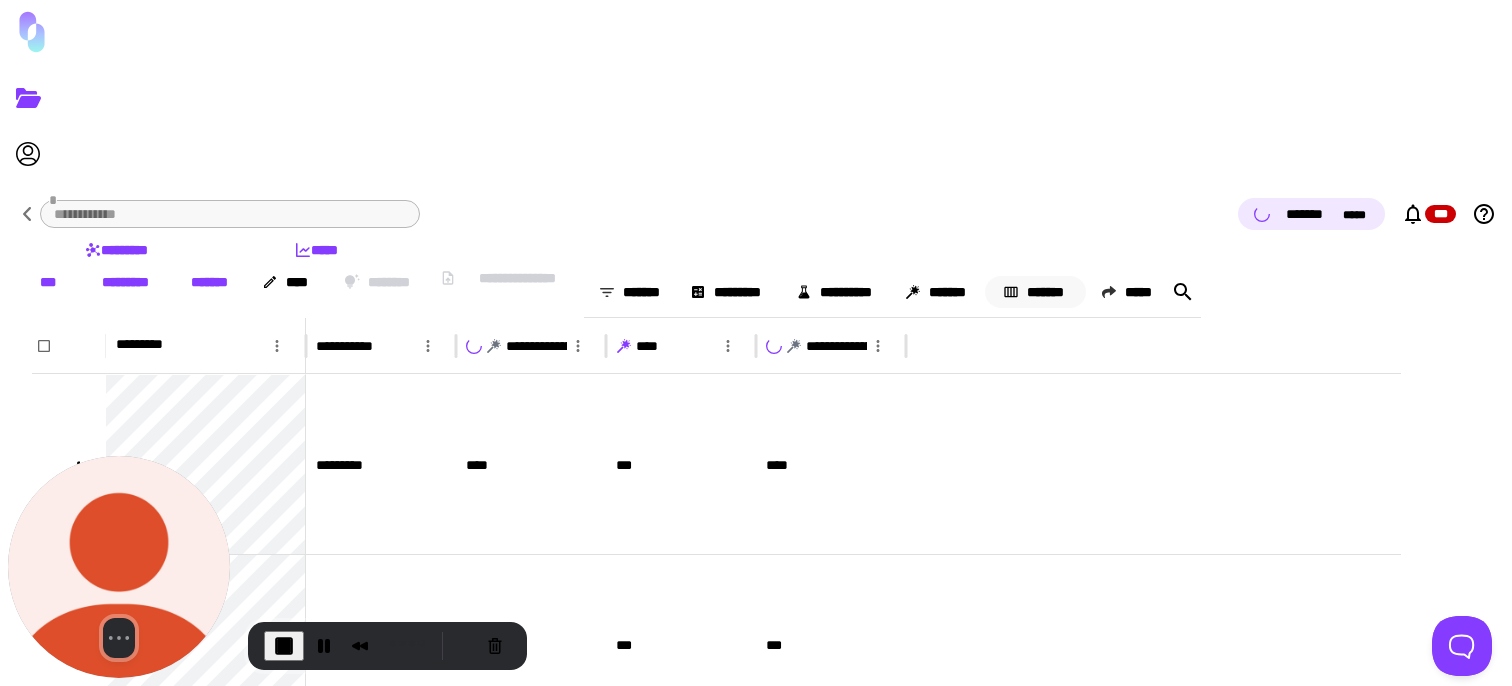 click on "*******" at bounding box center [1035, 292] 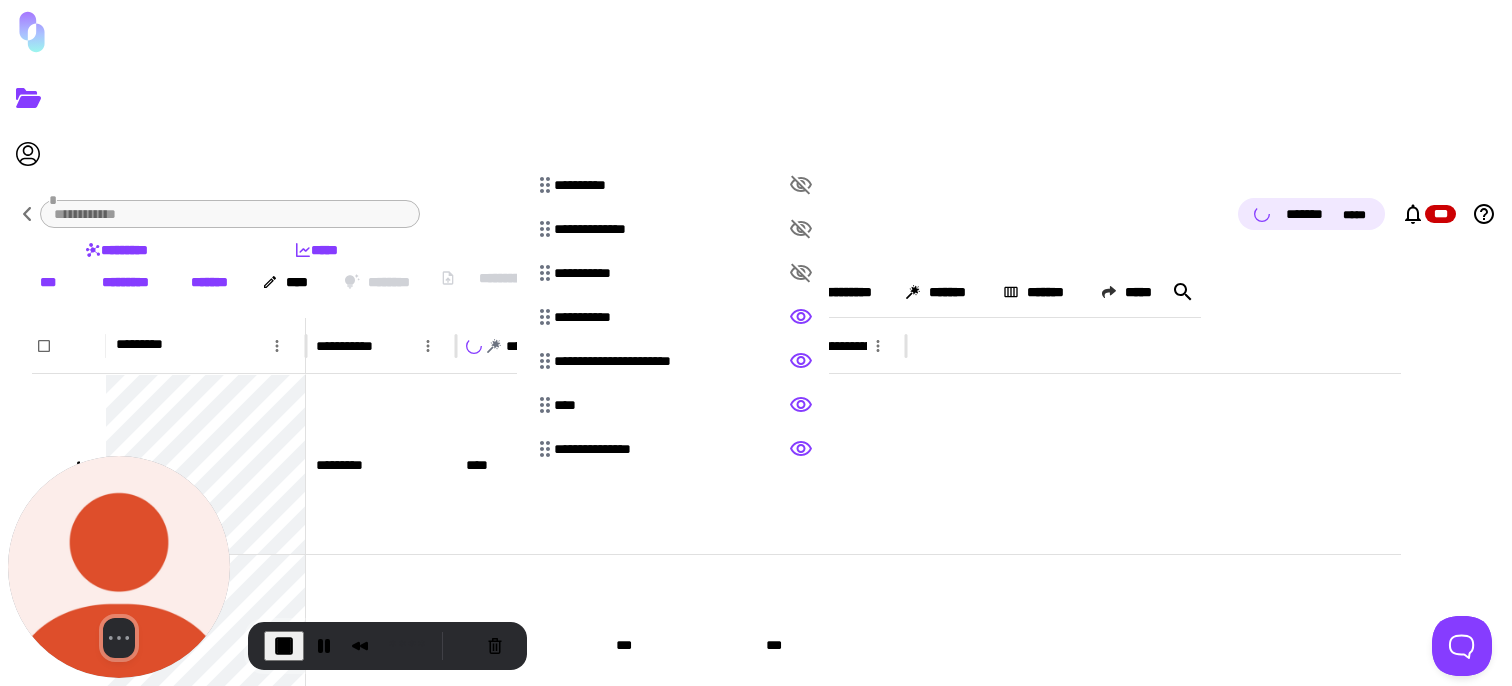 click 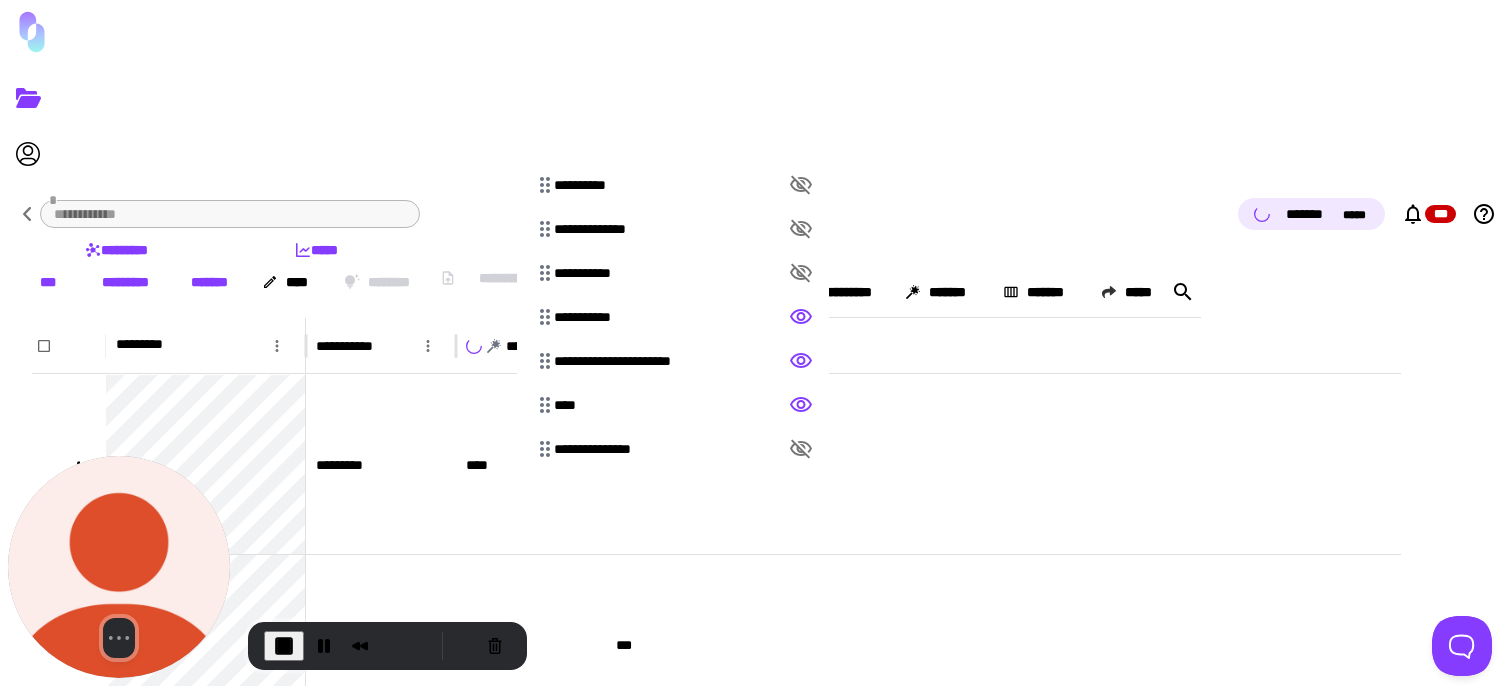click at bounding box center (756, 343) 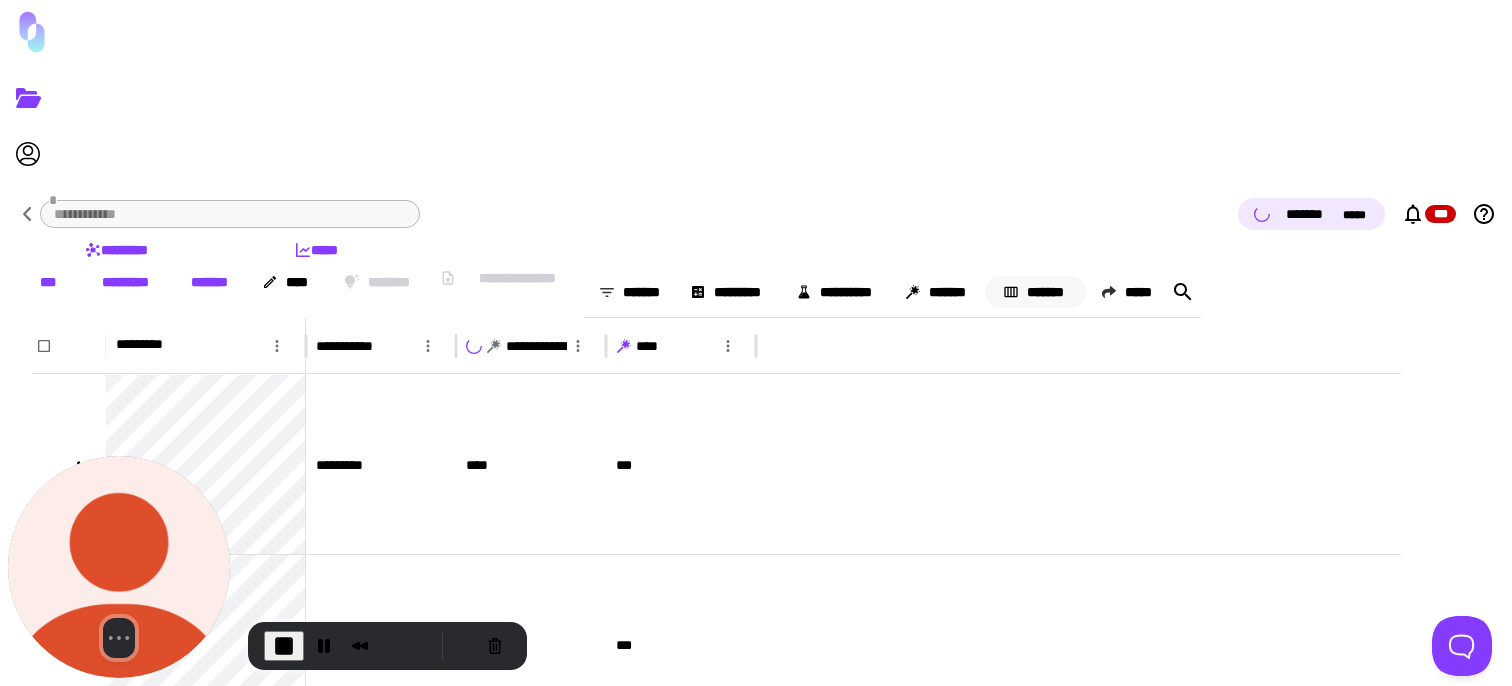 click 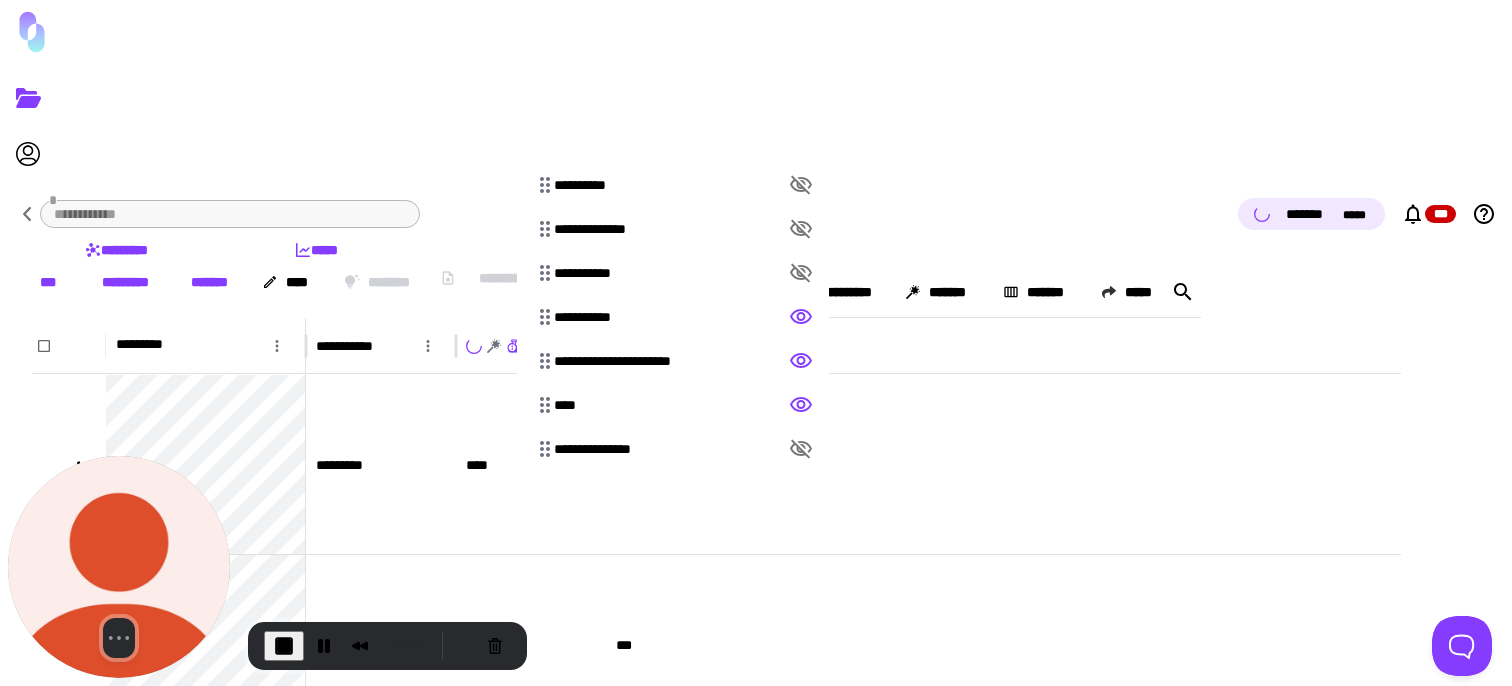 click 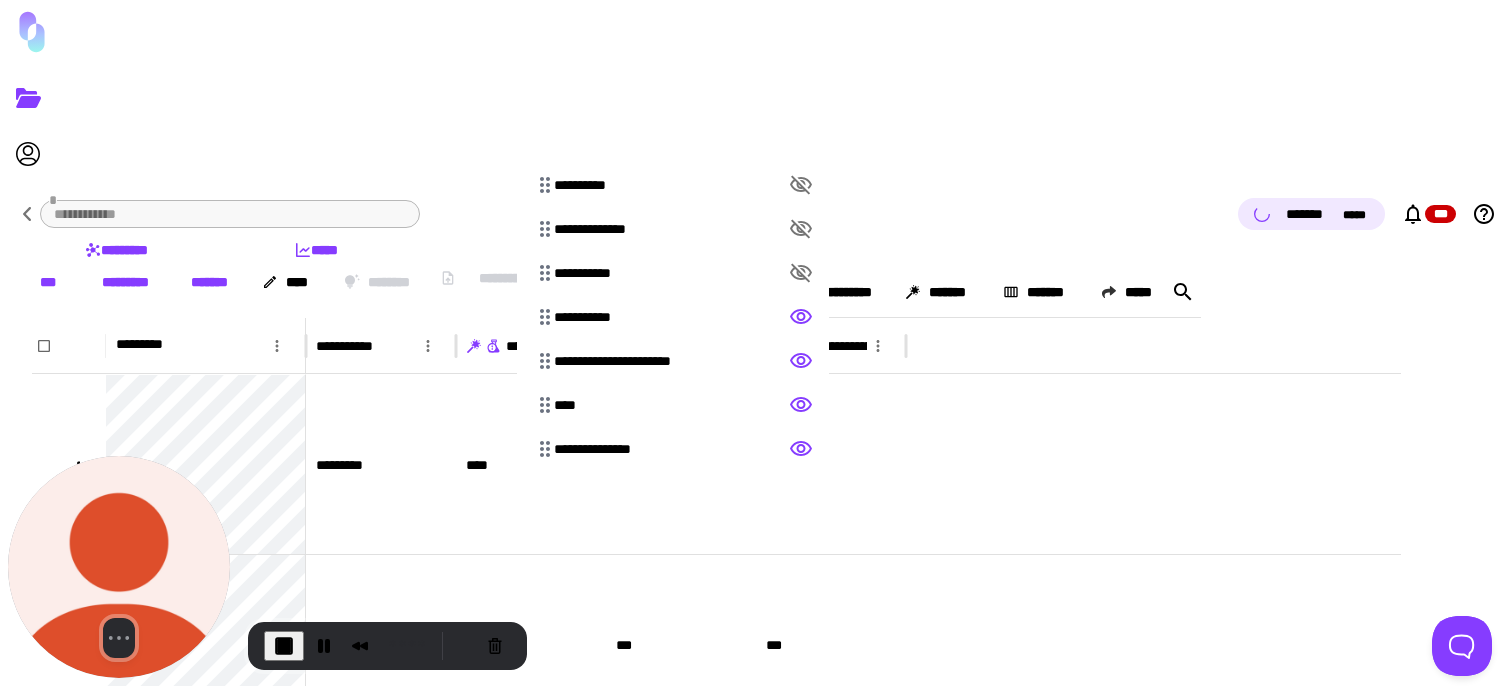 click at bounding box center (756, 343) 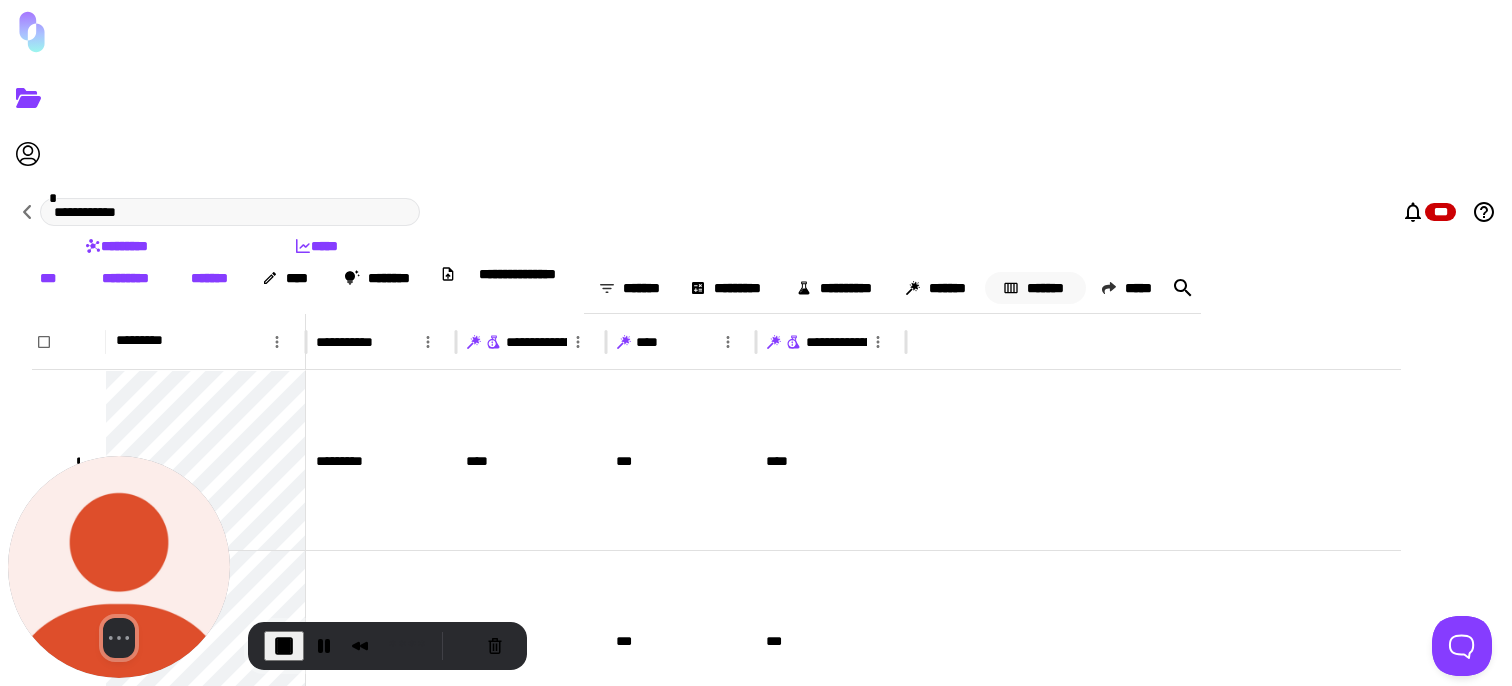 click on "*******" at bounding box center (1035, 288) 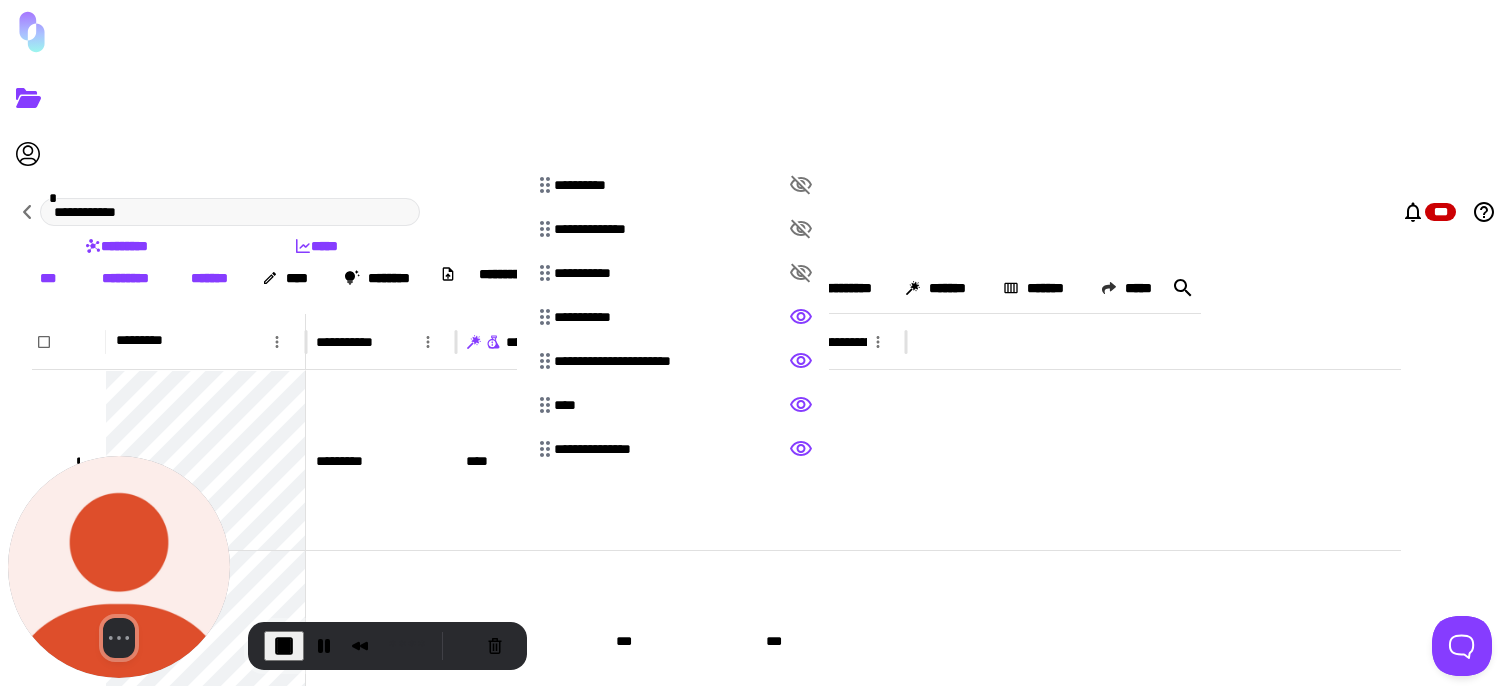 click 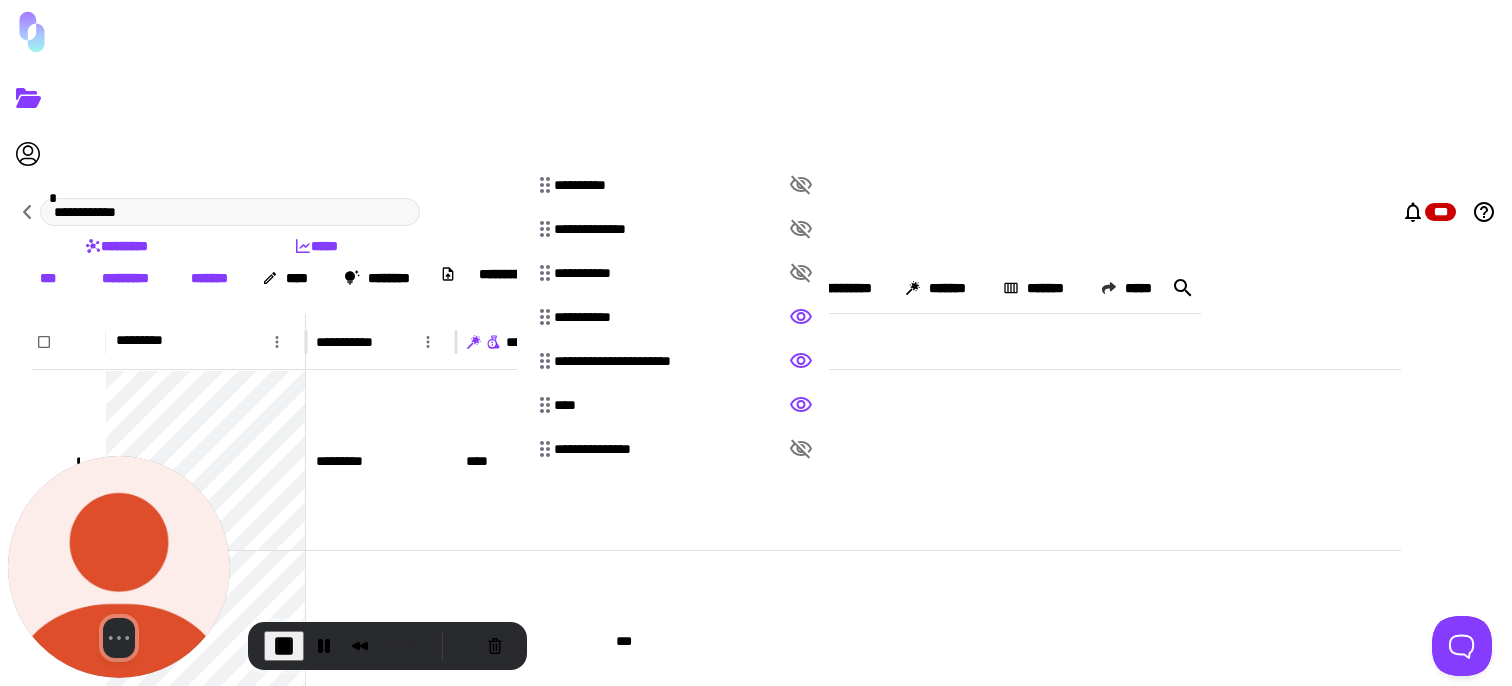 click at bounding box center [756, 343] 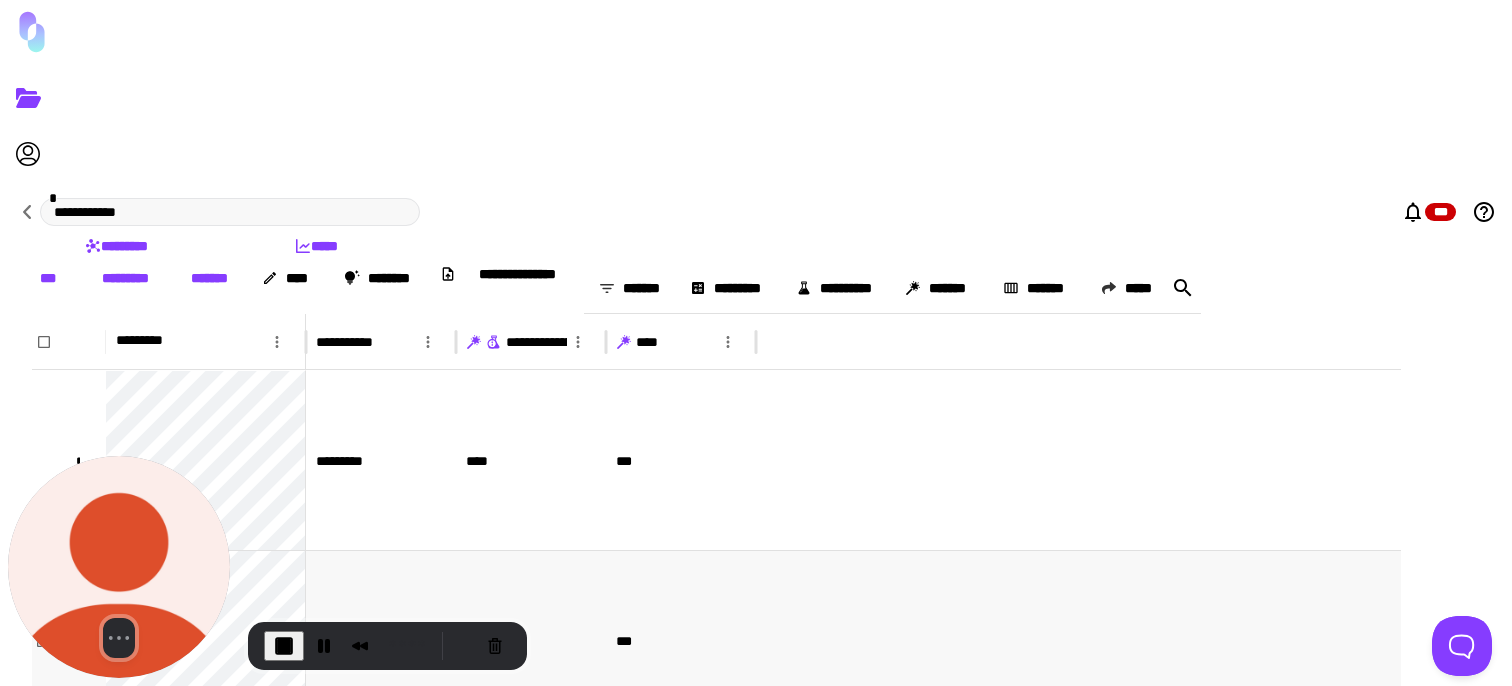 scroll, scrollTop: 273, scrollLeft: 0, axis: vertical 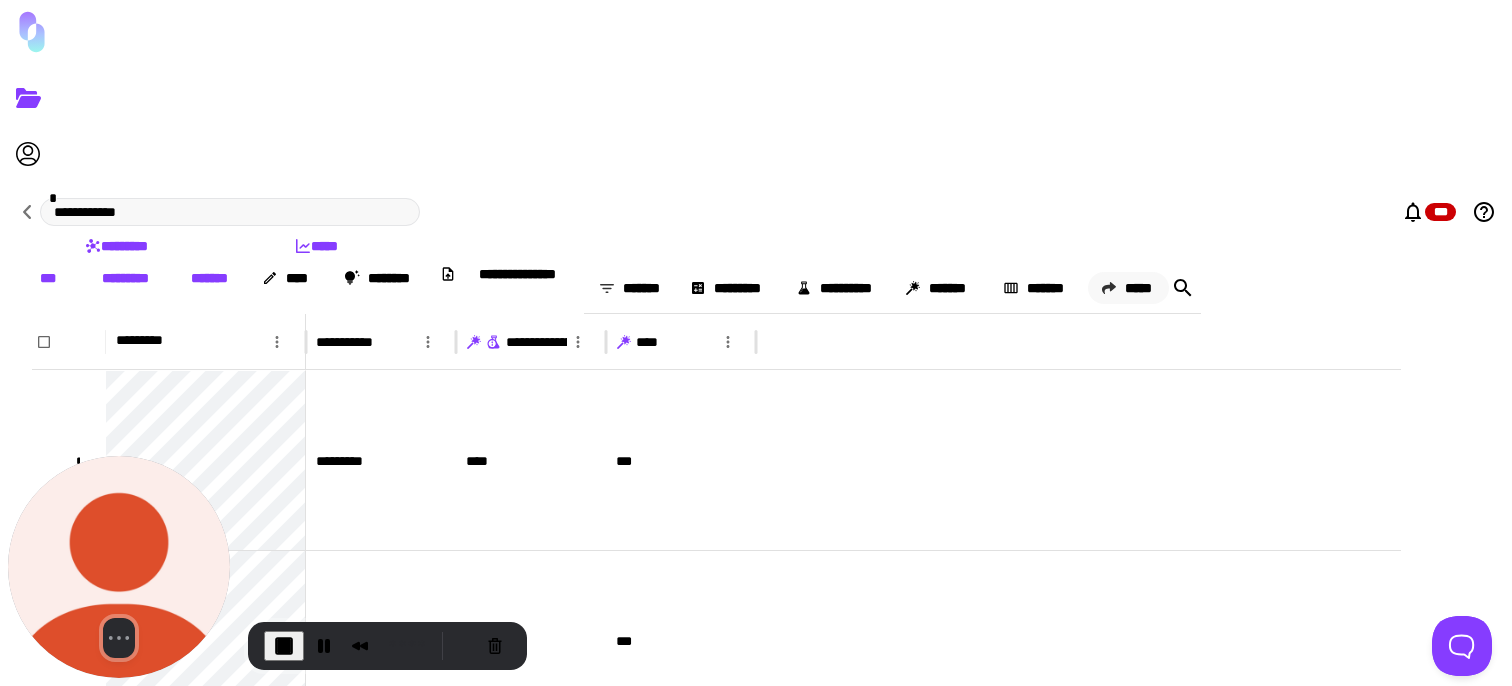 click on "*****" at bounding box center [1128, 288] 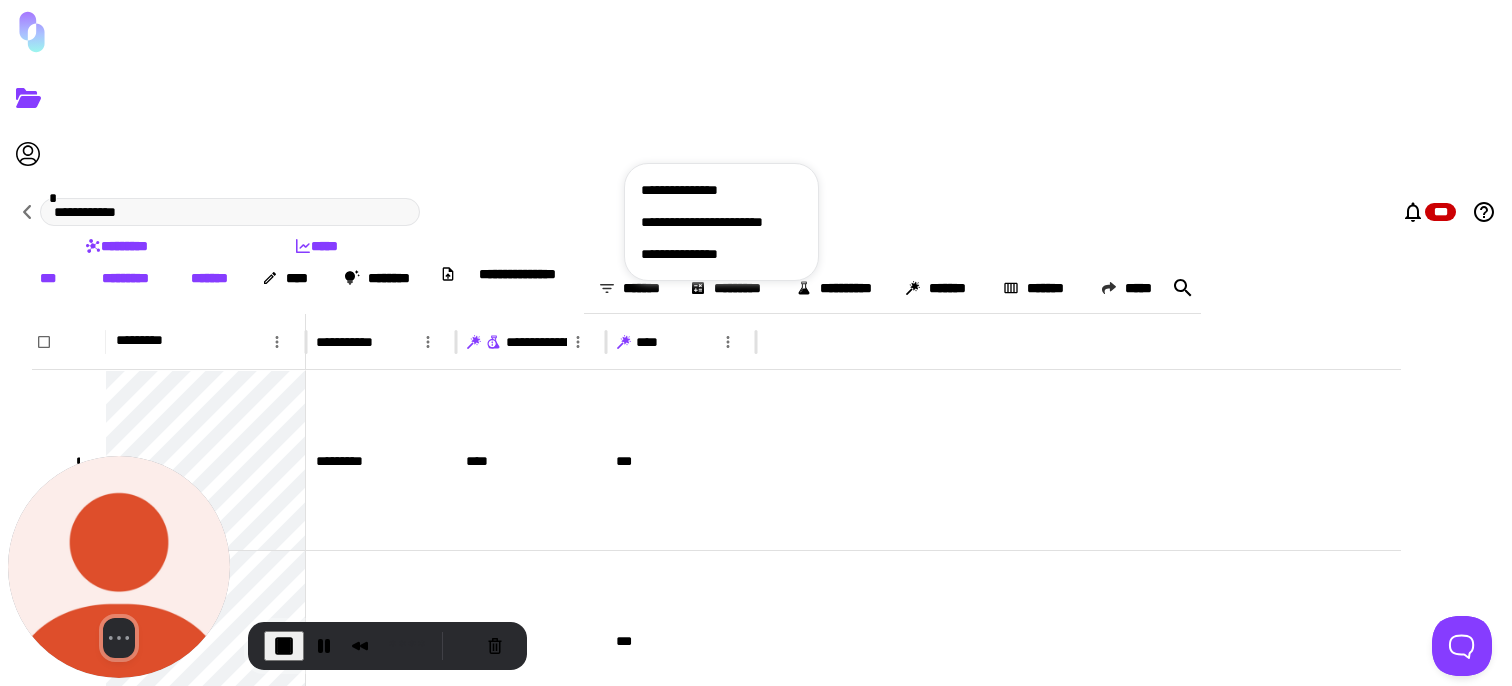 click on "**********" at bounding box center [721, 190] 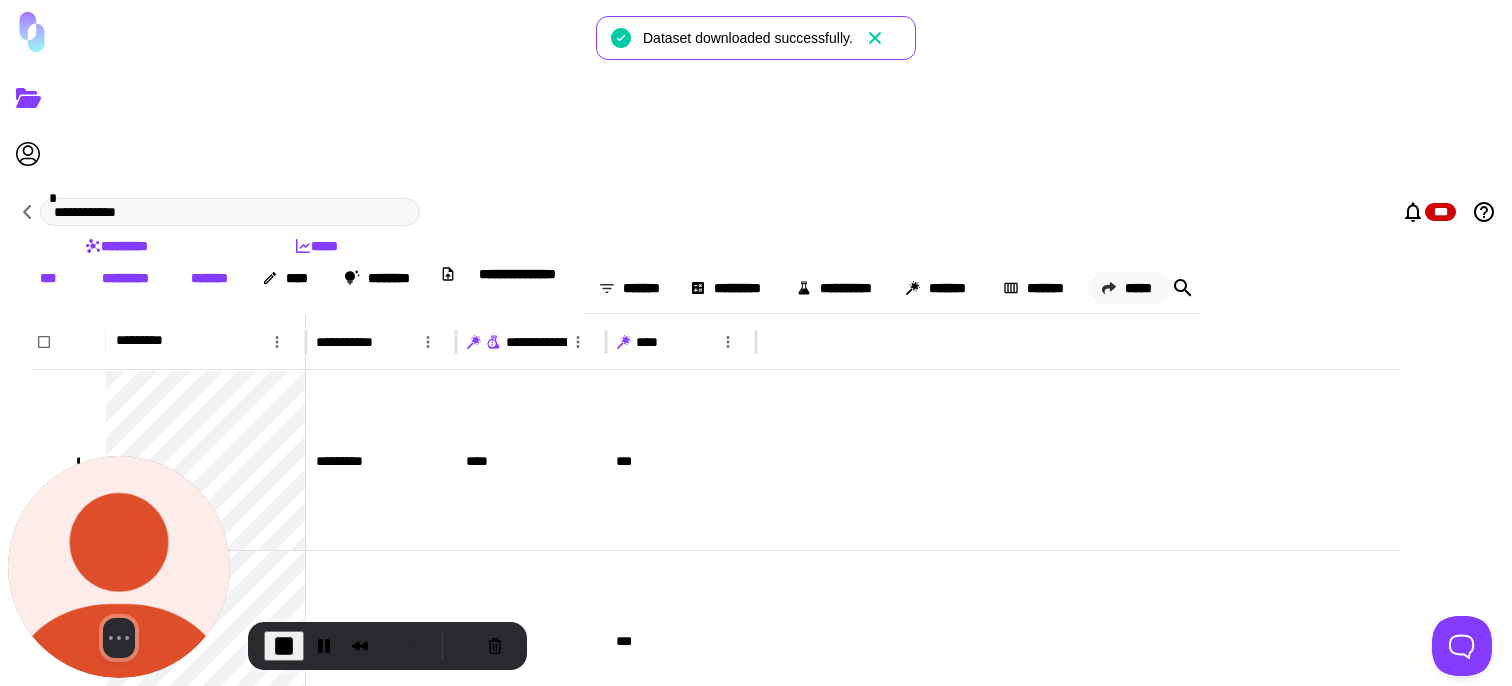 click on "*****" at bounding box center [1128, 288] 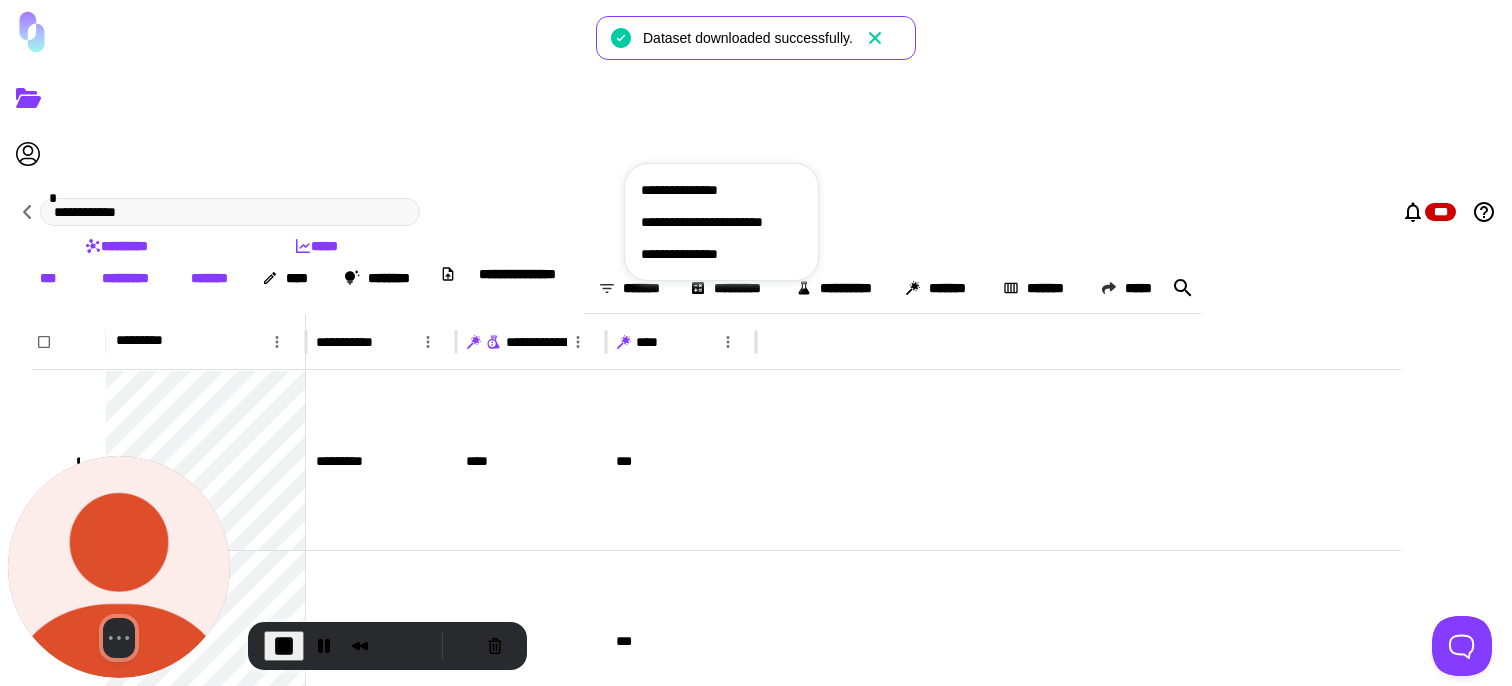 click on "**********" at bounding box center (721, 222) 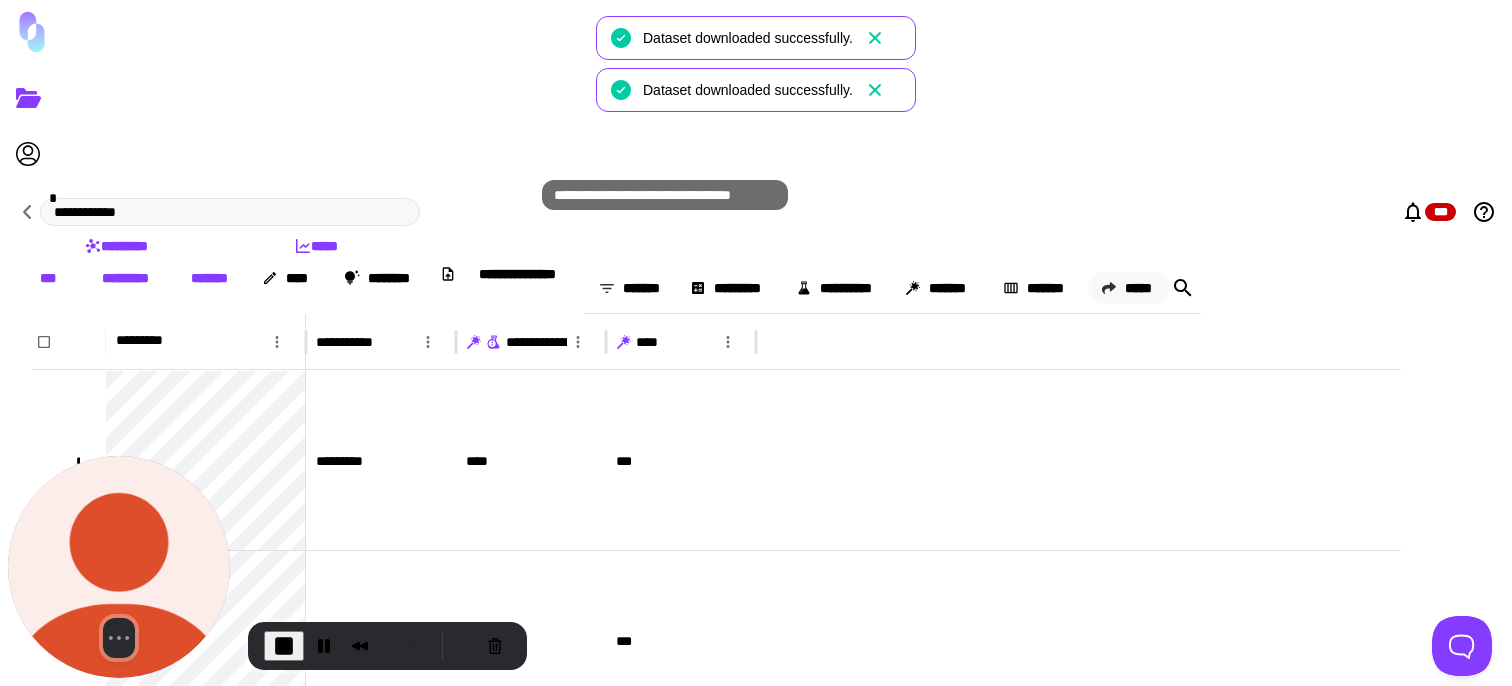 click on "*****" at bounding box center [1128, 288] 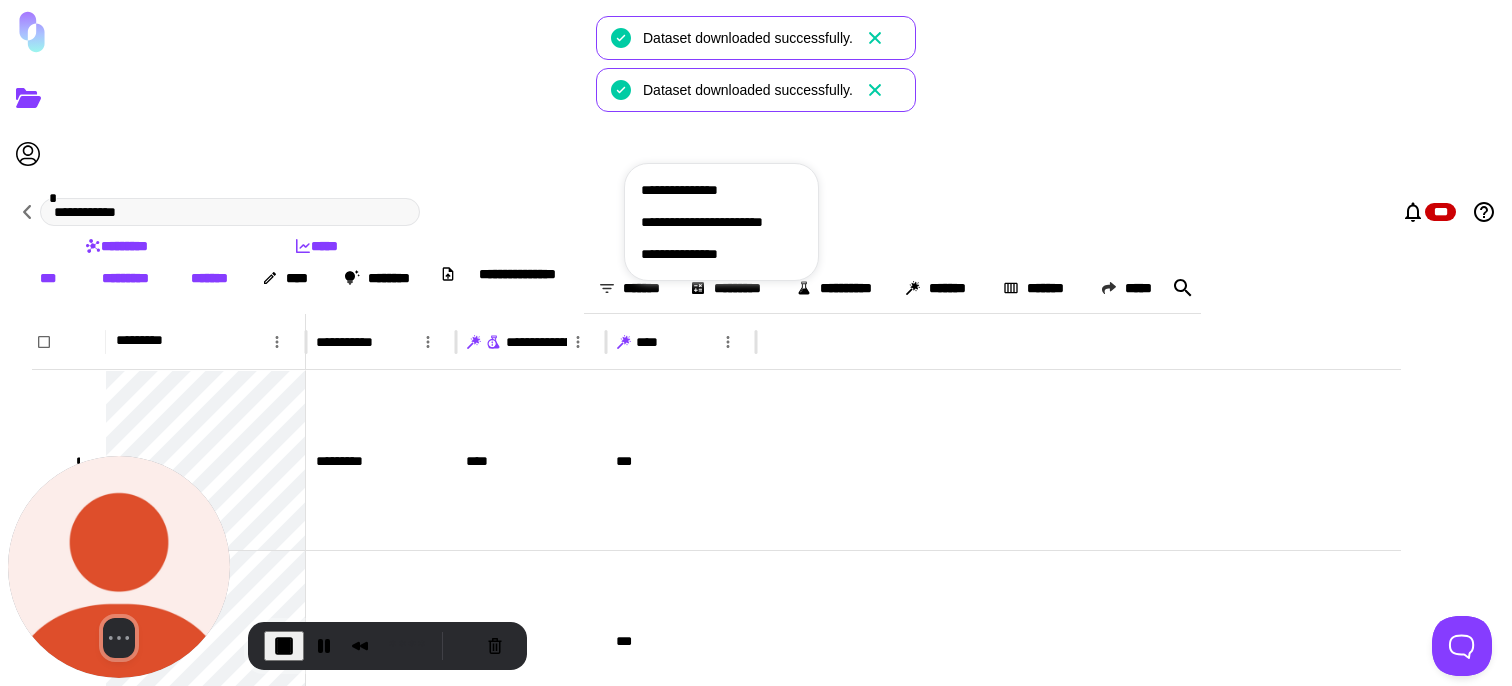 click on "**********" at bounding box center (721, 254) 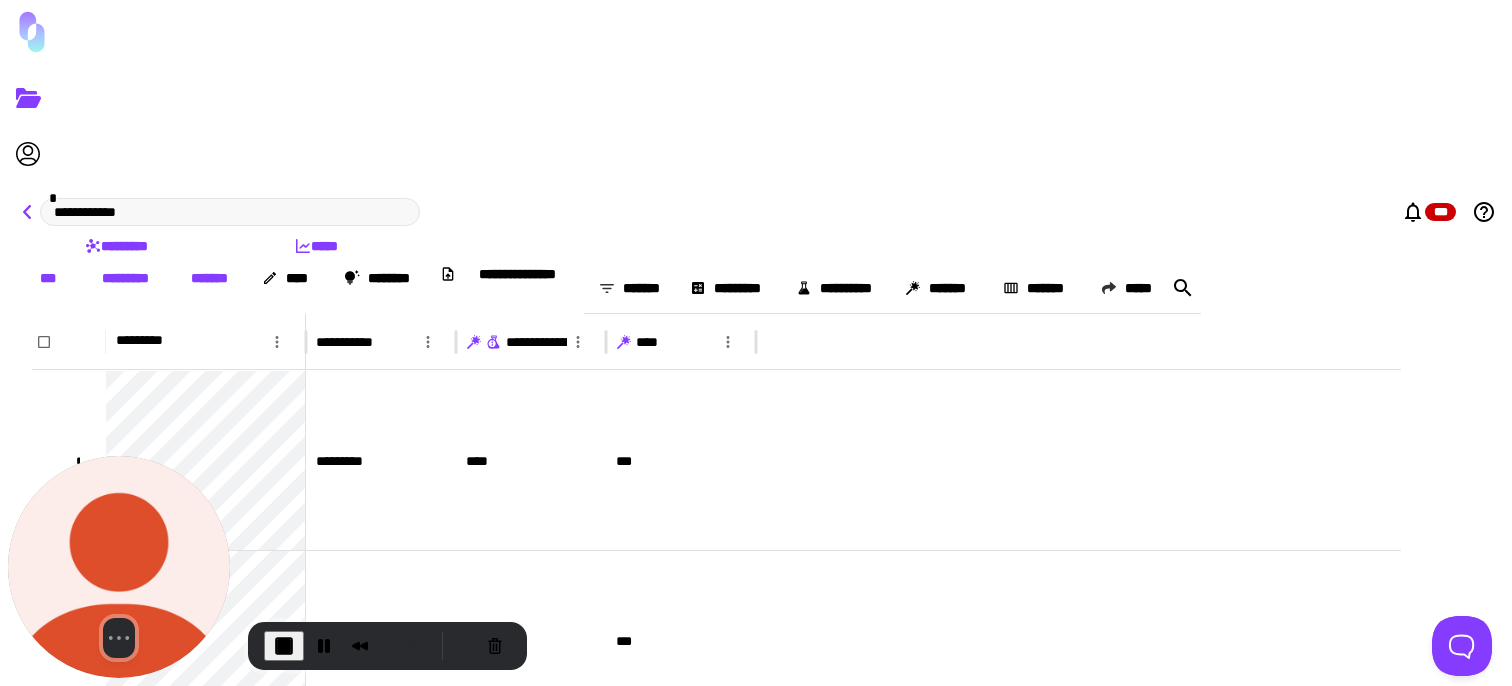 click 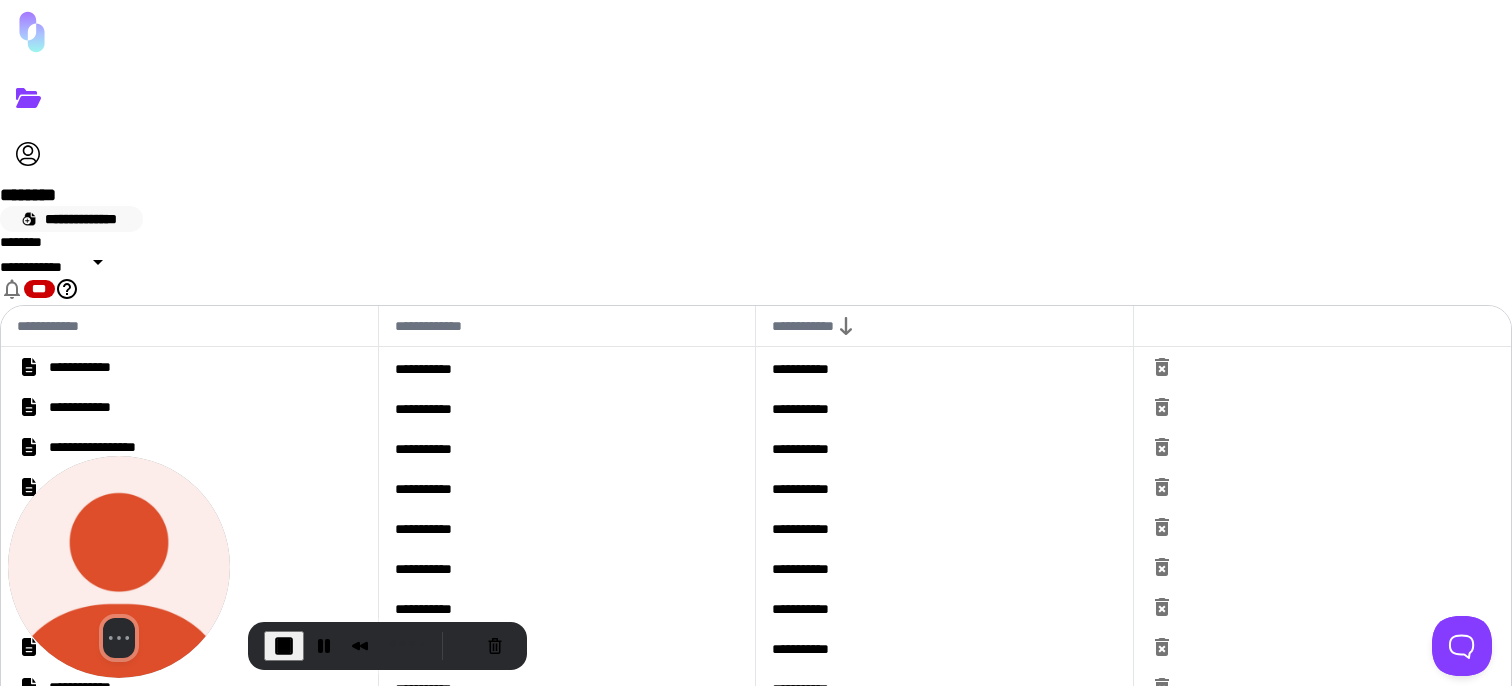 click on "**********" at bounding box center [71, 219] 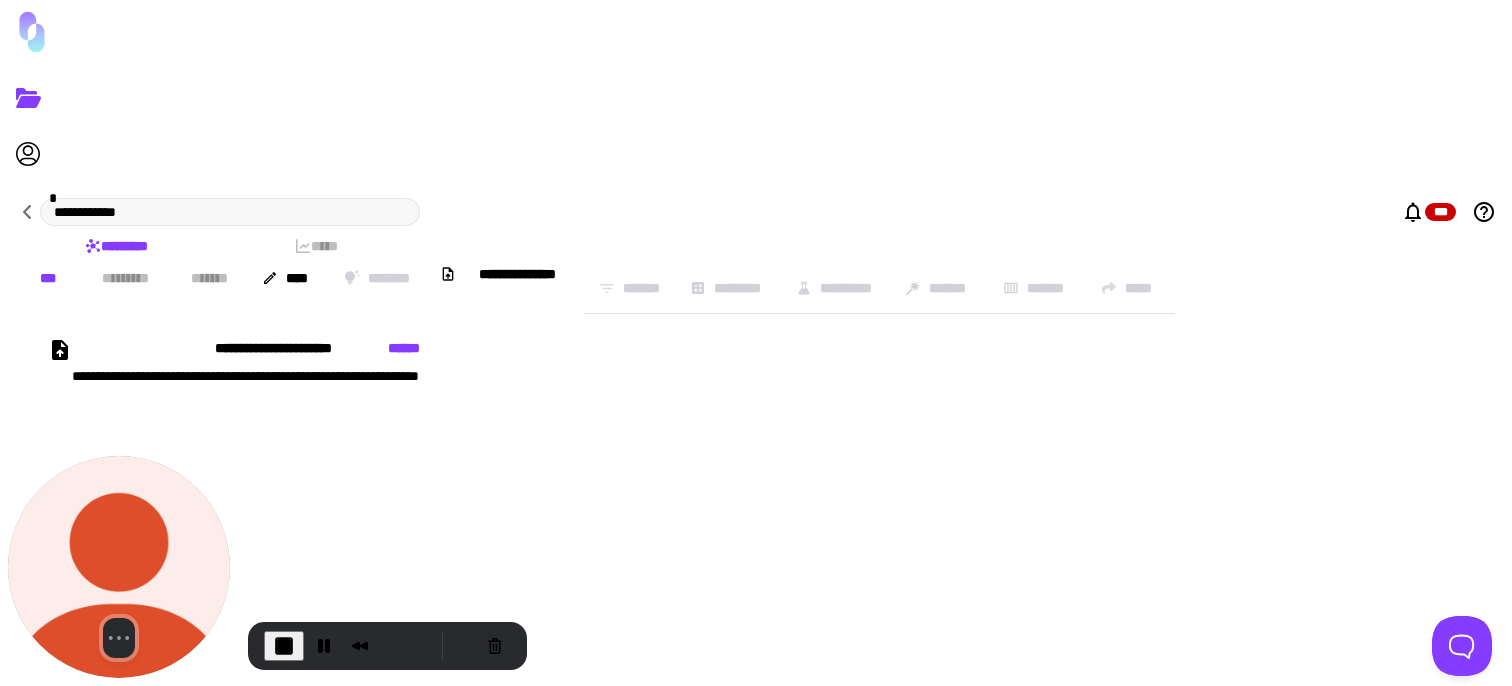 click on "**********" at bounding box center [716, 388] 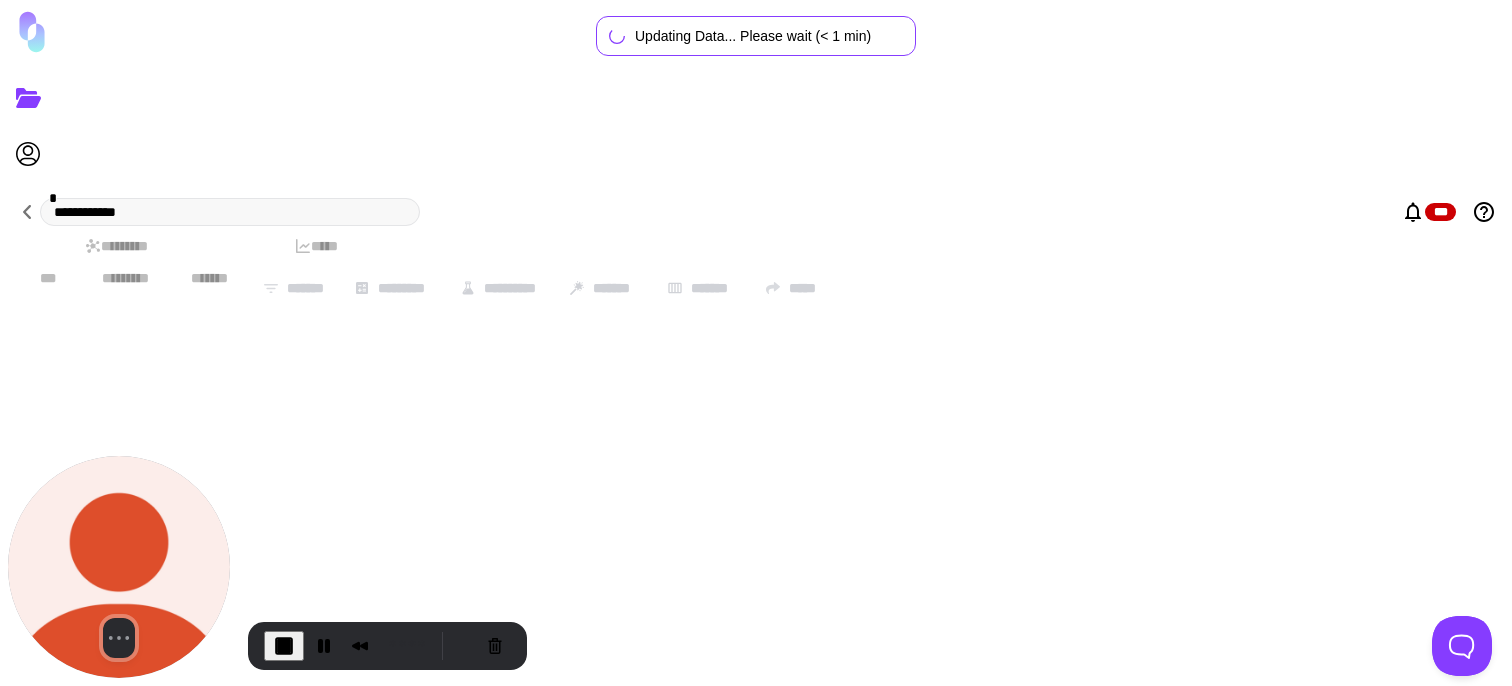 type on "**********" 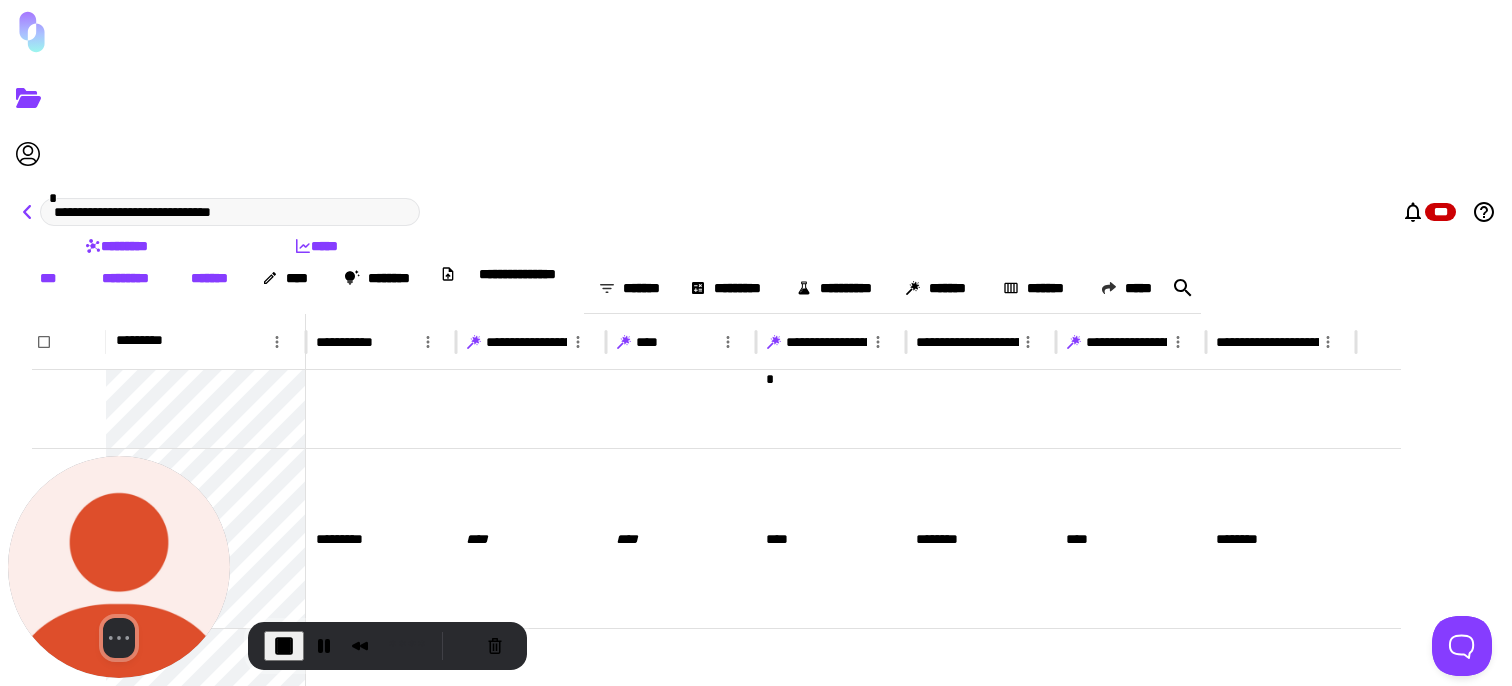 click 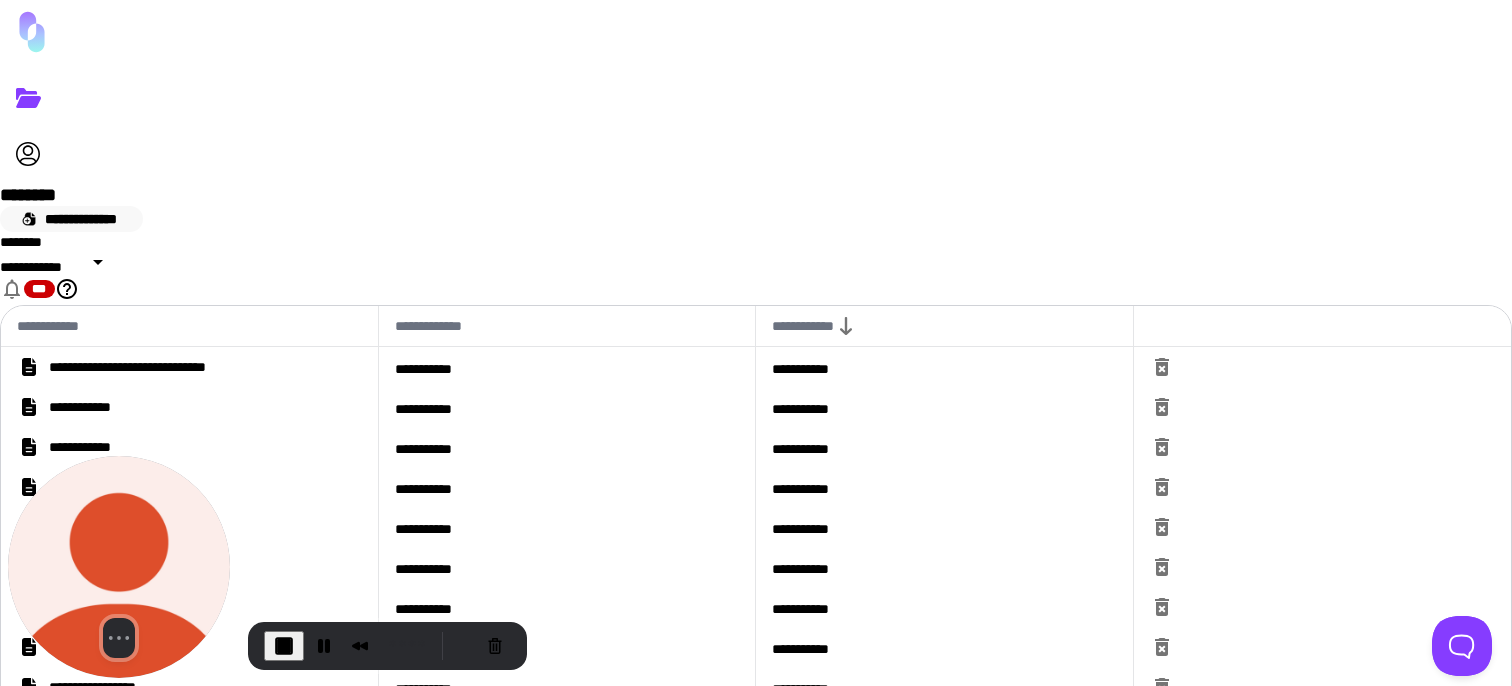 click on "**********" at bounding box center [71, 219] 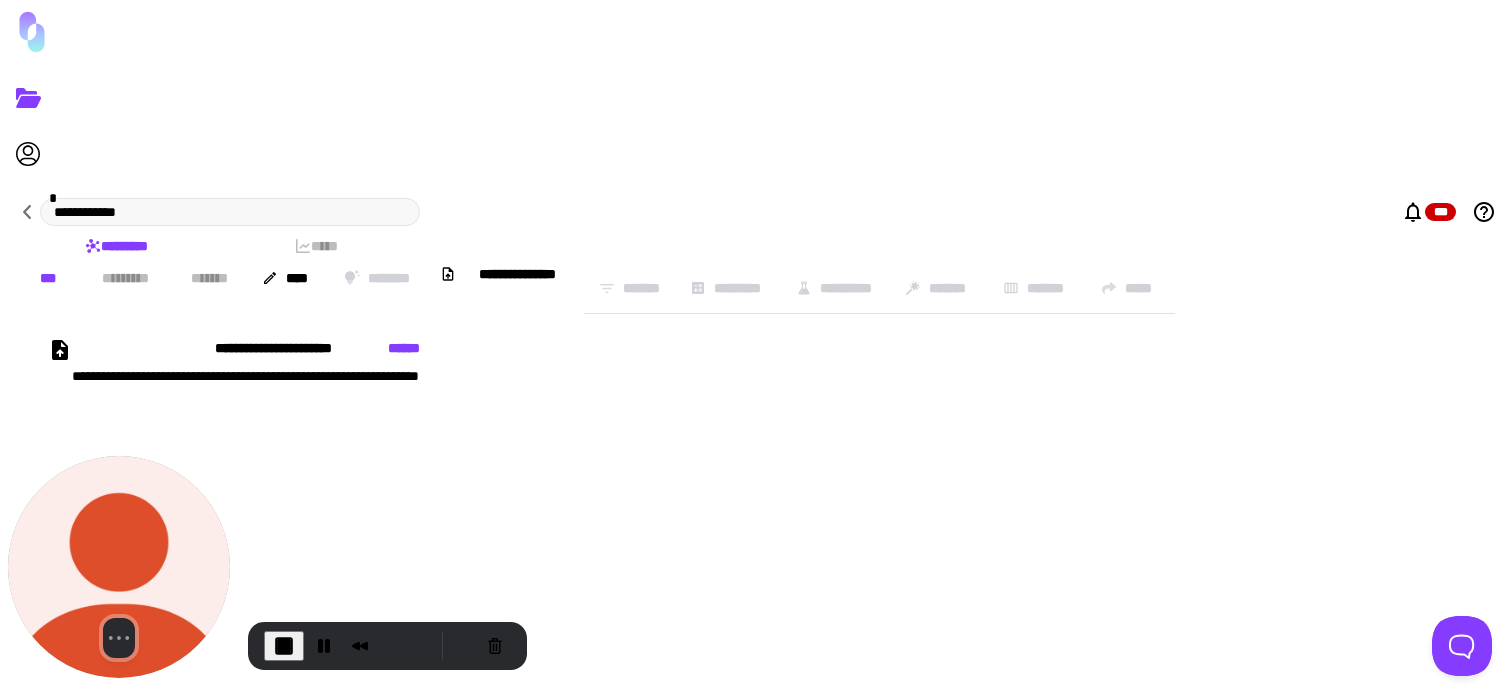 click on "**********" at bounding box center (716, 388) 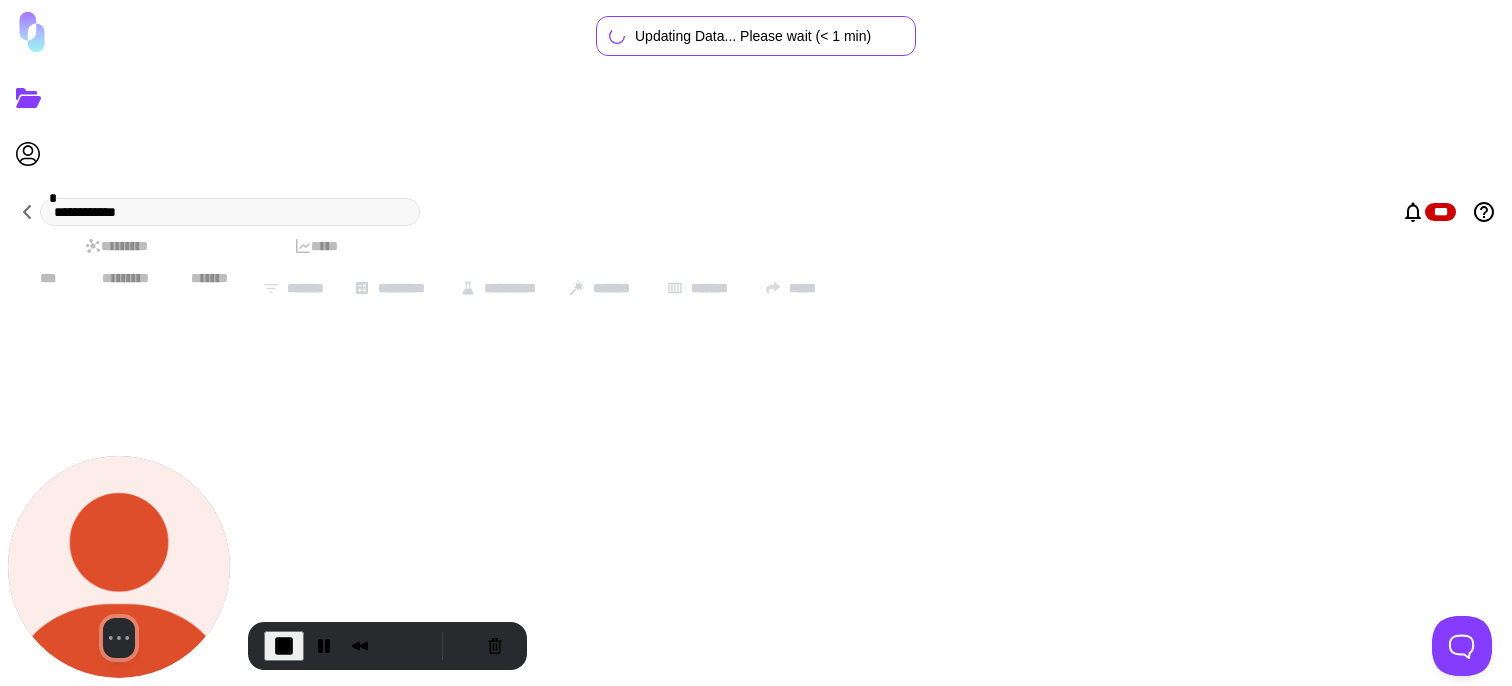 type on "**********" 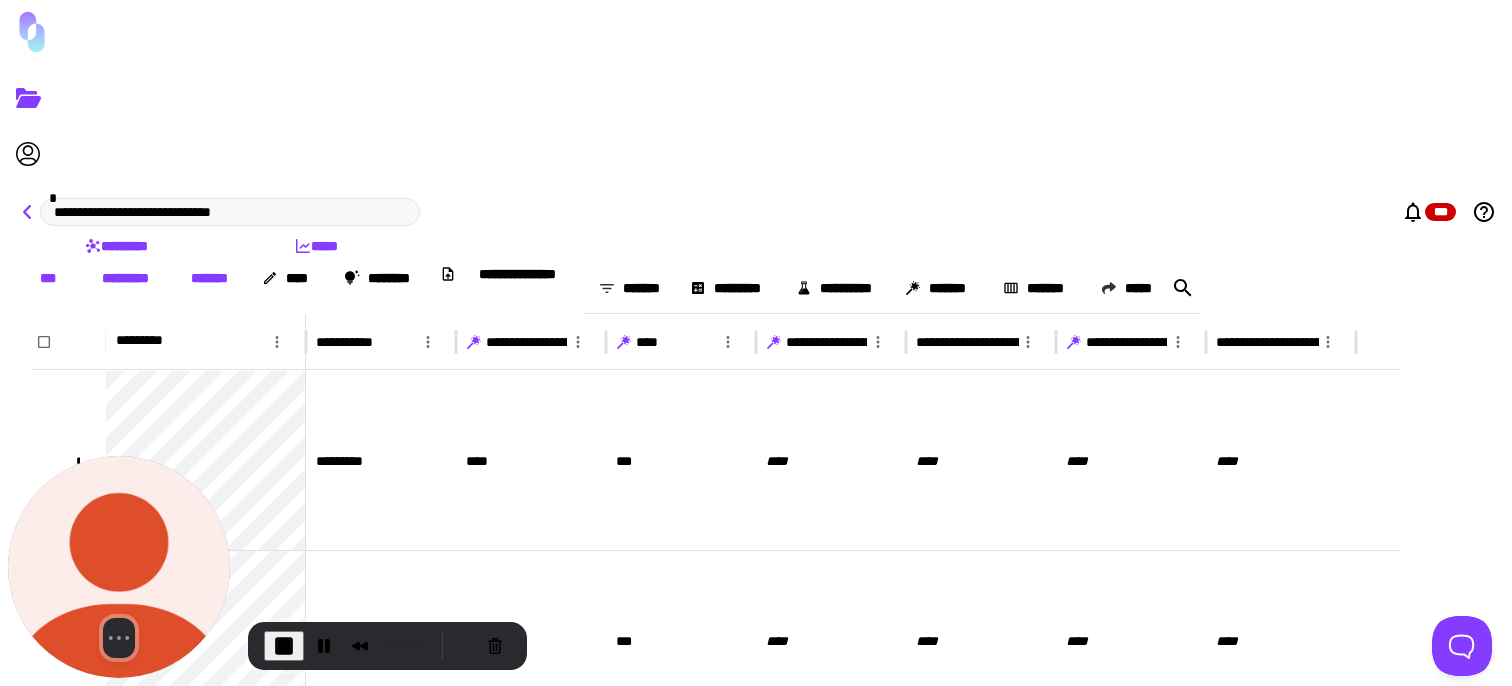 click 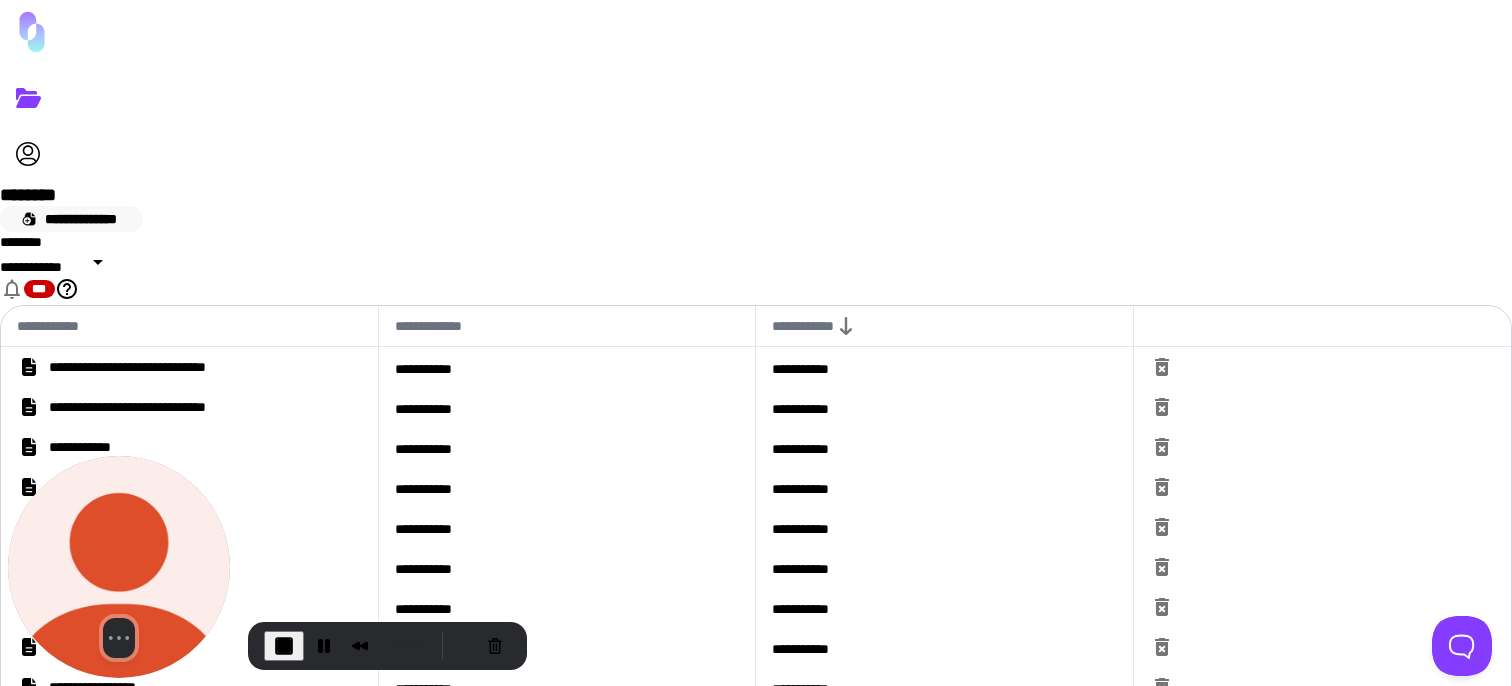 click on "**********" at bounding box center [71, 219] 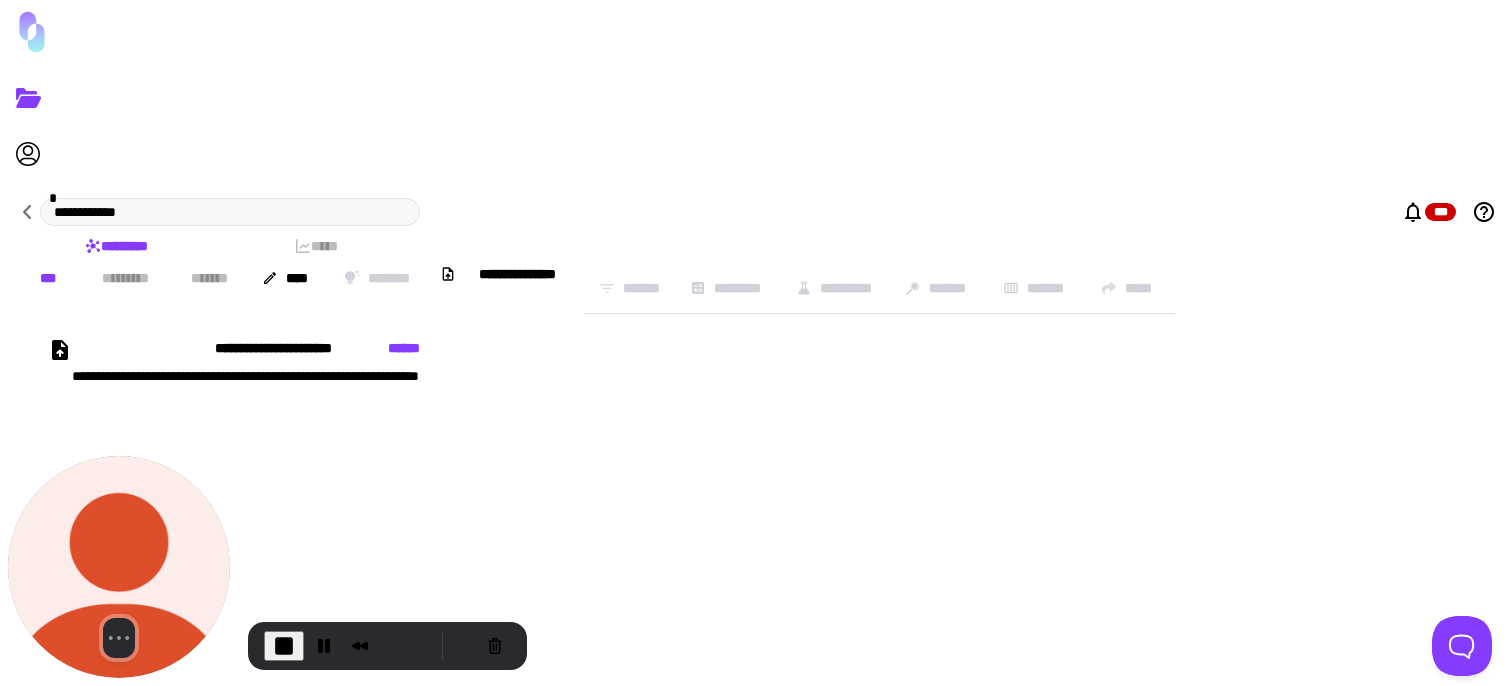 click on "**********" at bounding box center [716, 388] 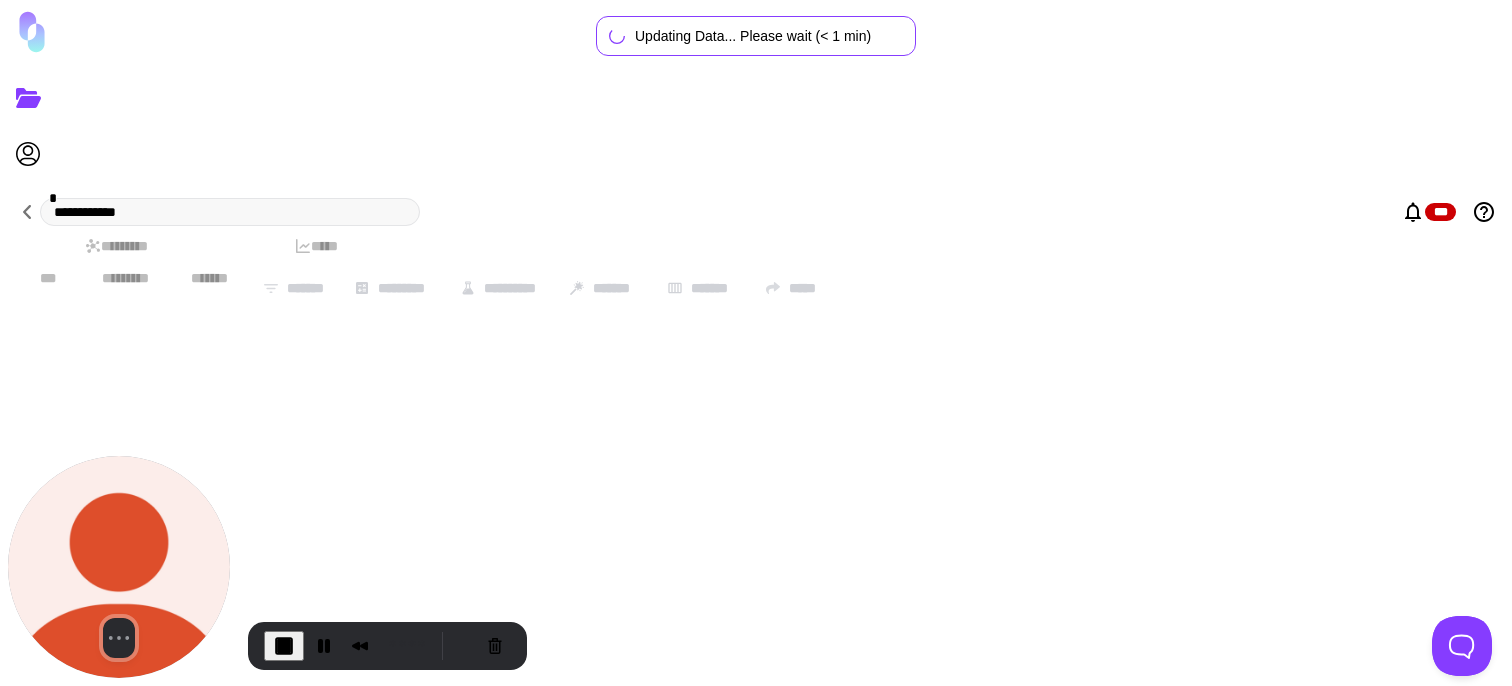 type on "**********" 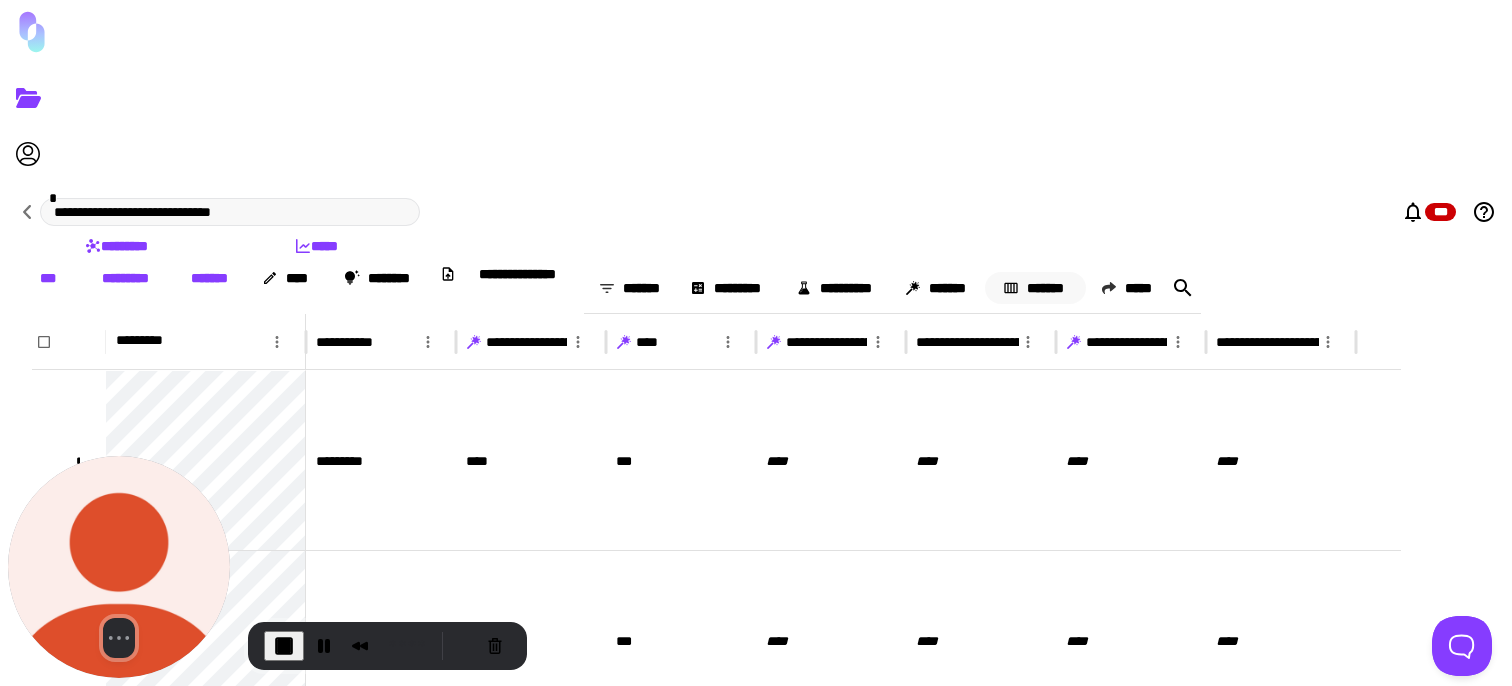 click on "*******" at bounding box center (1035, 288) 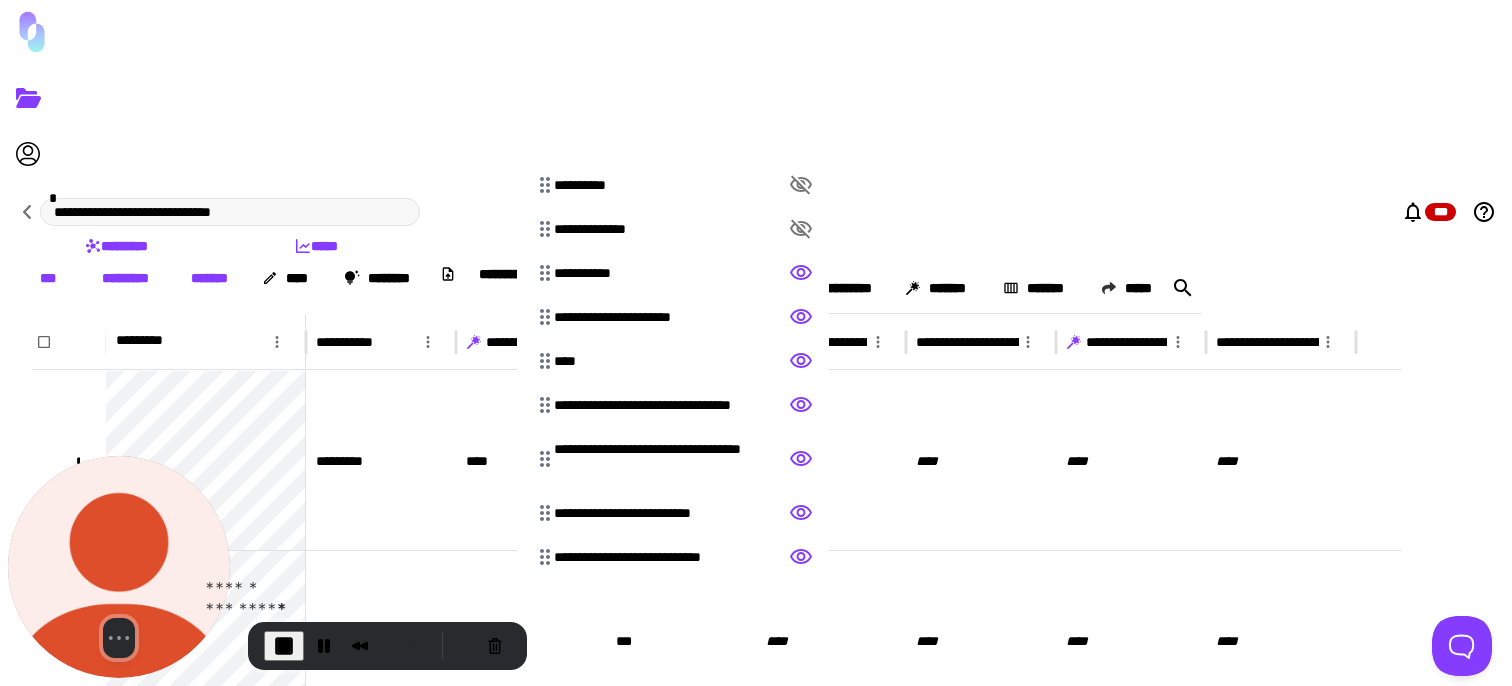 click at bounding box center (284, 646) 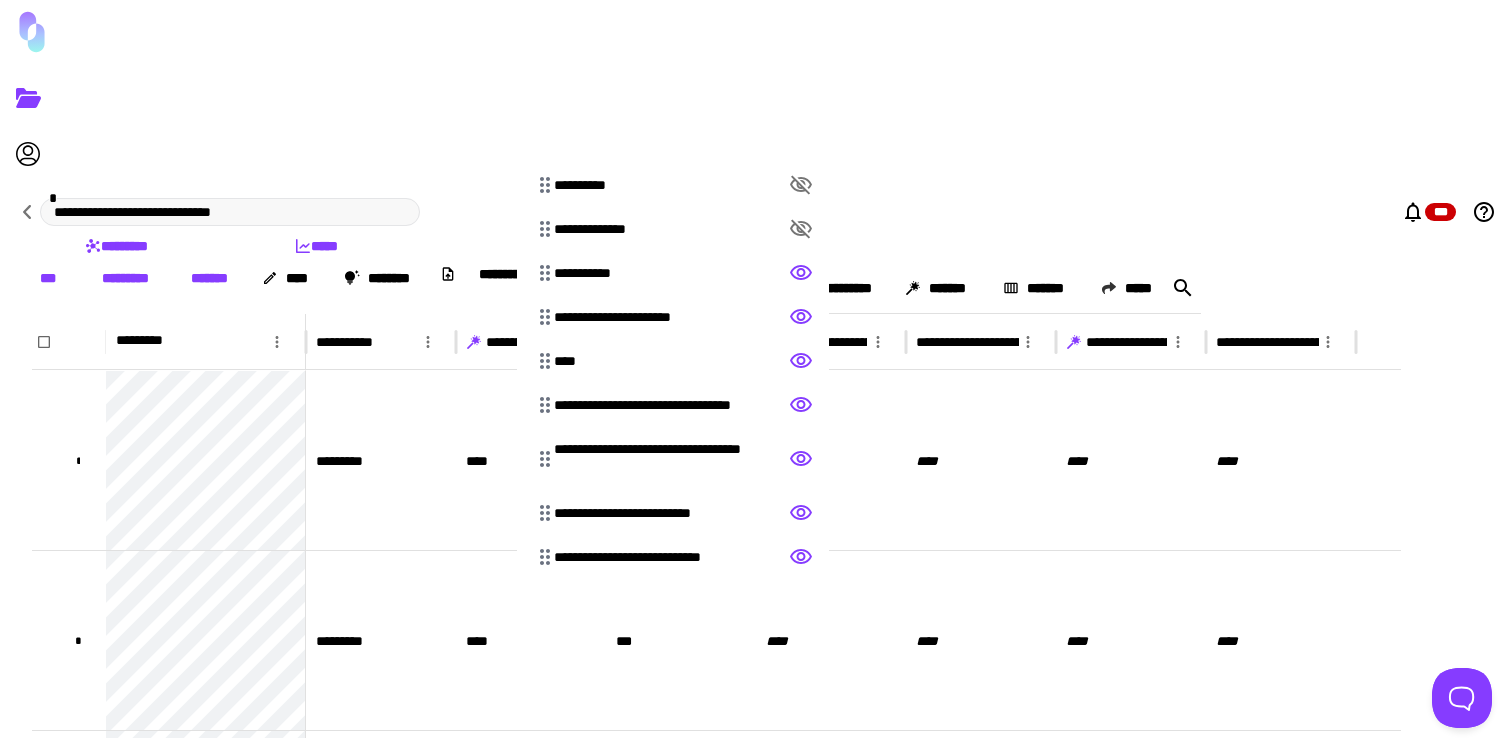 click at bounding box center [756, 369] 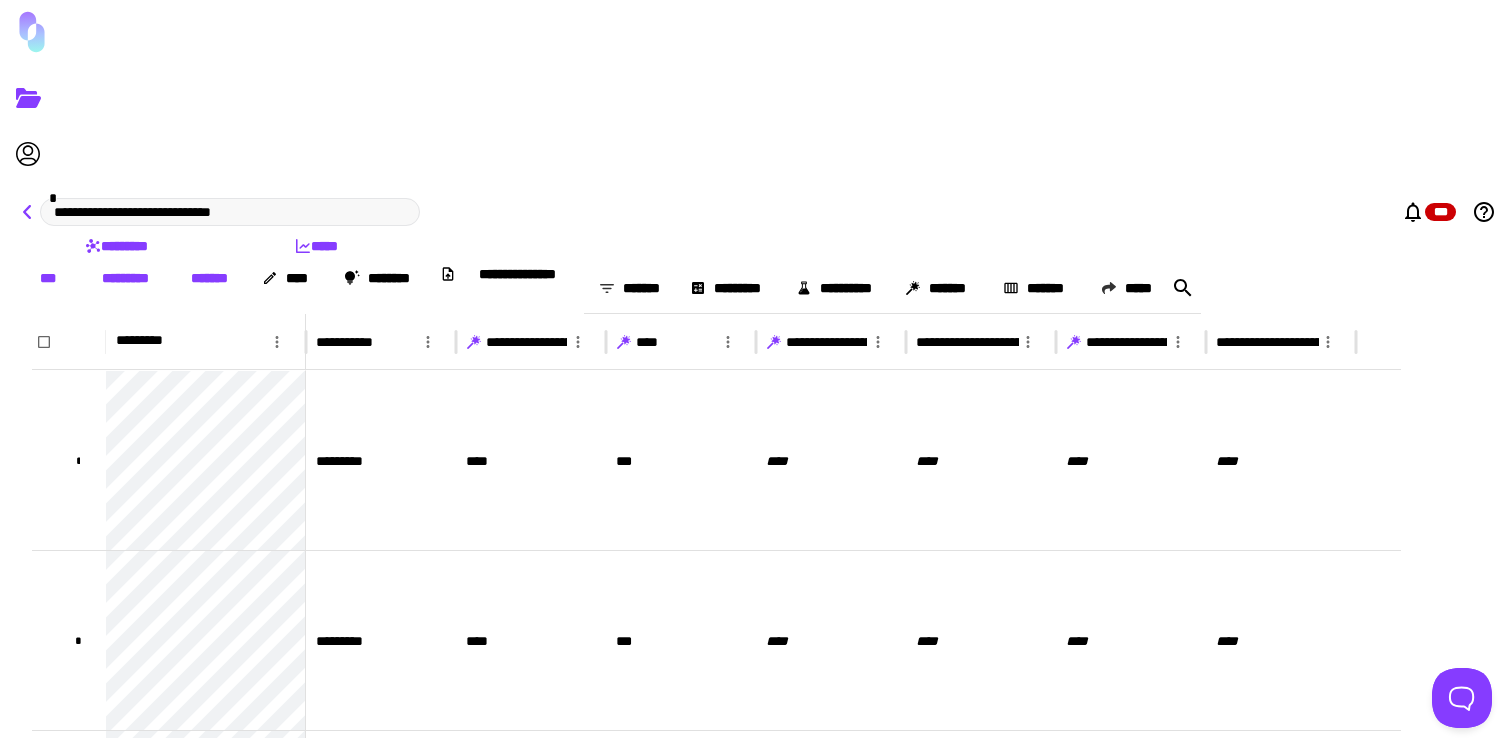 click 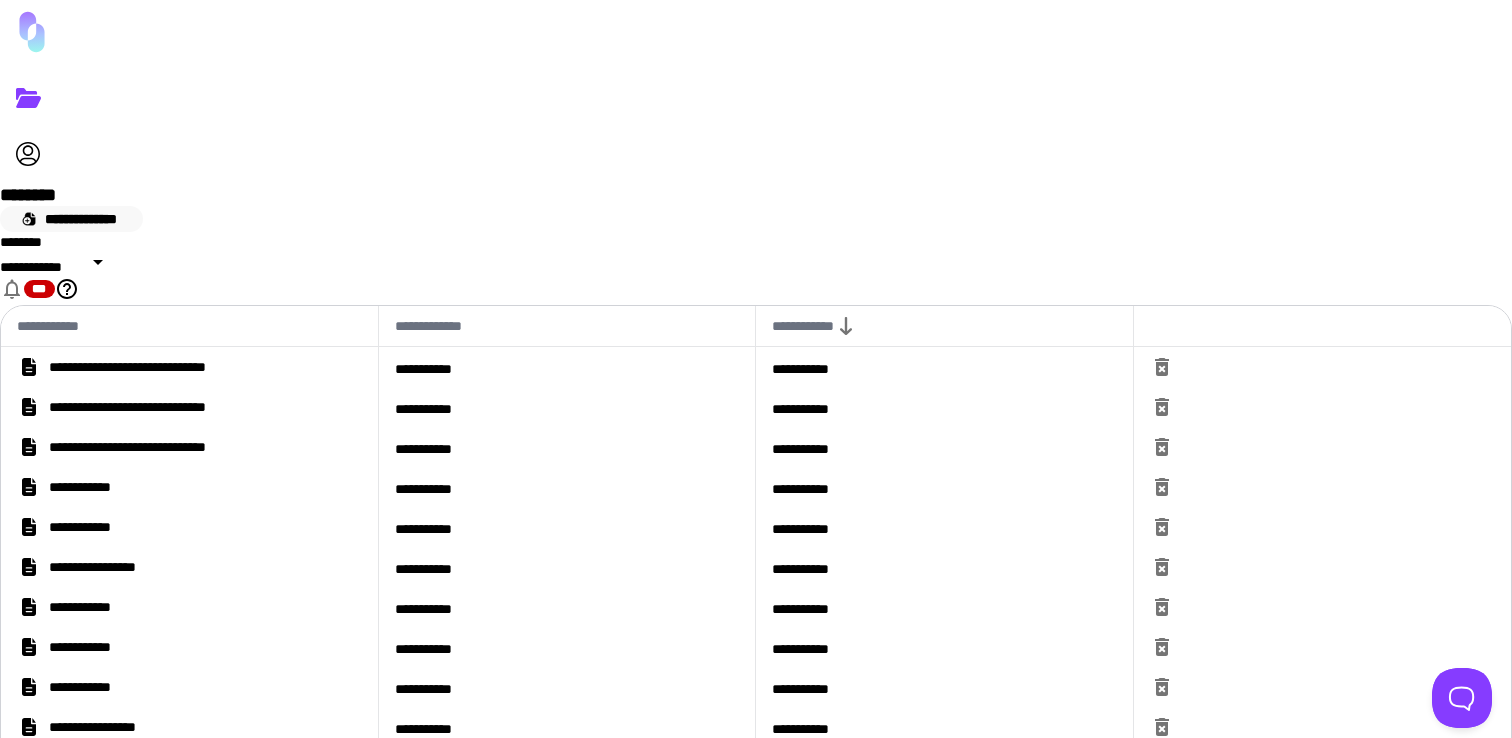 click on "**********" at bounding box center (71, 219) 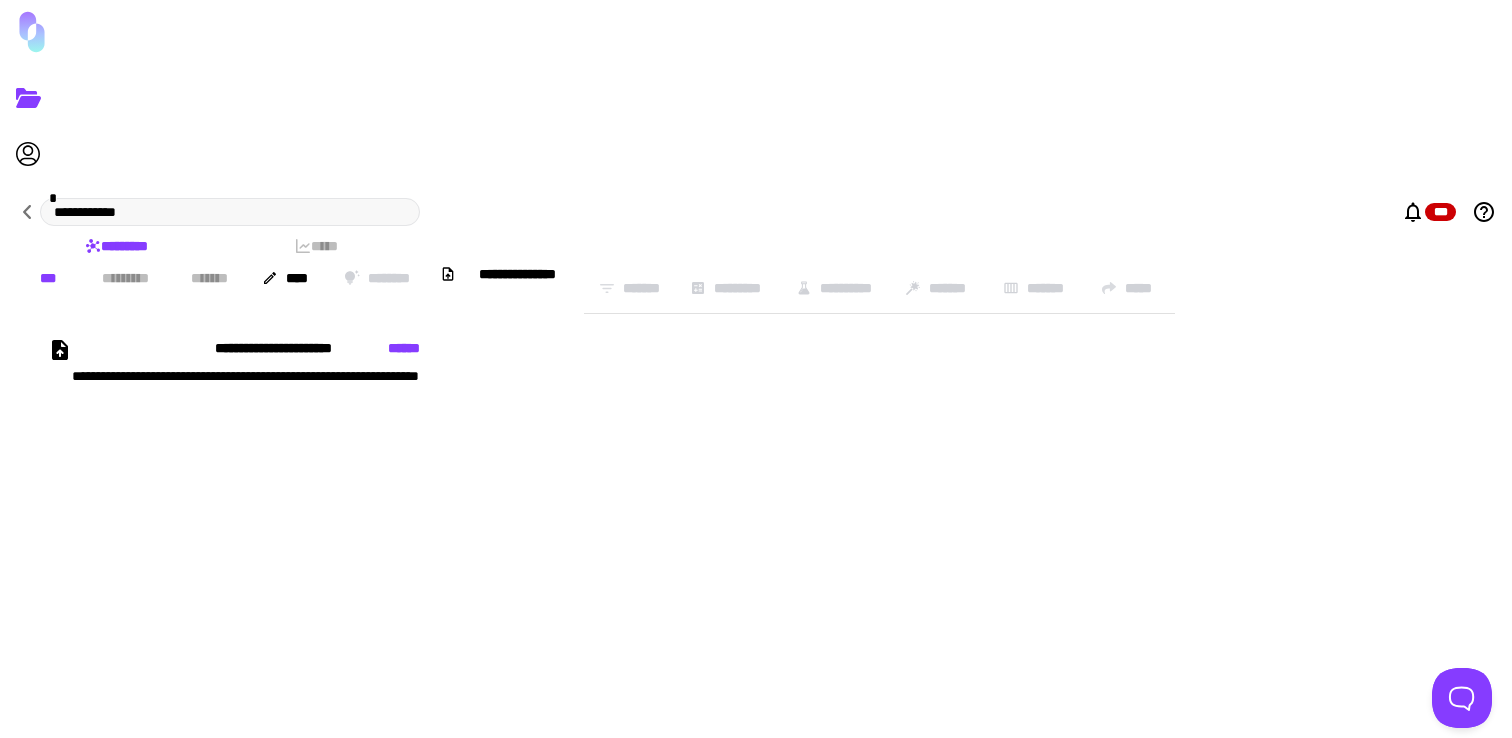 click on "**********" at bounding box center [716, 388] 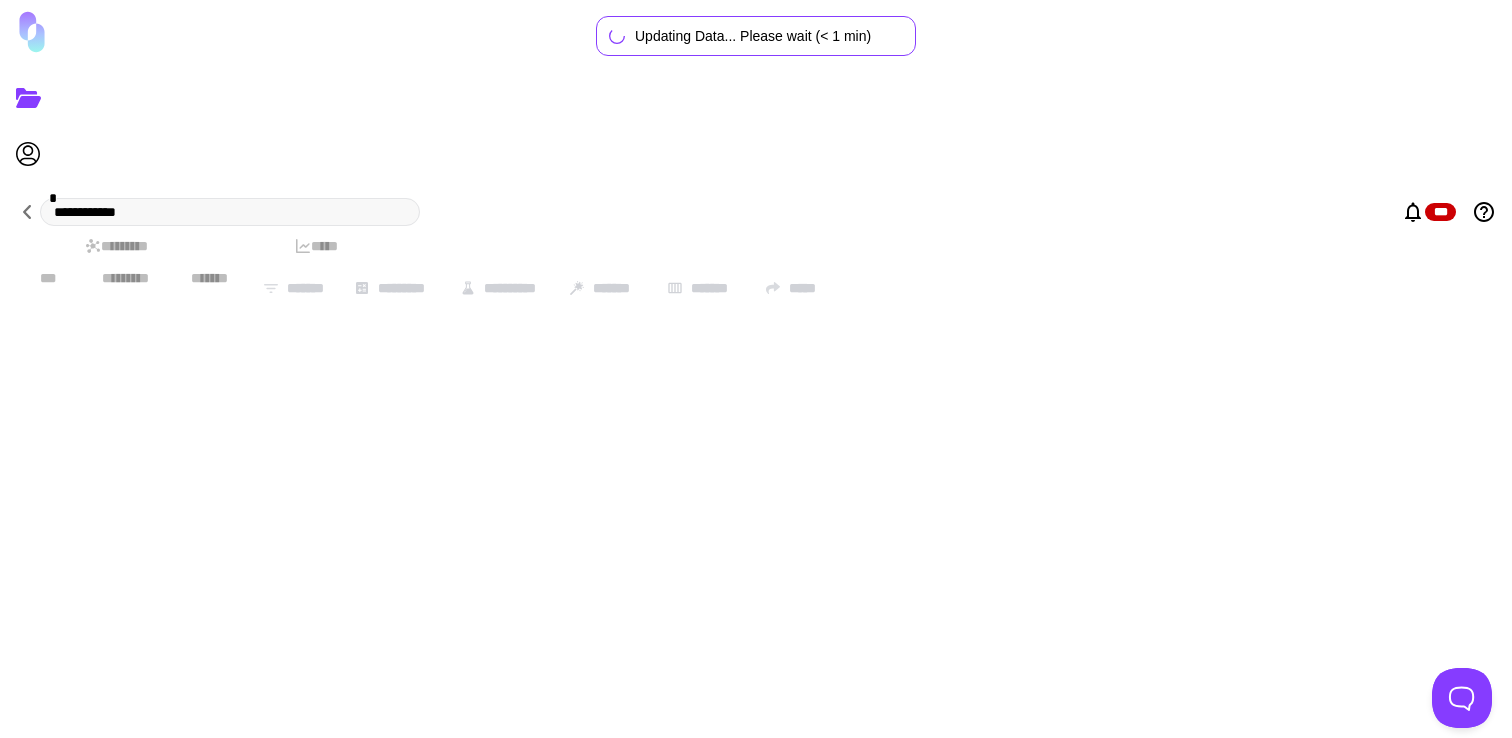 type on "**********" 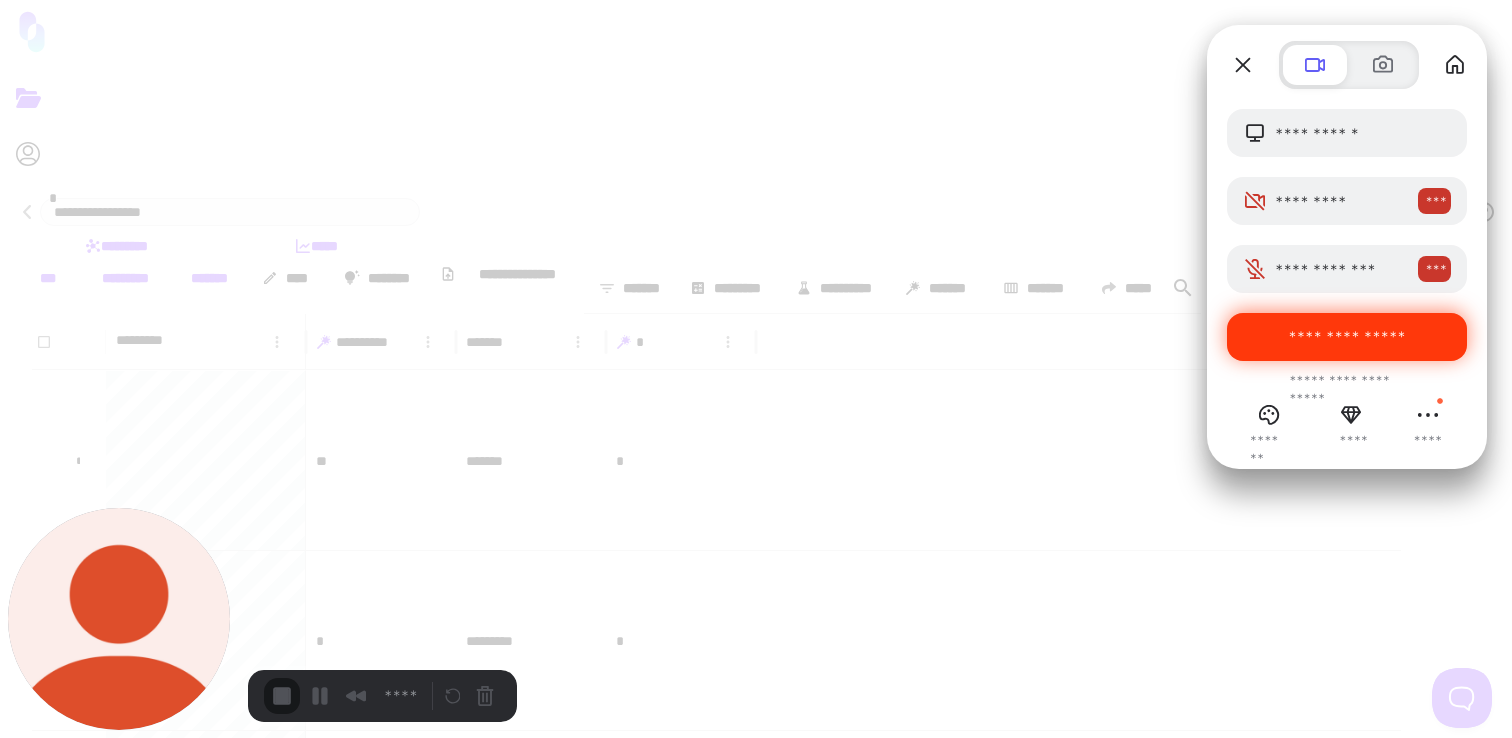 click on "**********" at bounding box center [1347, 336] 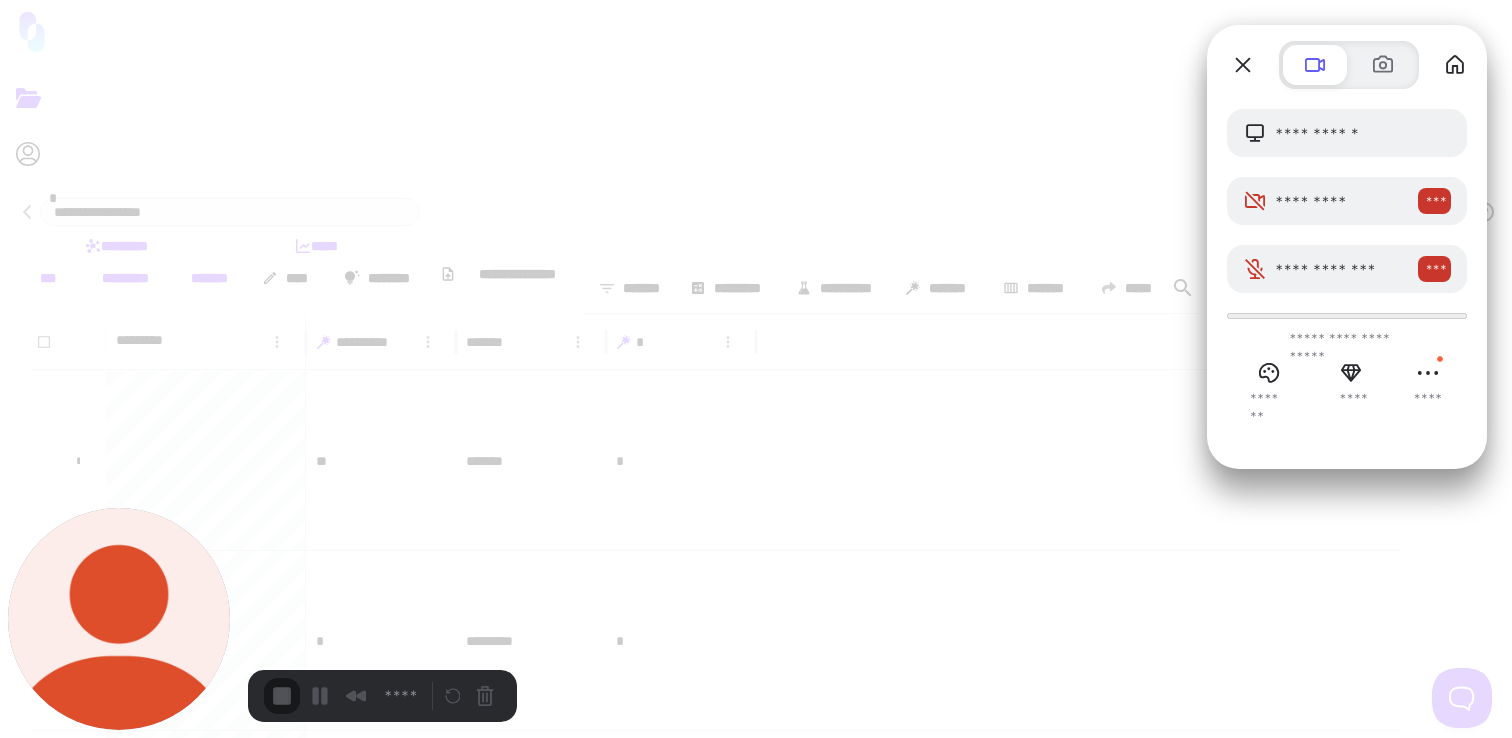 click on "**********" at bounding box center [352, 1648] 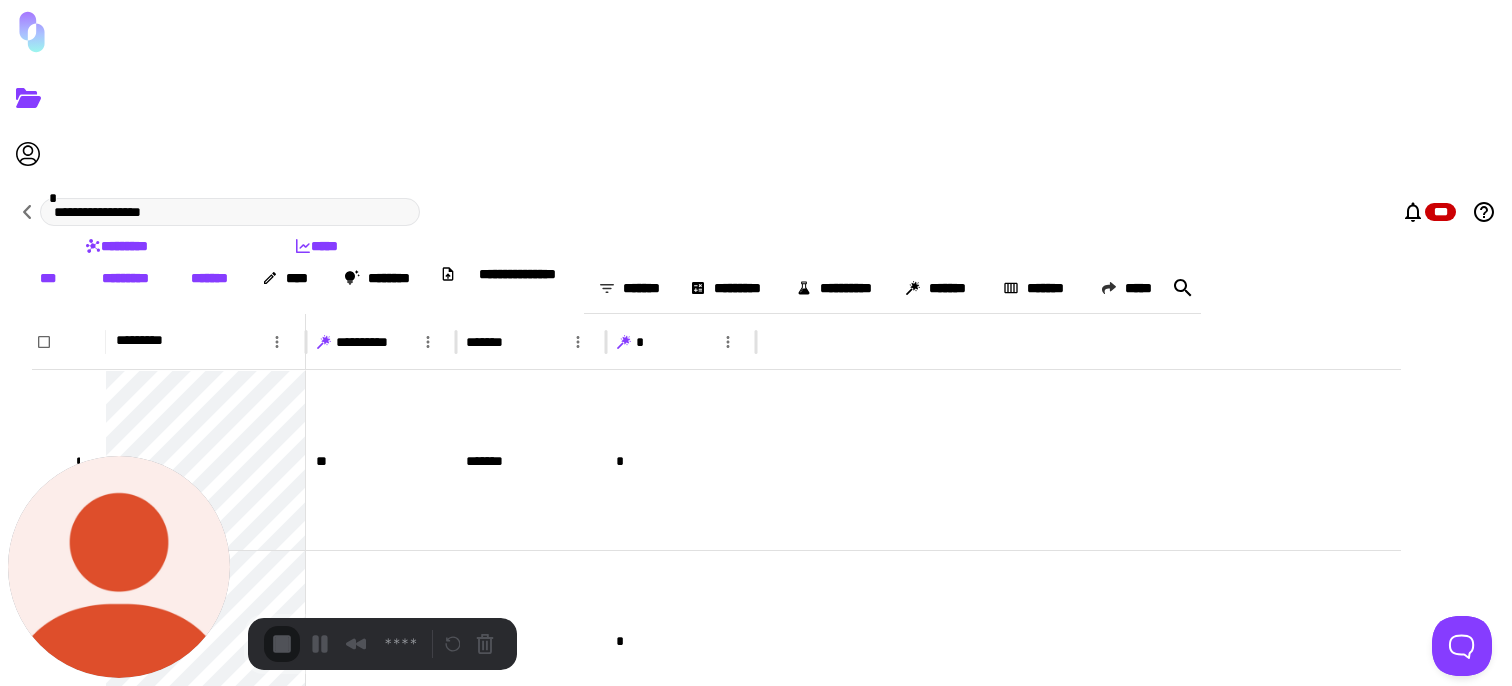 click on "**********" at bounding box center [45, 738] 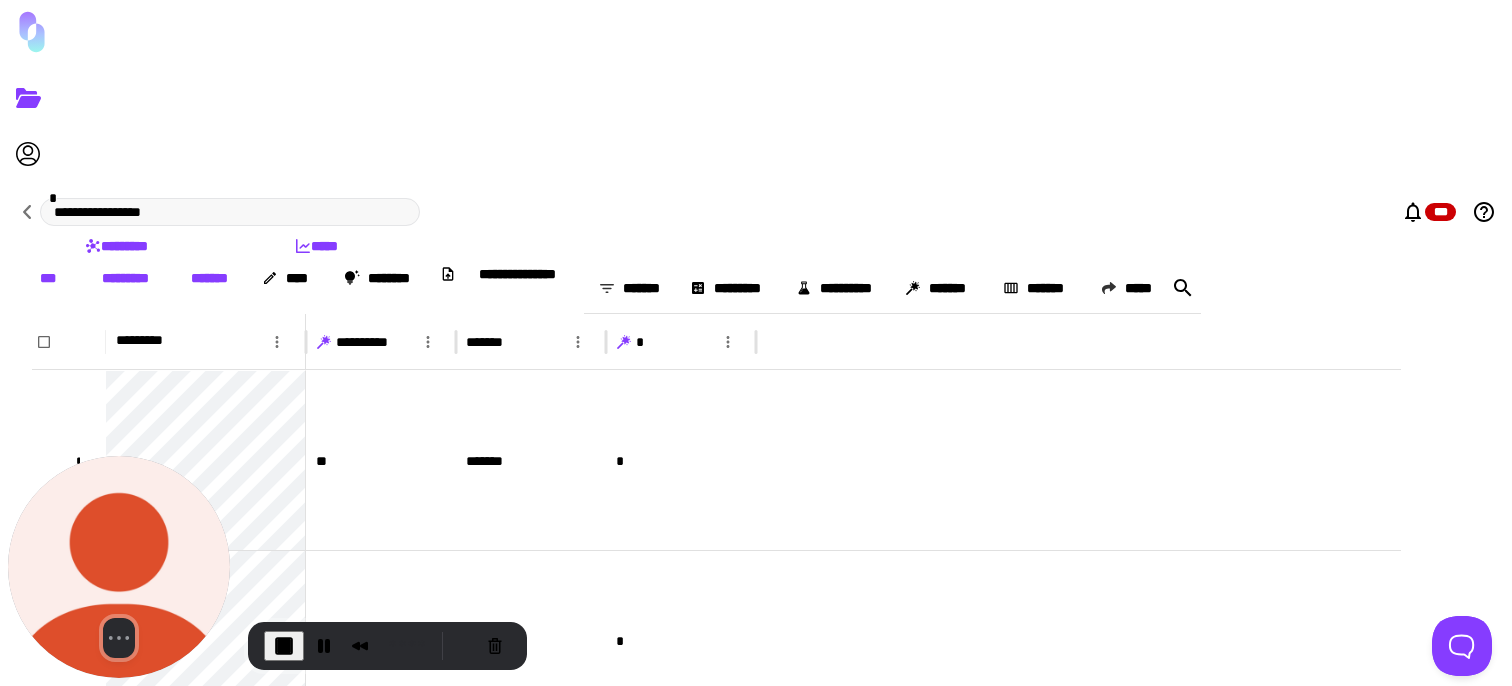 click 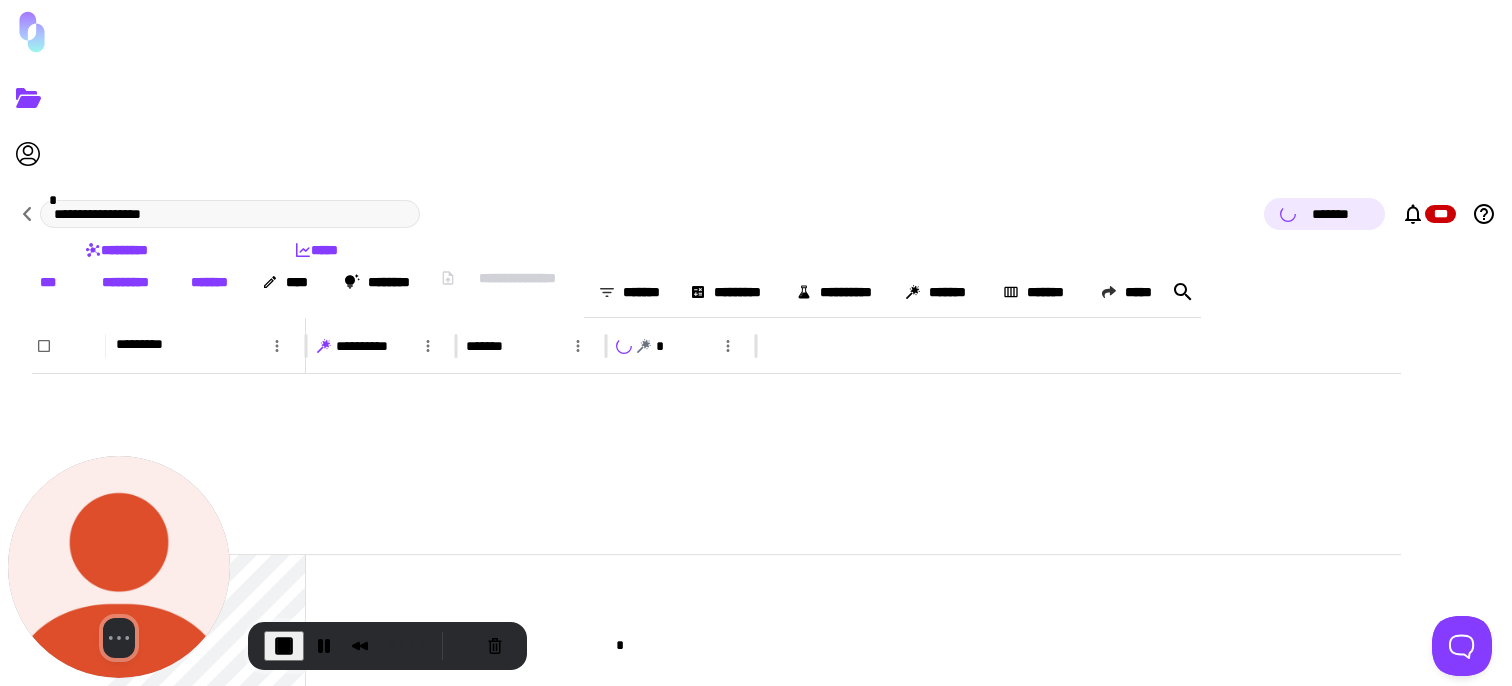 scroll, scrollTop: 787, scrollLeft: 0, axis: vertical 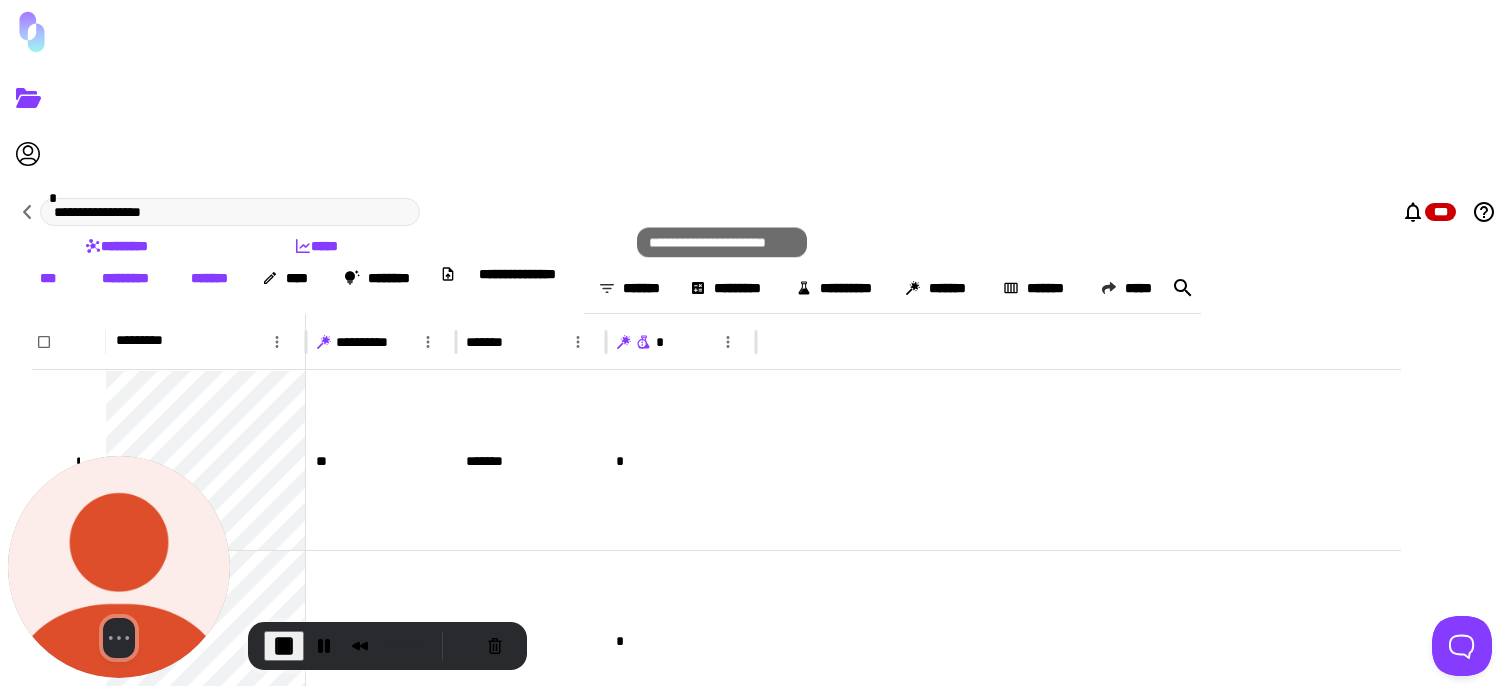 click 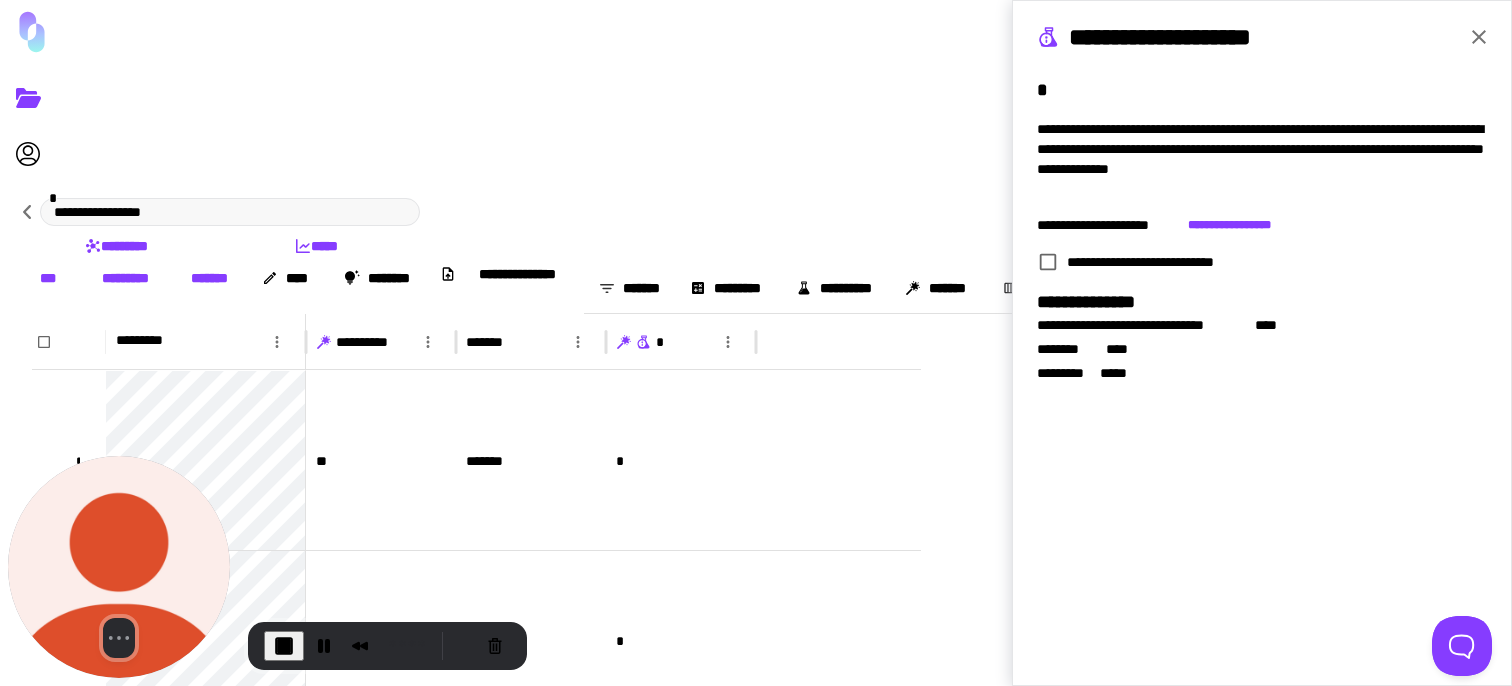 click 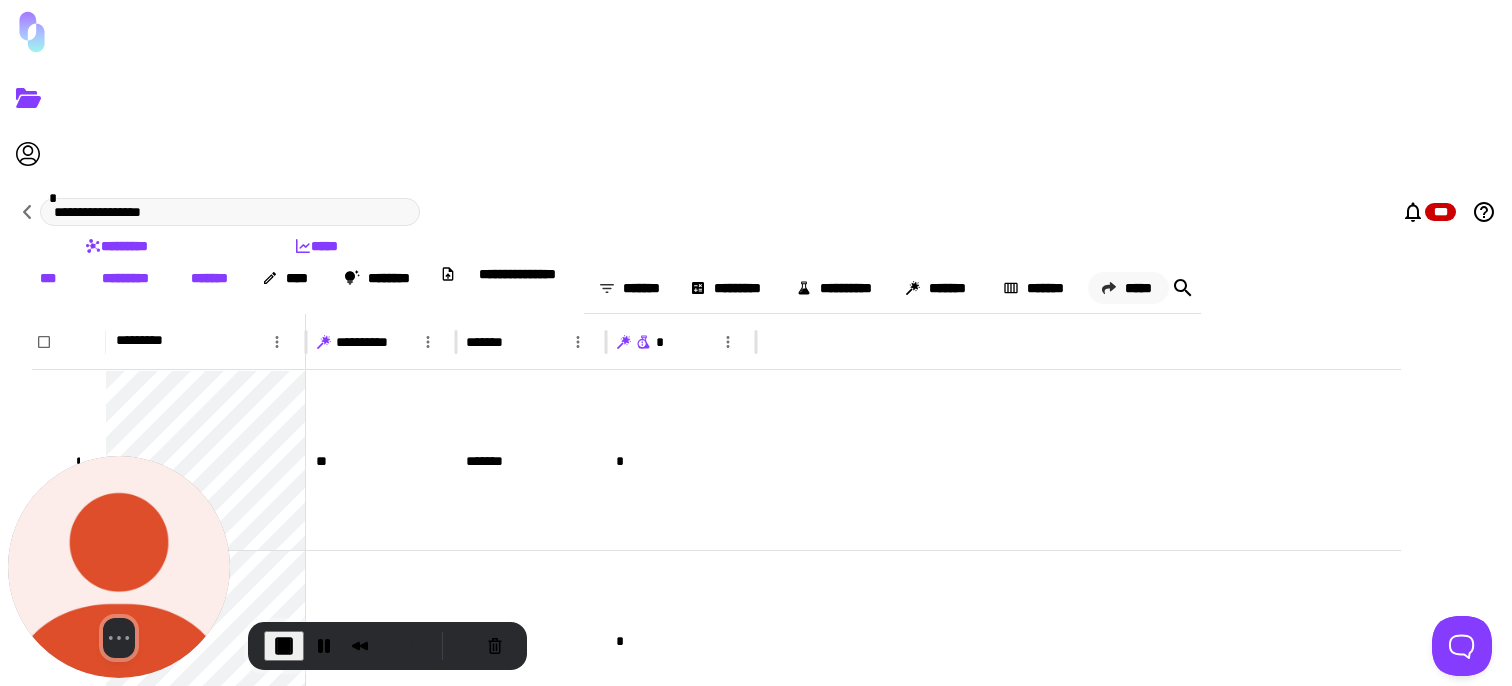 click on "*****" at bounding box center [1128, 288] 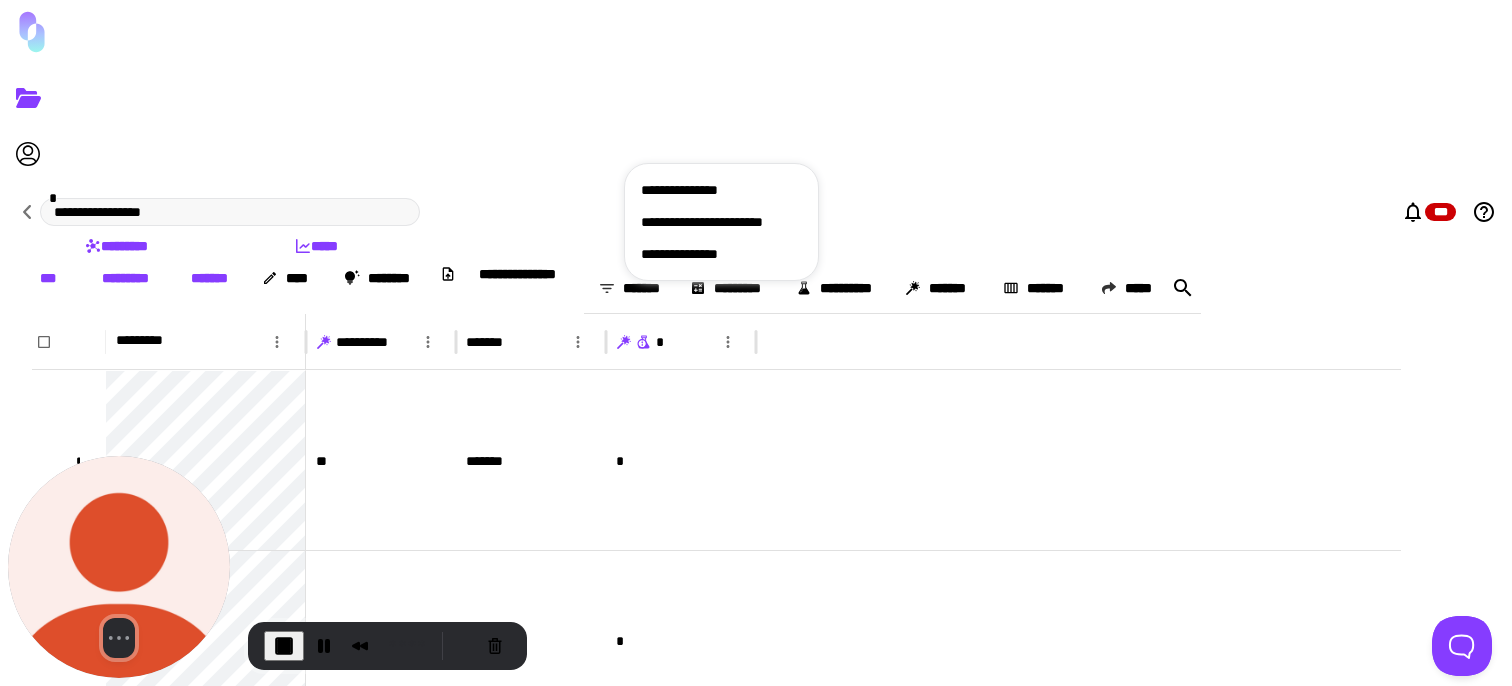 click on "**********" at bounding box center [721, 190] 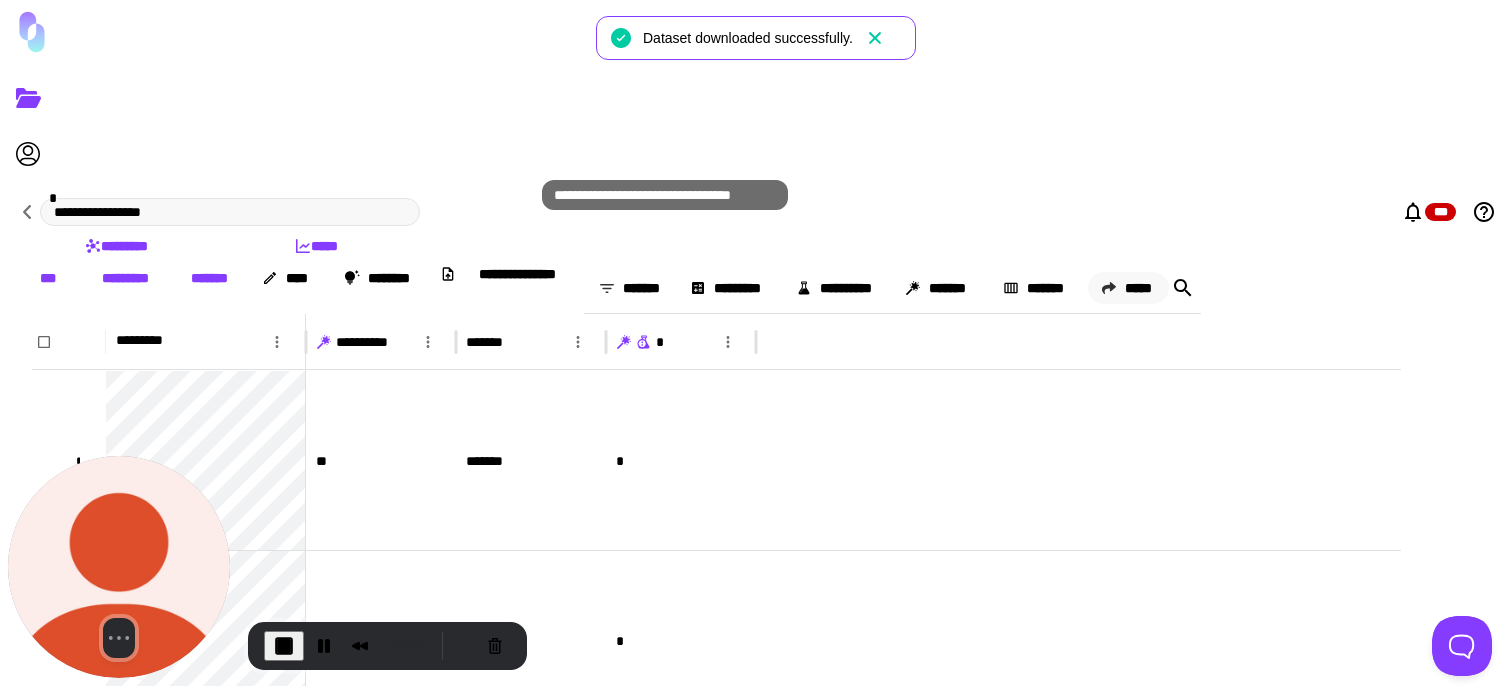 click on "*****" at bounding box center (1128, 288) 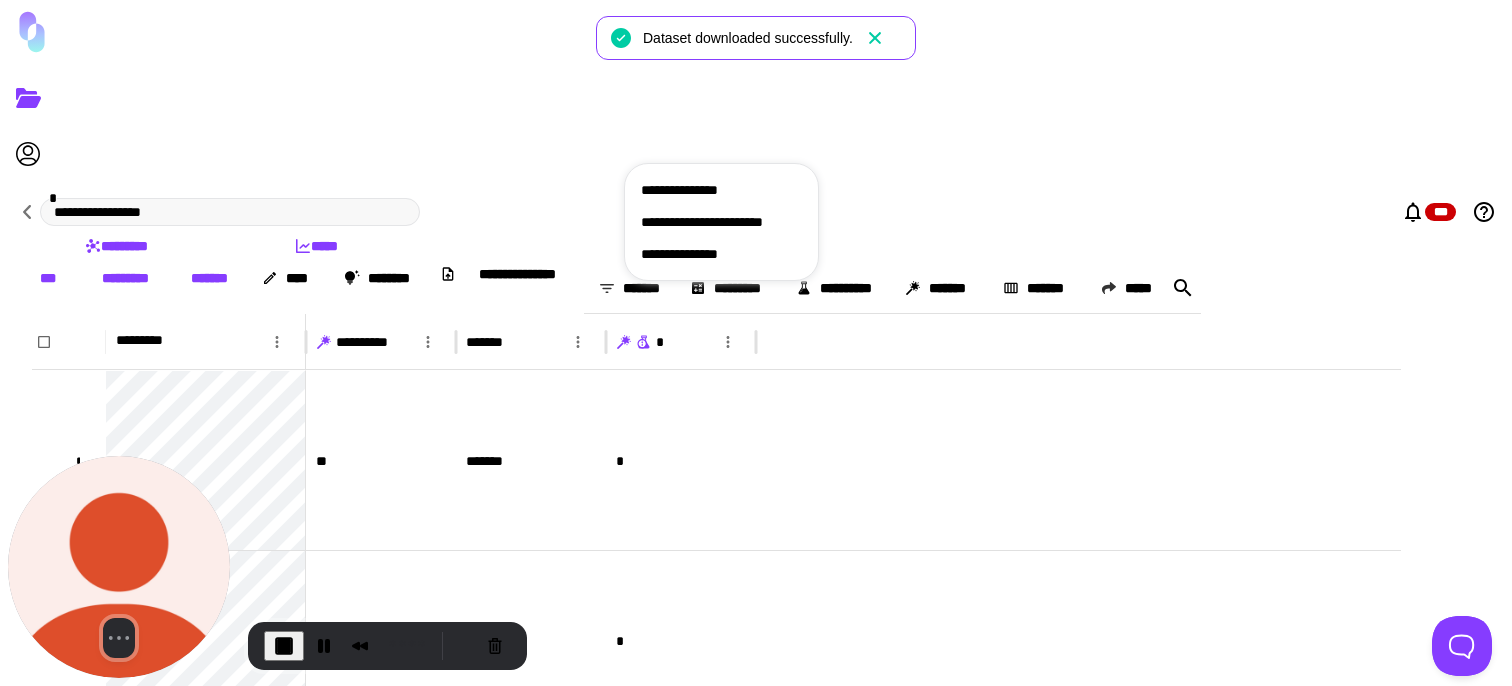 click on "**********" at bounding box center [721, 222] 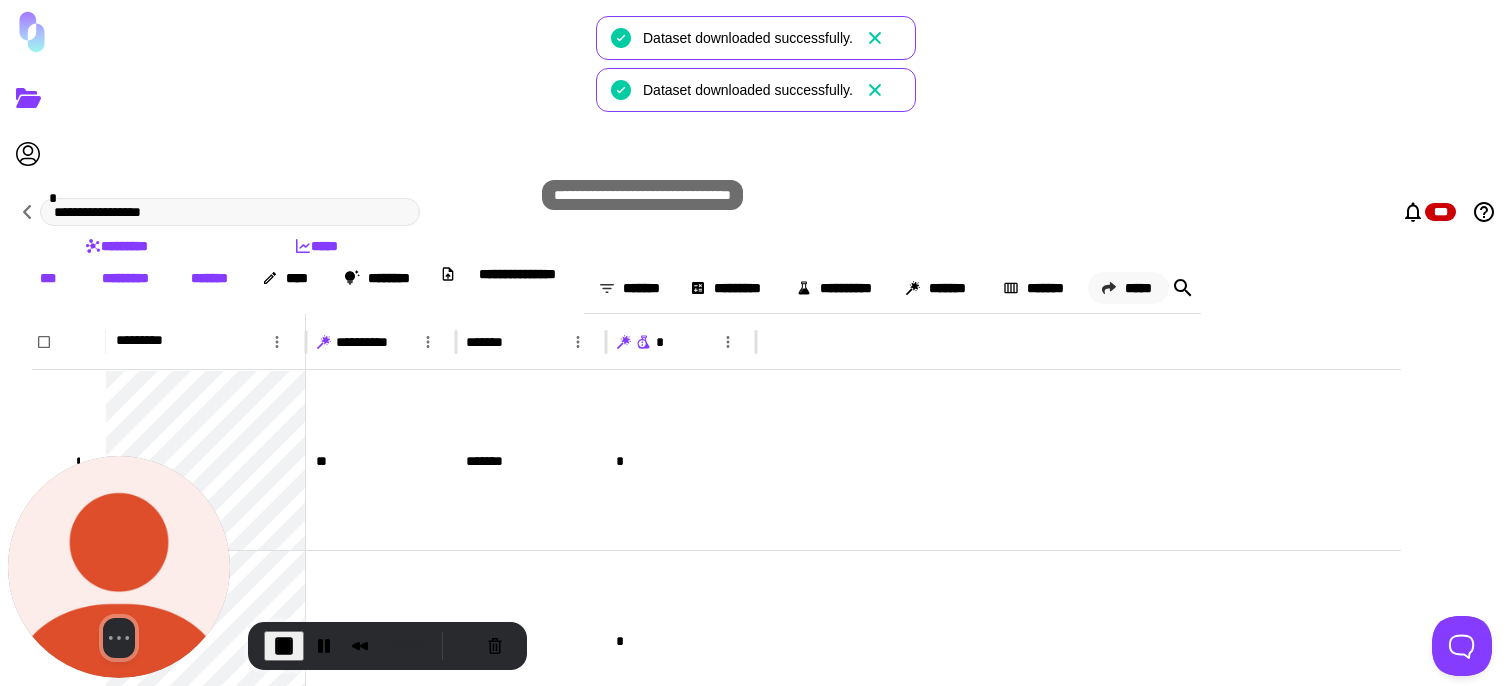 click on "*****" at bounding box center (1128, 288) 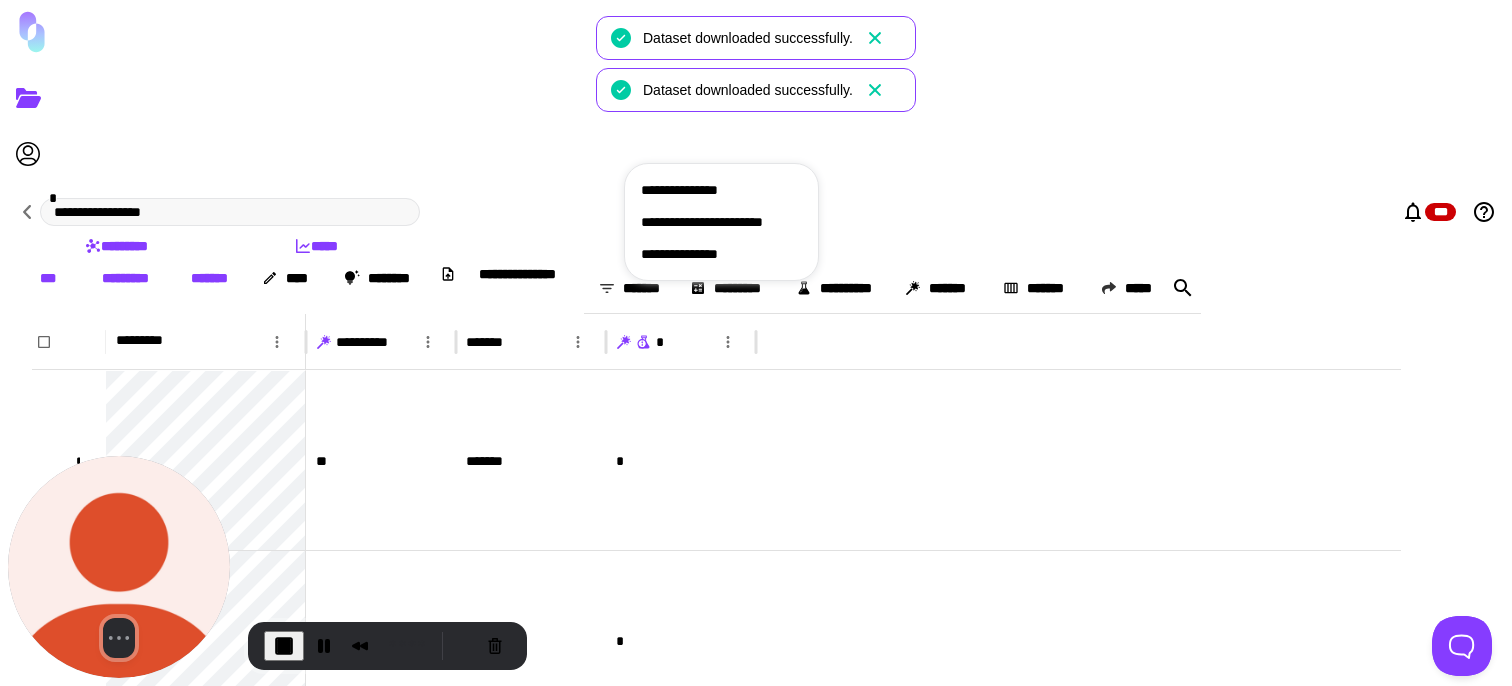 click on "**********" at bounding box center [721, 254] 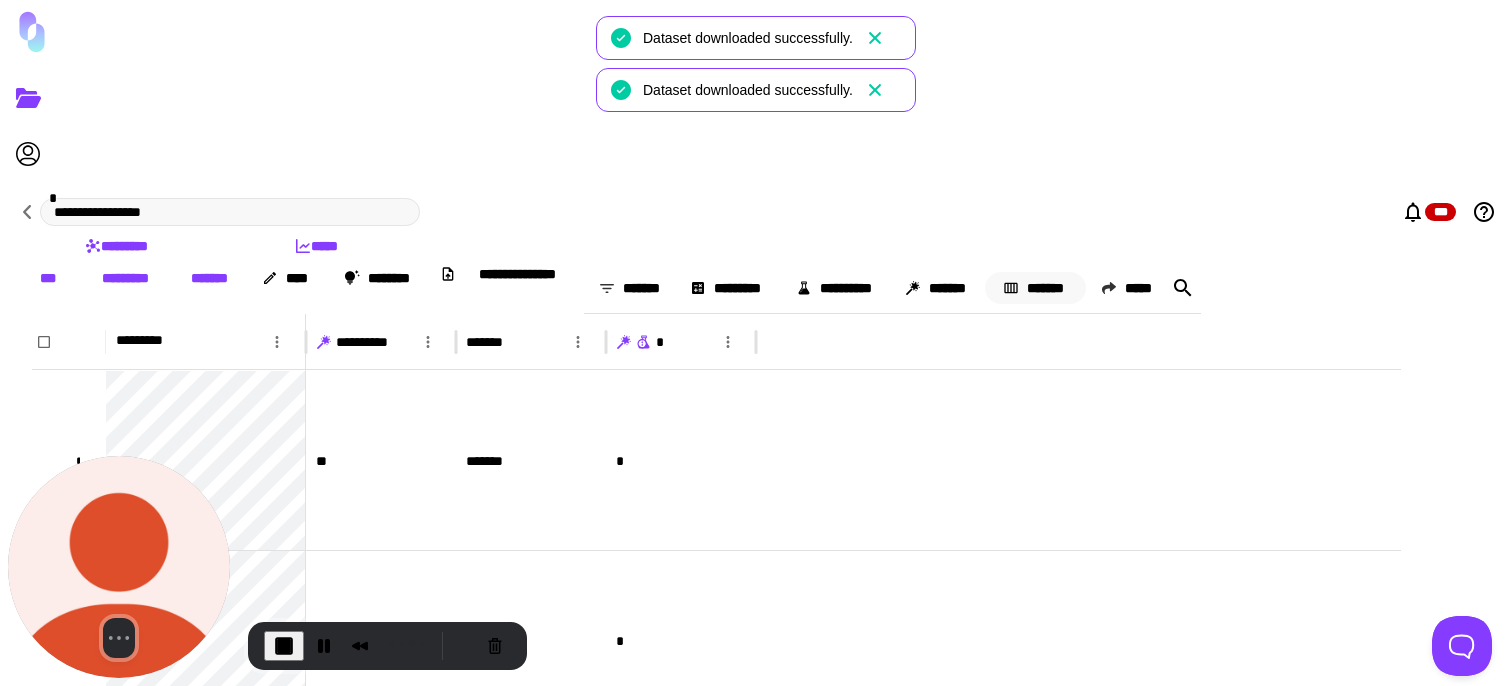 click on "*******" at bounding box center (1035, 288) 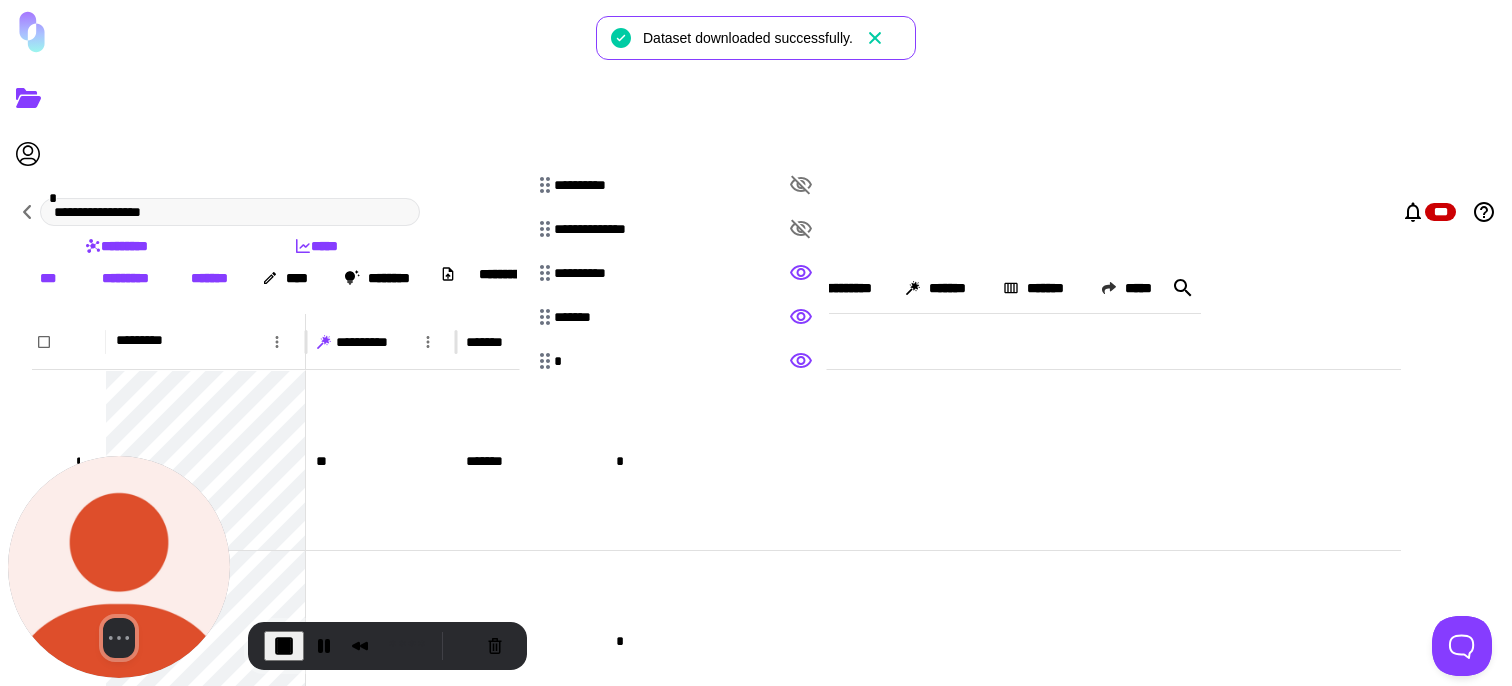 click 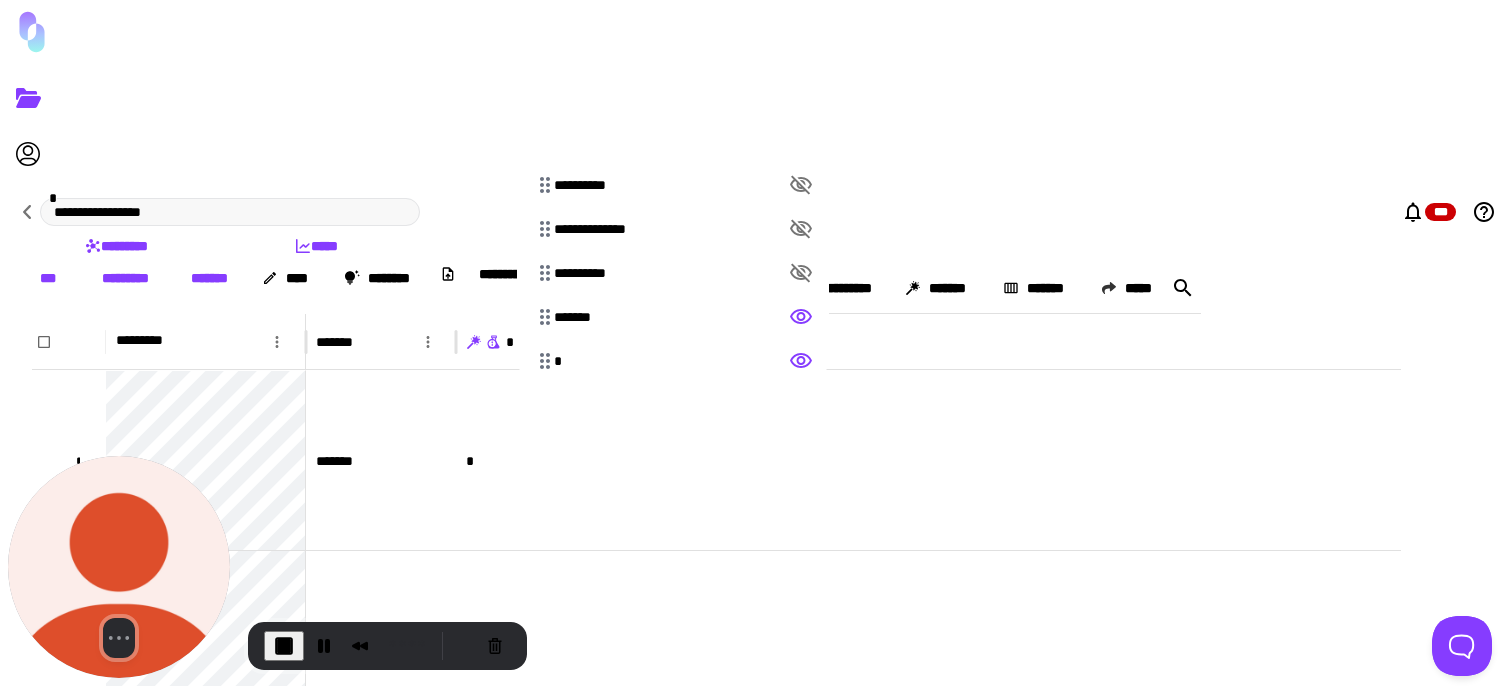 click at bounding box center (756, 343) 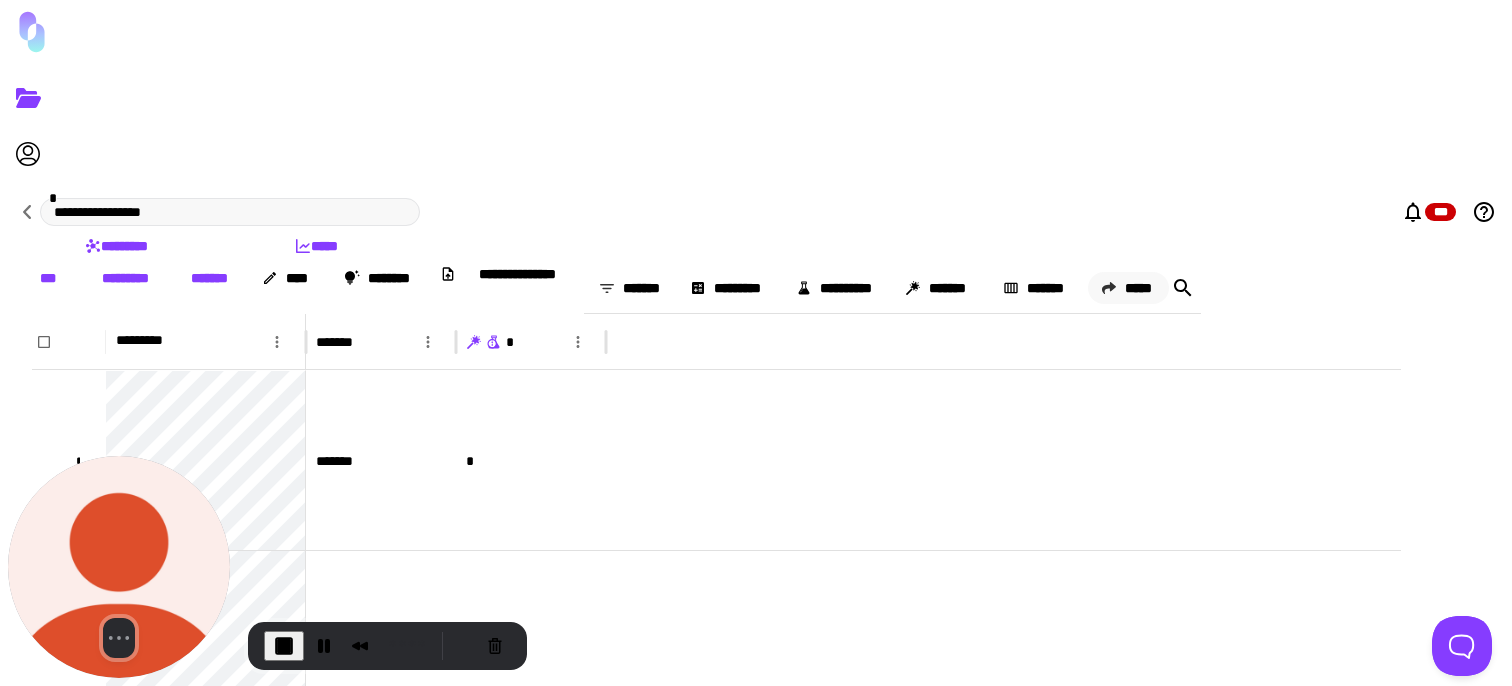 click on "*****" at bounding box center (1128, 288) 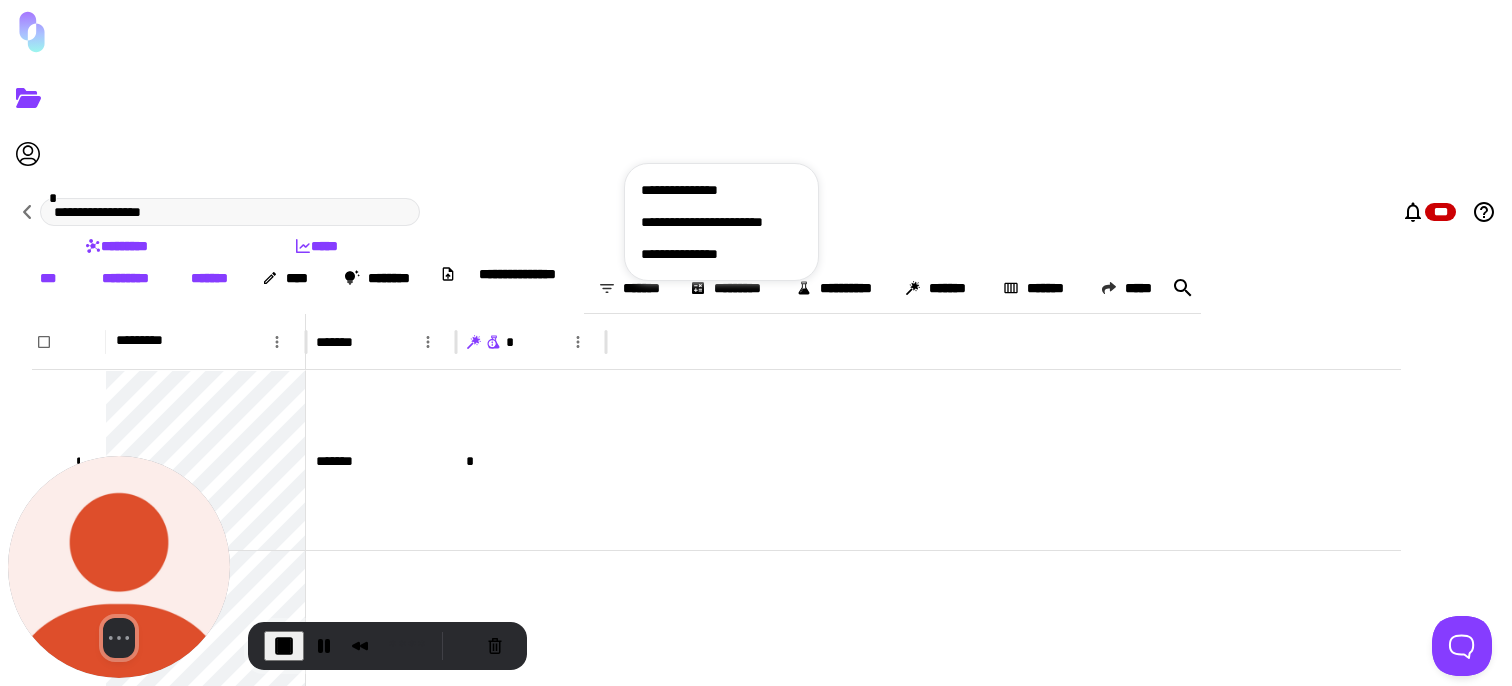 click on "**********" at bounding box center [721, 190] 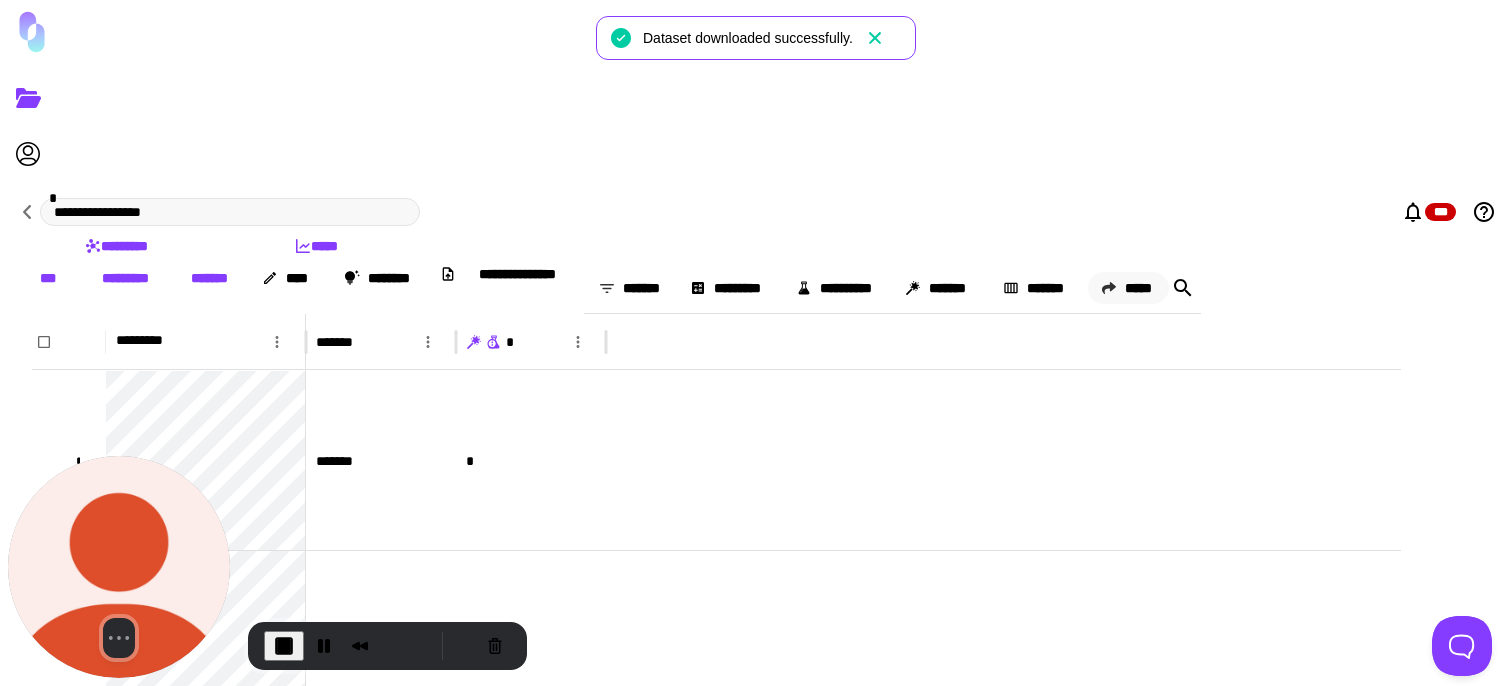 click on "*****" at bounding box center (1128, 288) 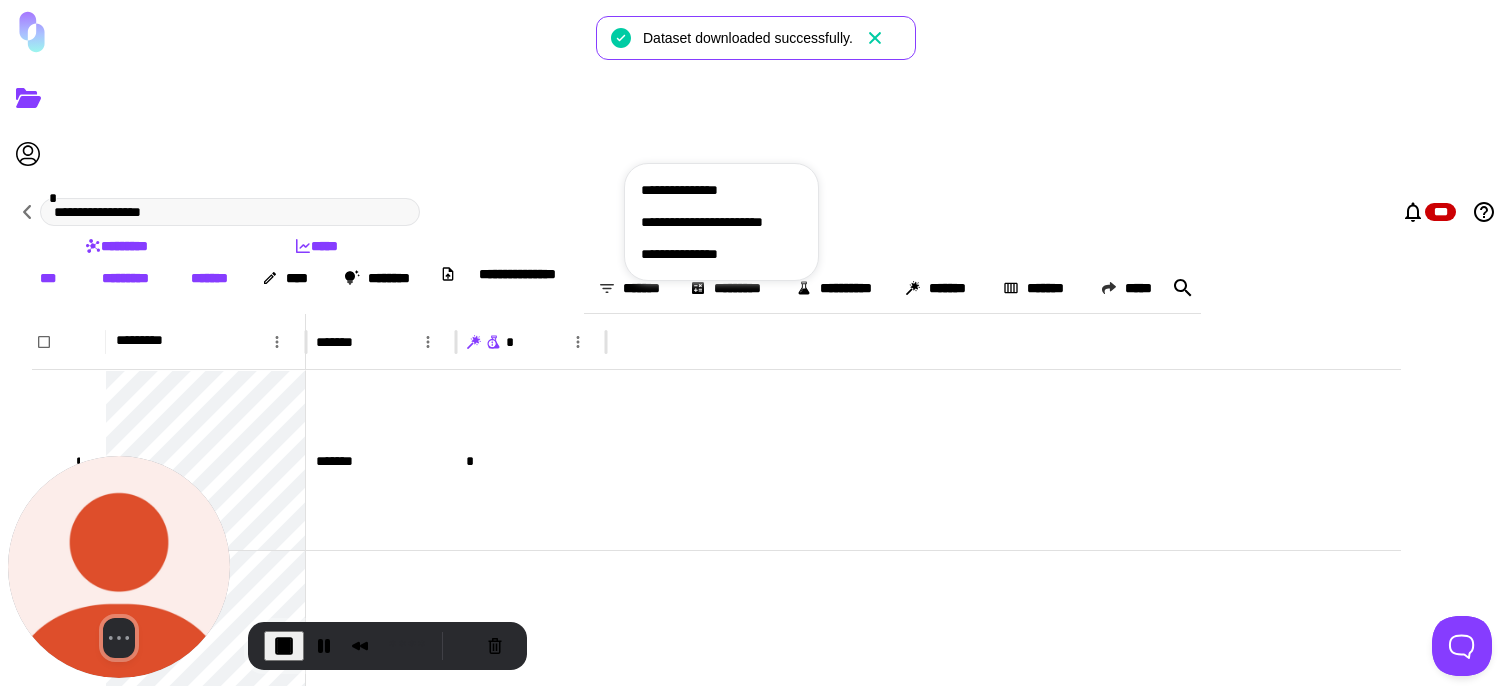 click on "**********" at bounding box center (721, 222) 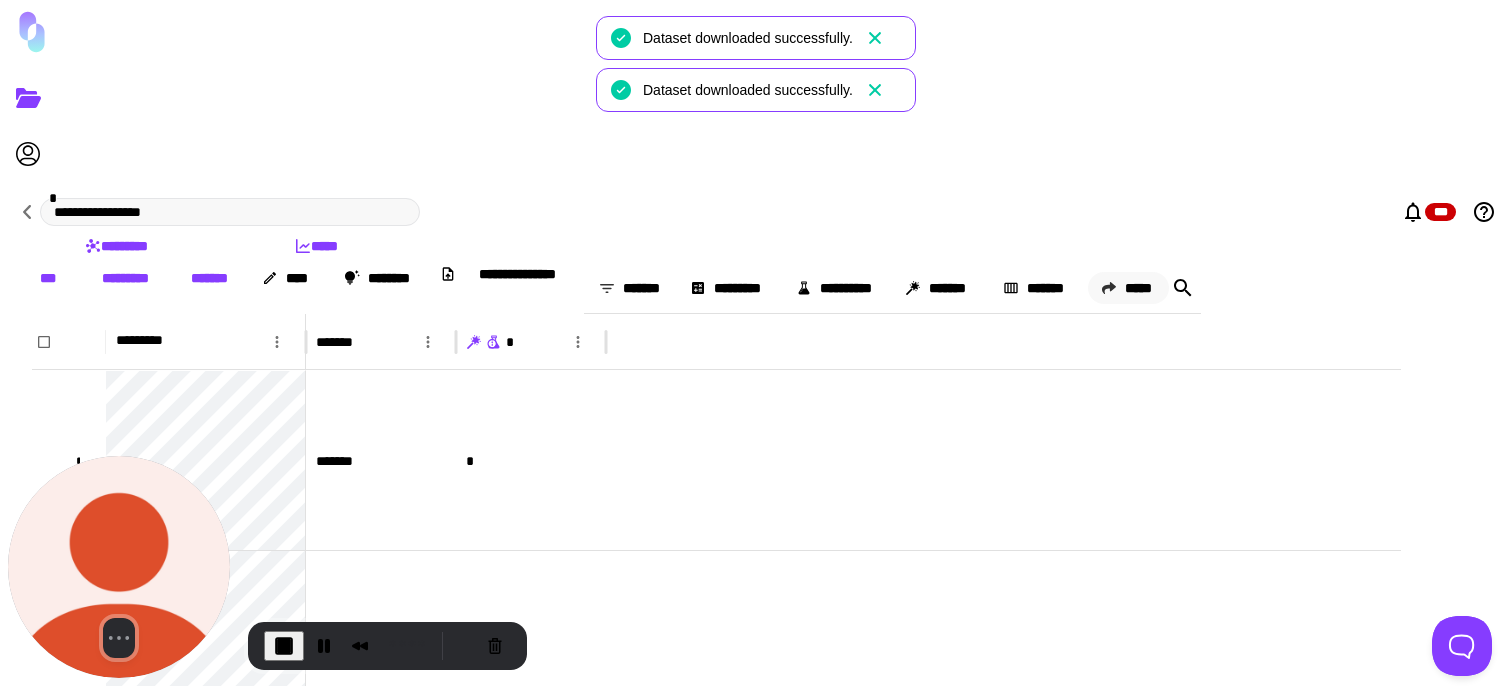 click on "*****" at bounding box center (1128, 288) 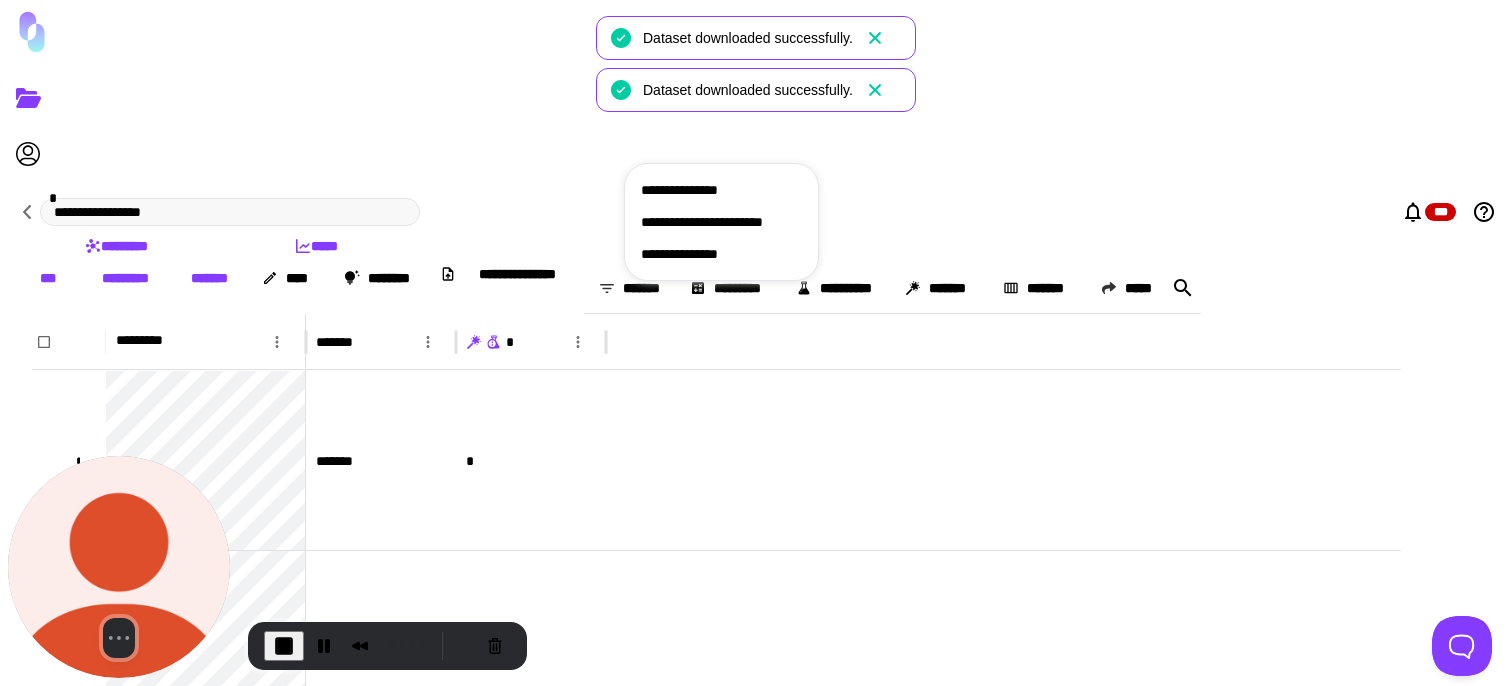 click on "**********" at bounding box center (721, 254) 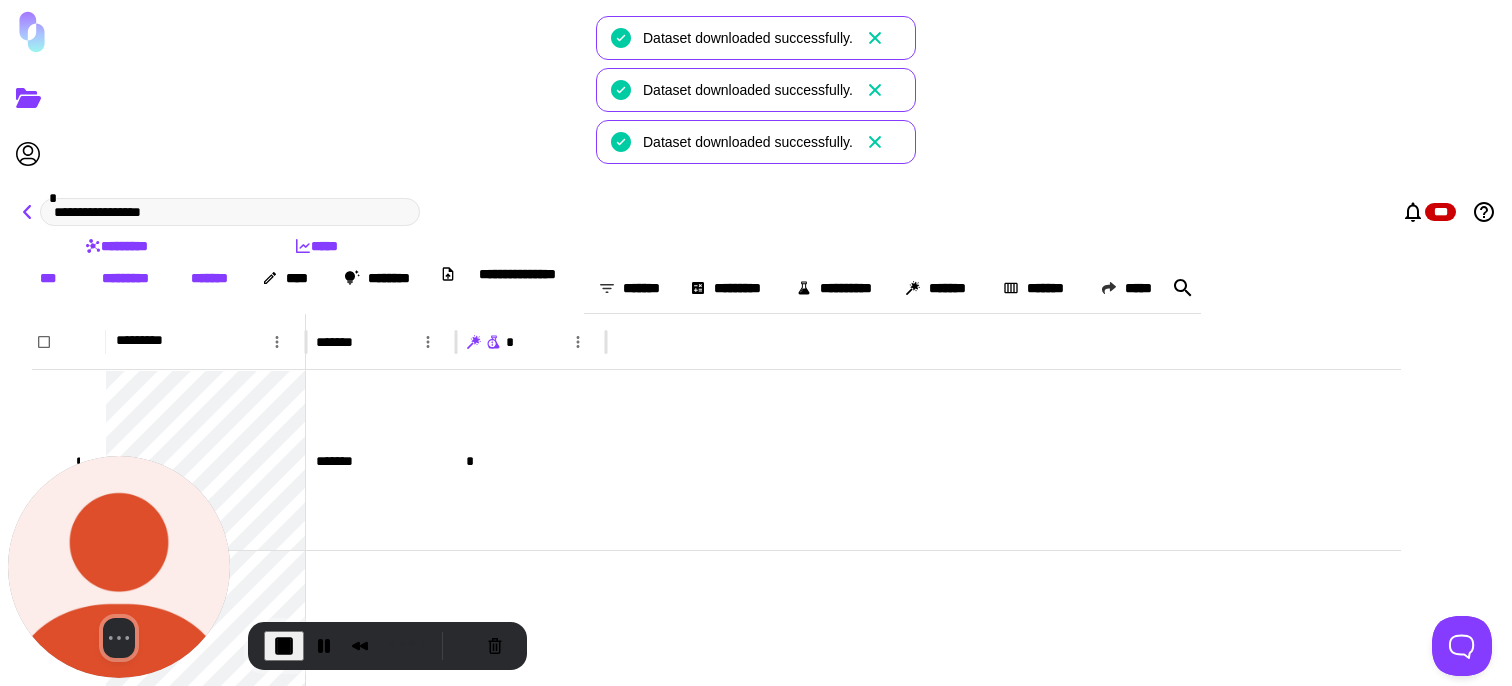 click 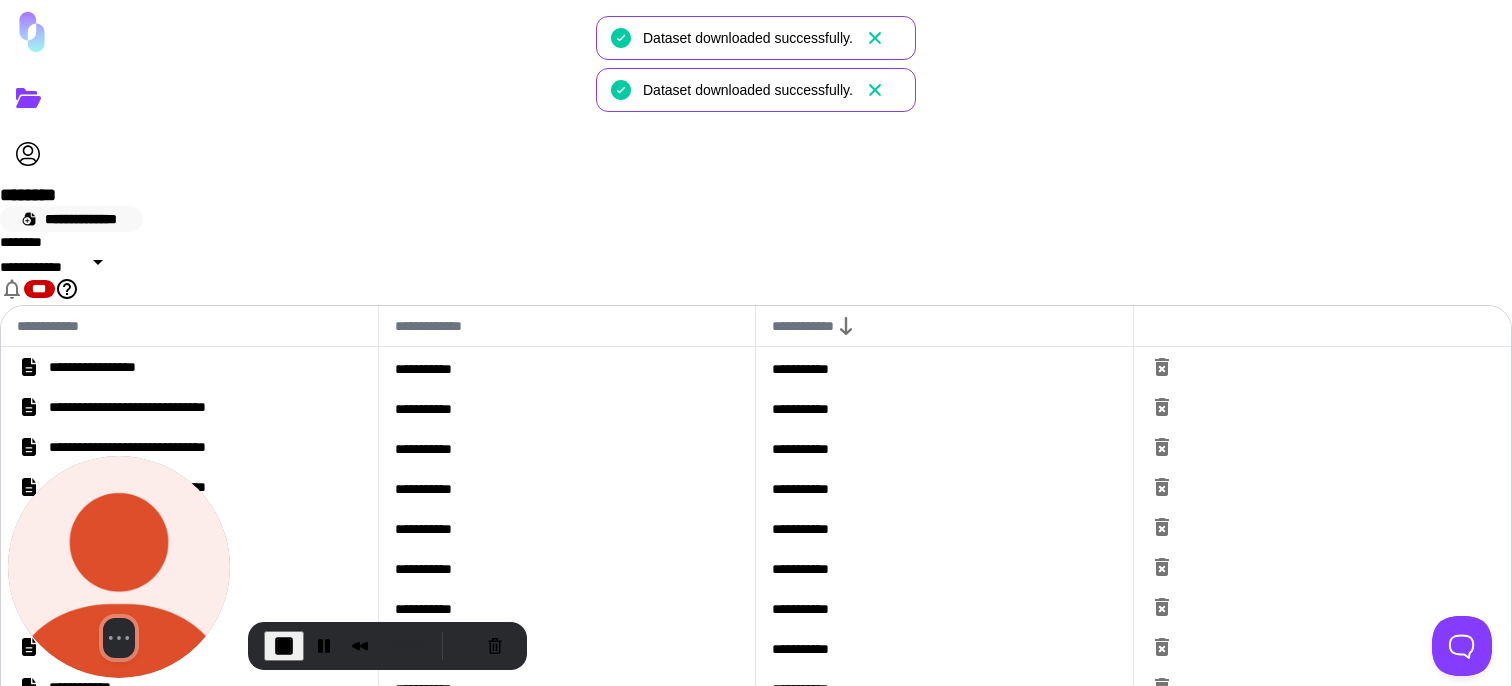 click on "**********" at bounding box center [71, 219] 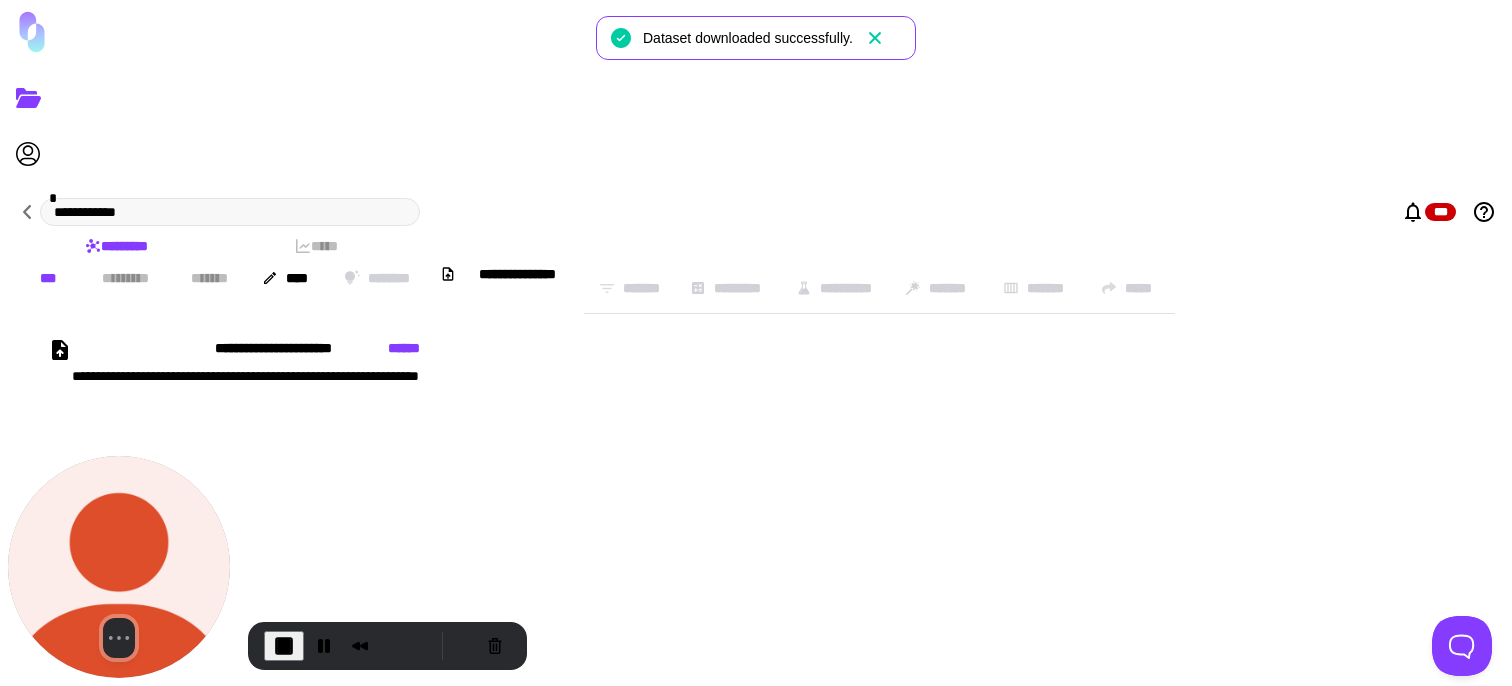 click on "**********" at bounding box center [716, 388] 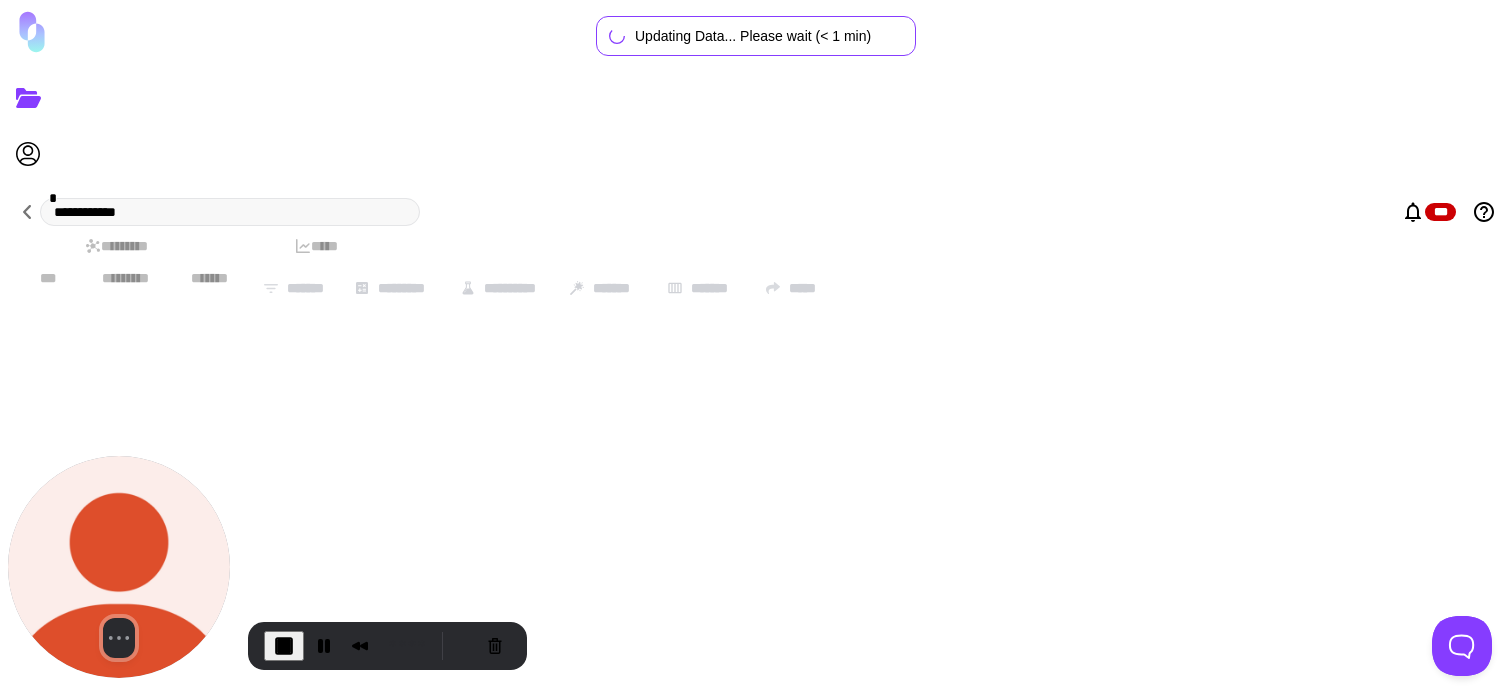 type on "**********" 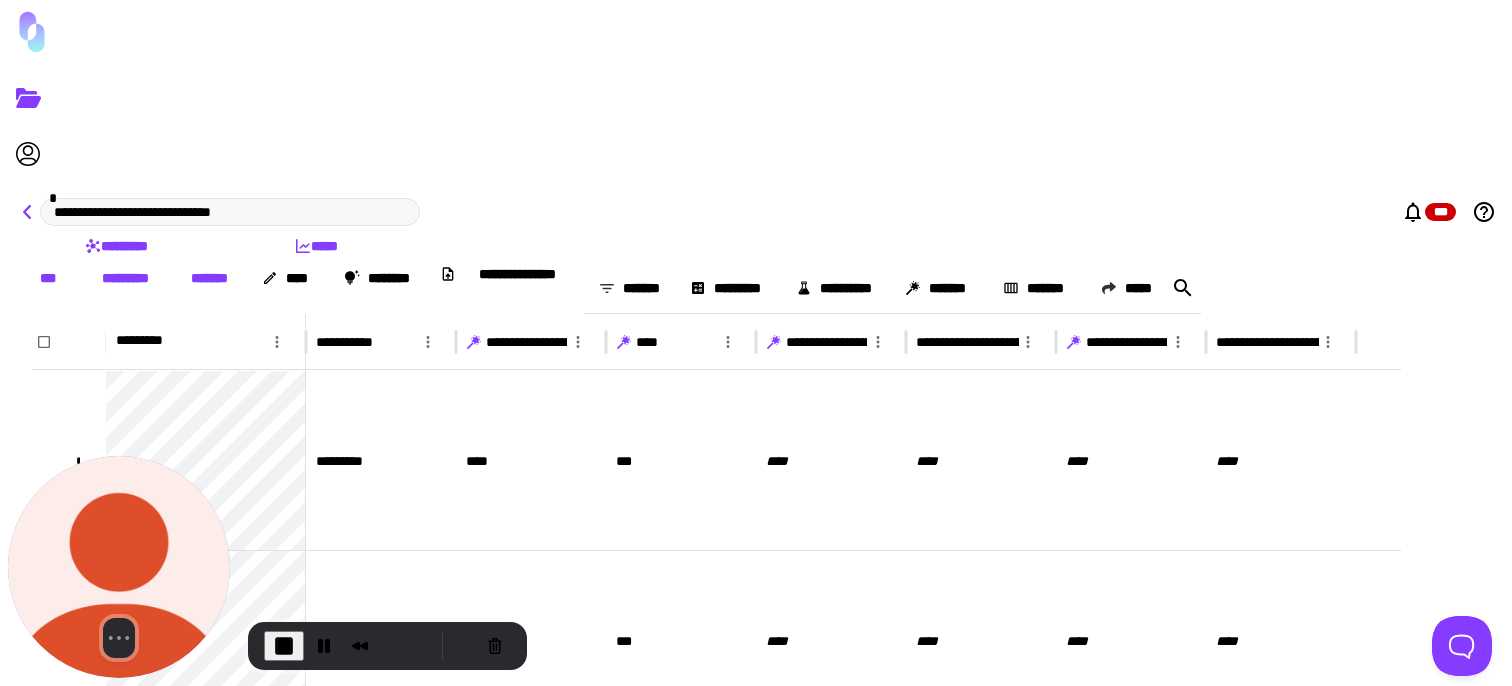 click 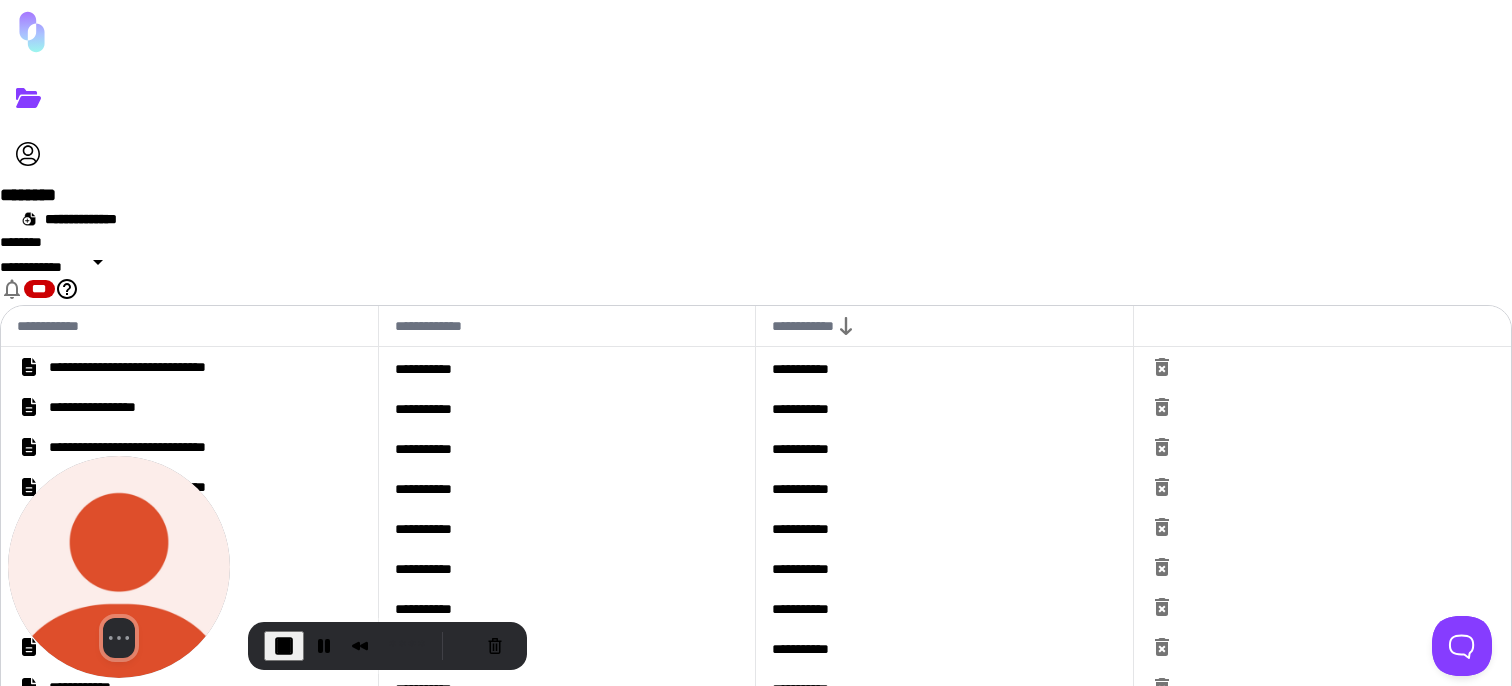 click on "**********" at bounding box center (756, 1265) 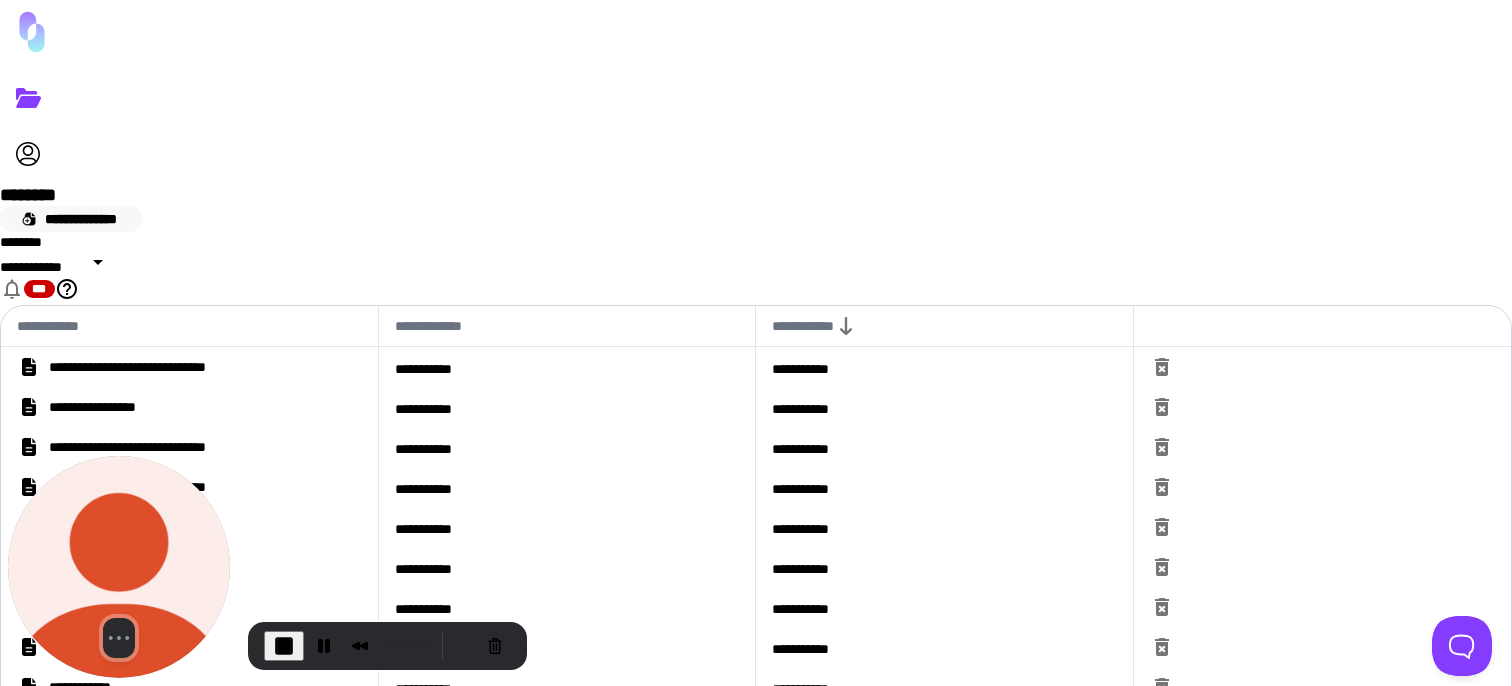 click on "**********" at bounding box center (71, 219) 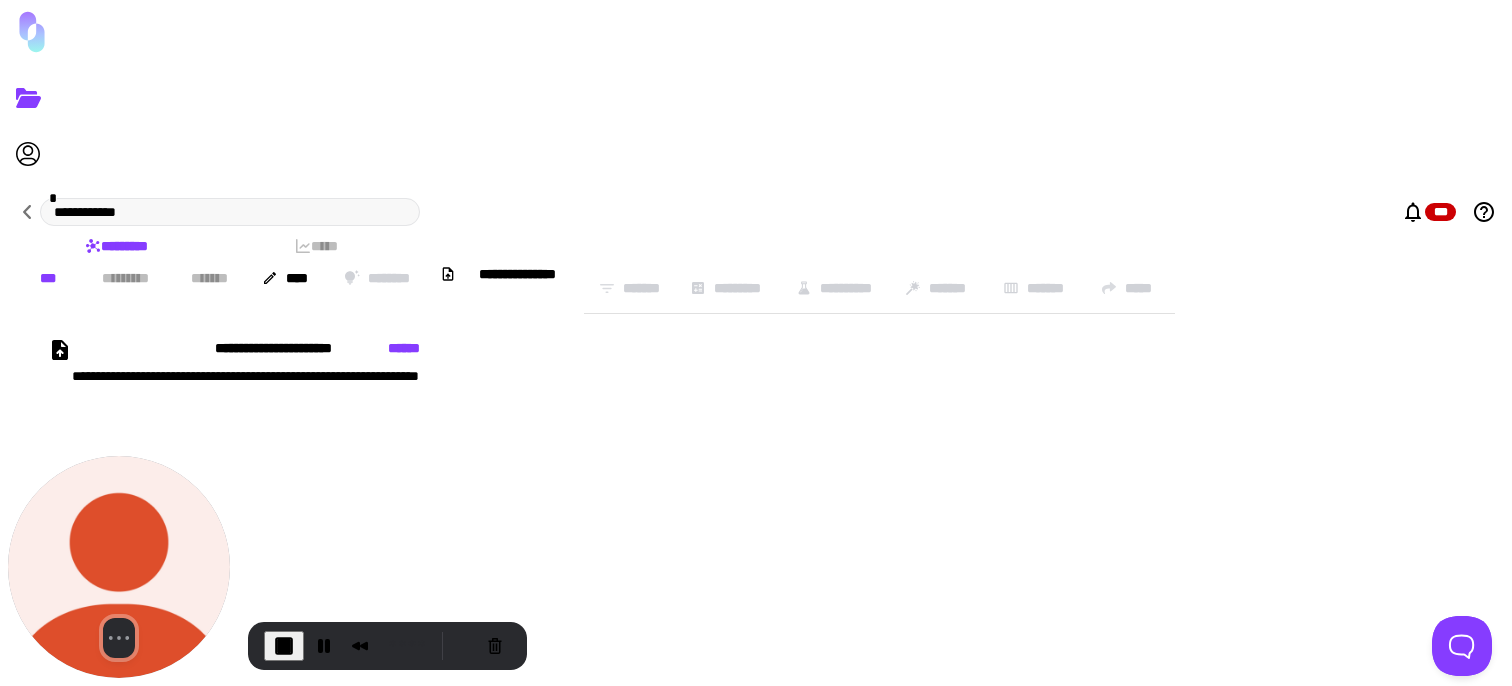 click on "**********" at bounding box center [716, 388] 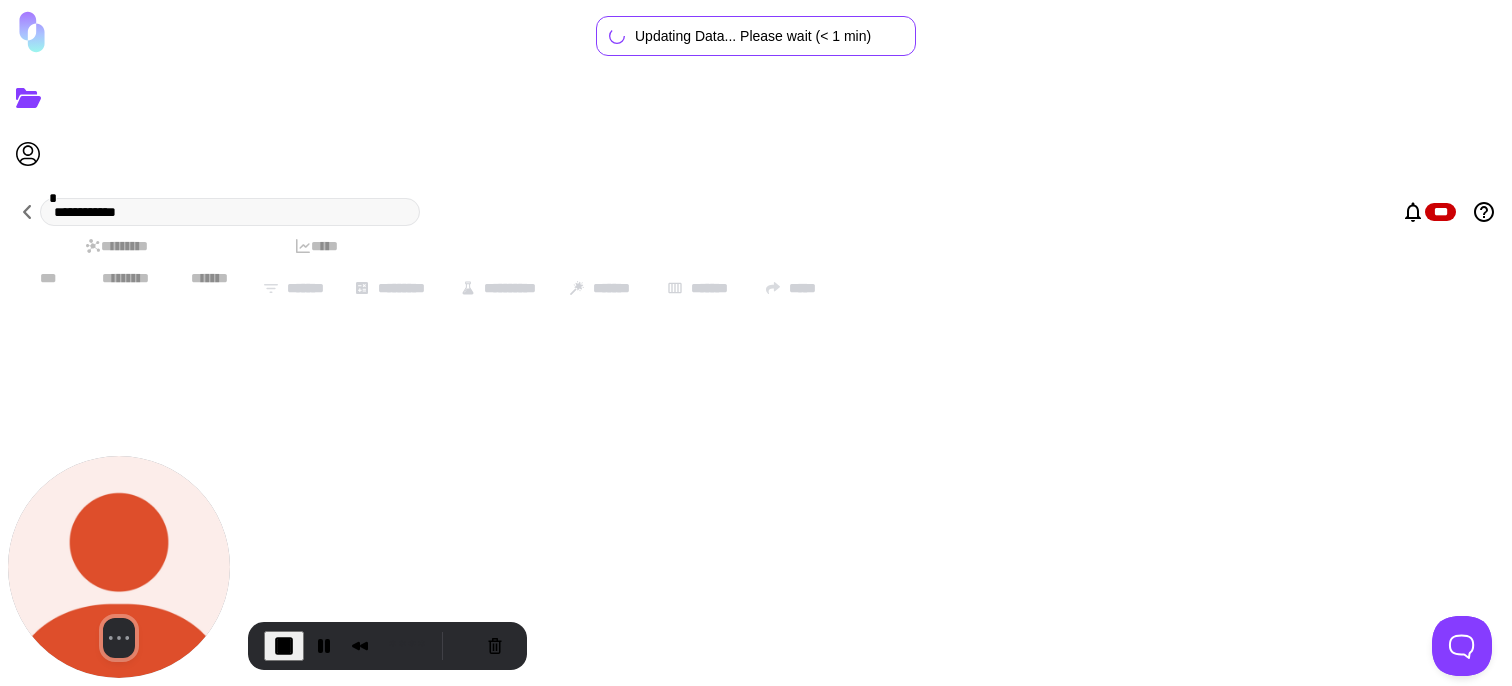type on "**********" 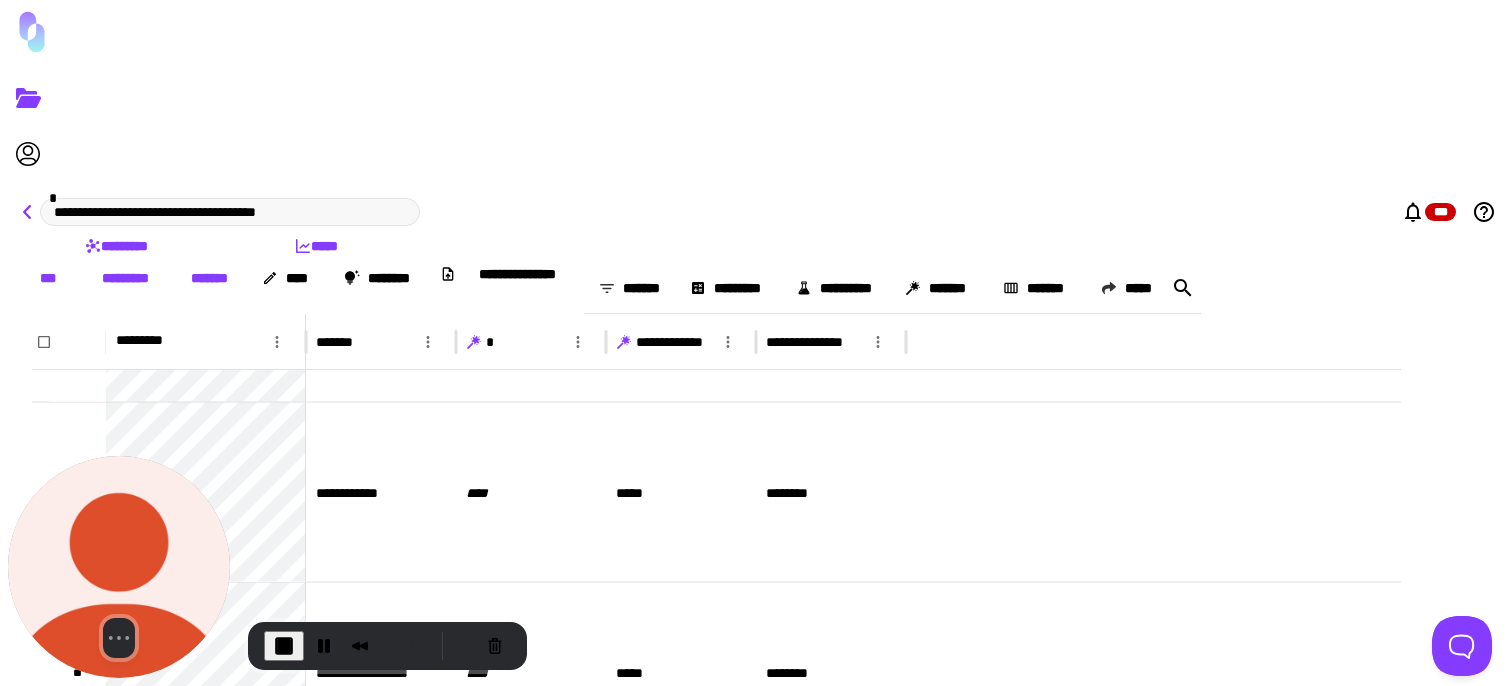 click 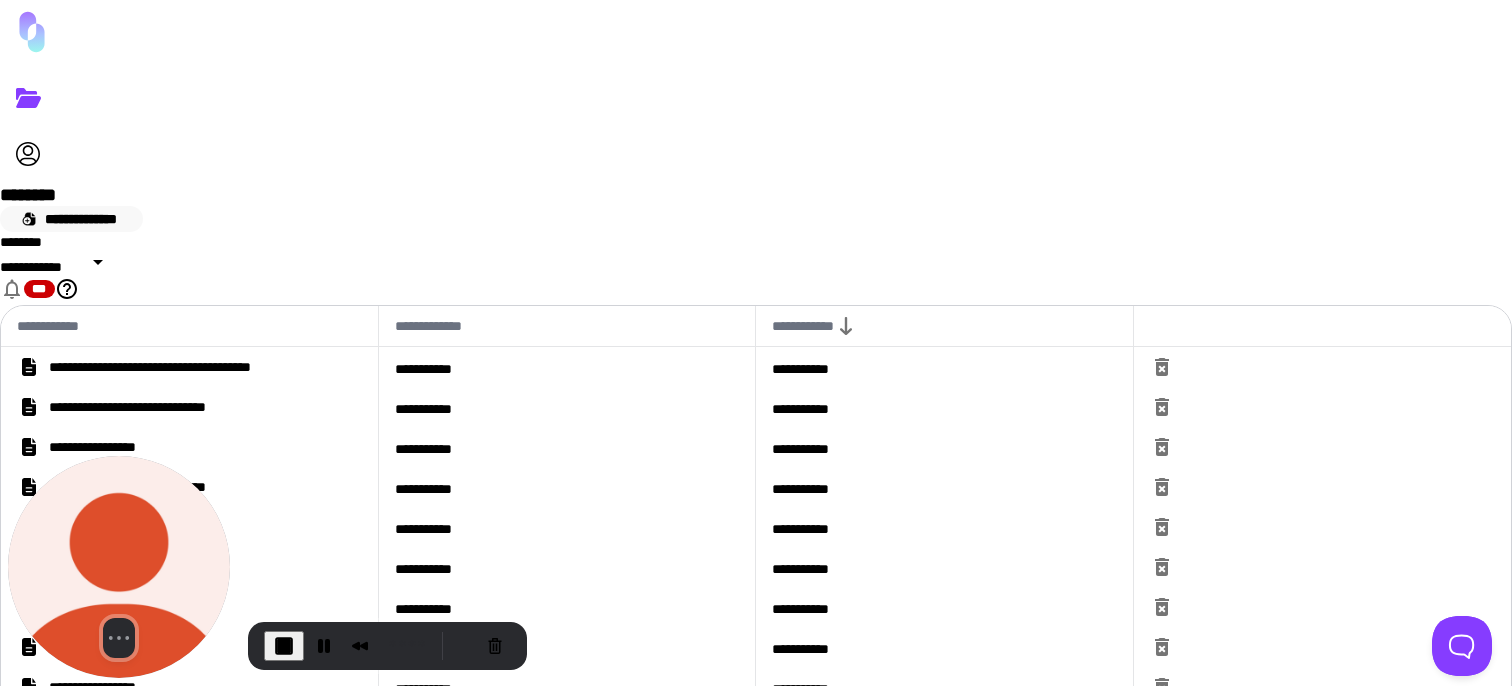 click on "**********" at bounding box center [71, 219] 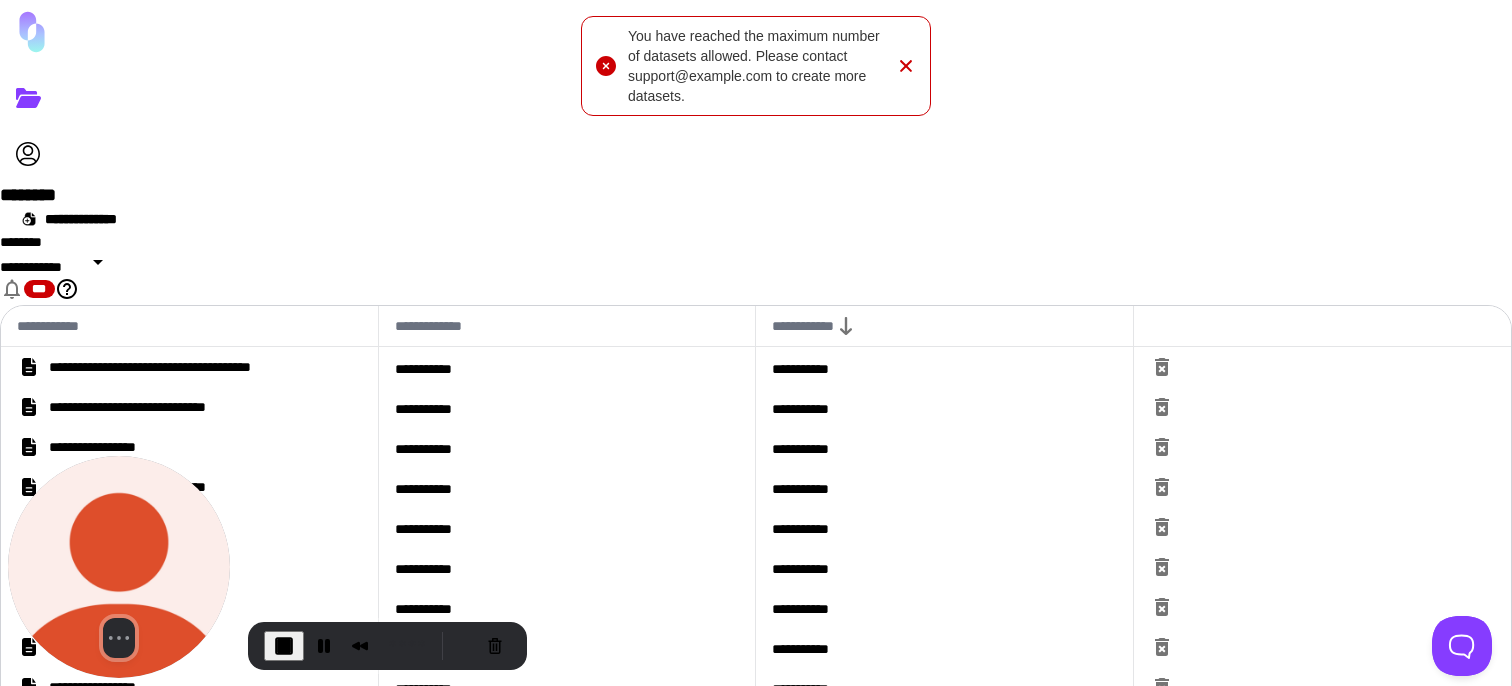 click 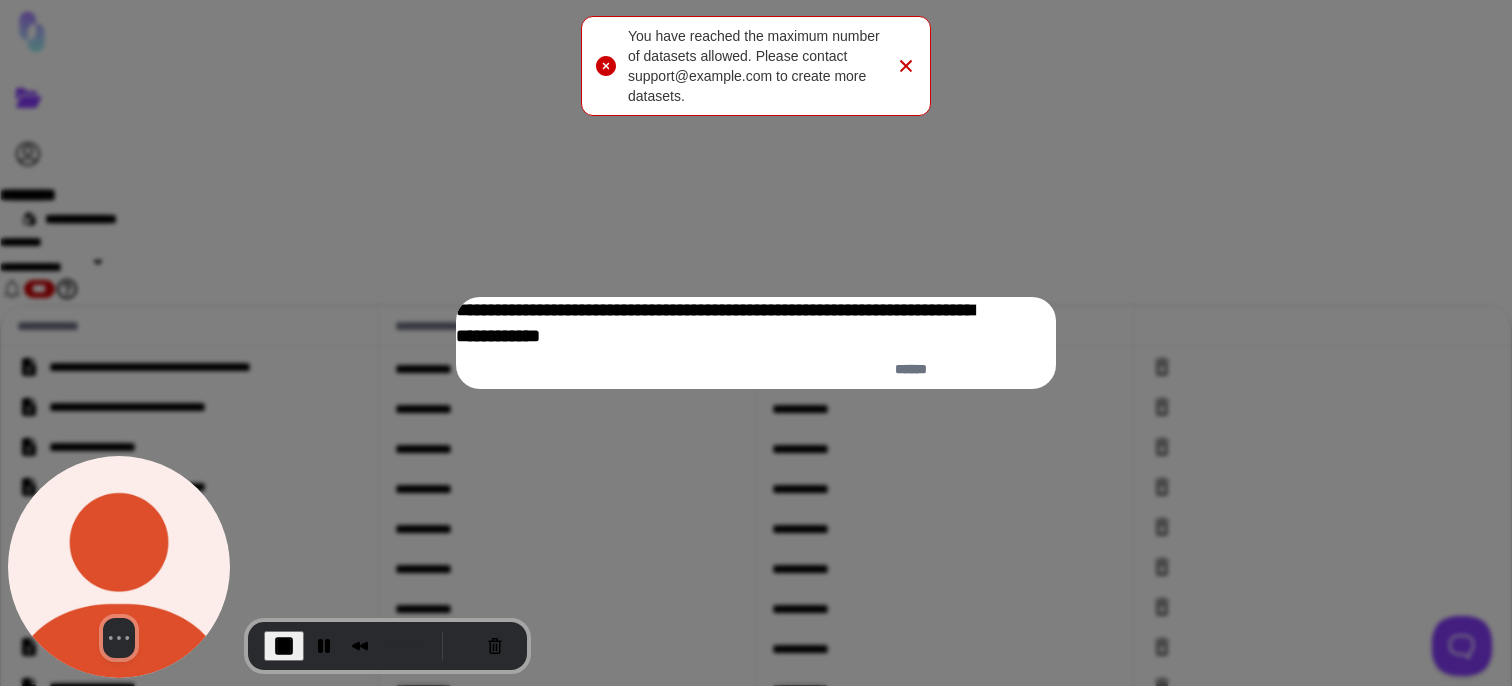 click on "******" at bounding box center [1011, 369] 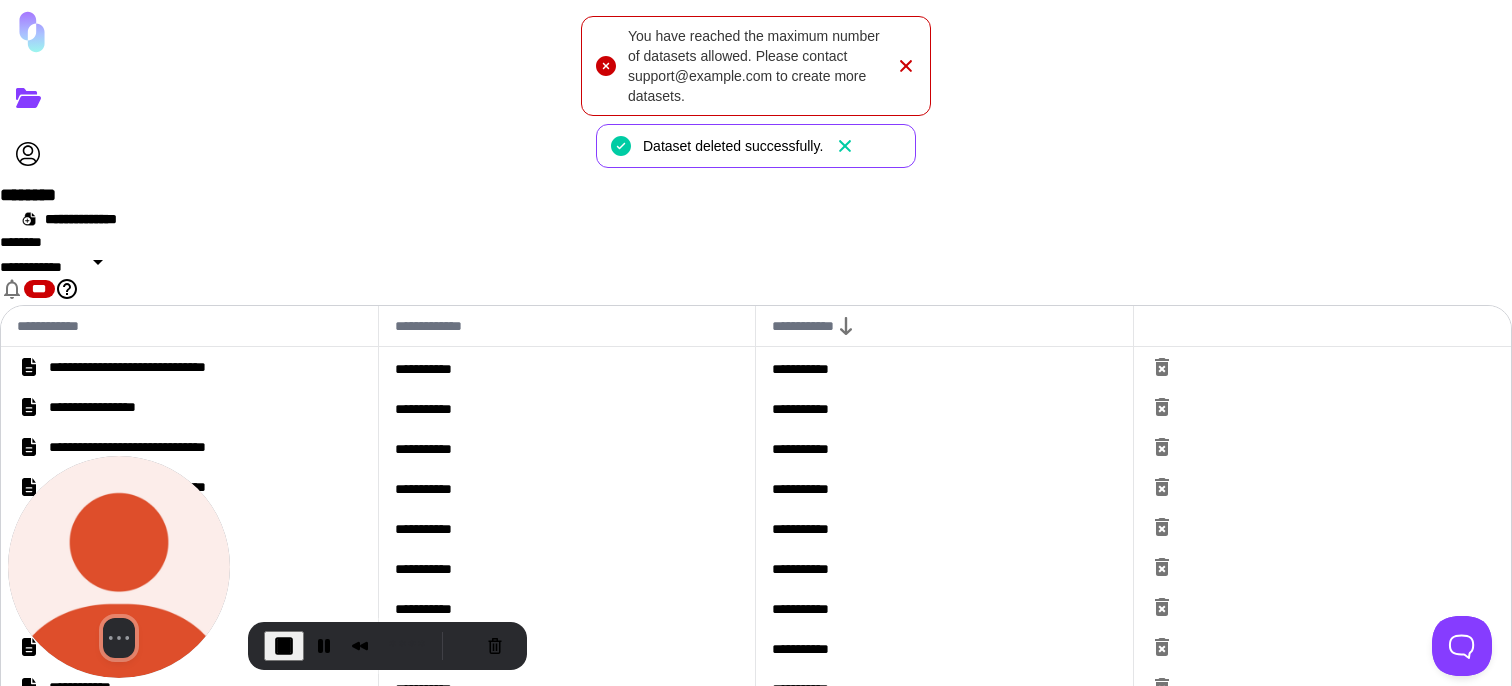 click 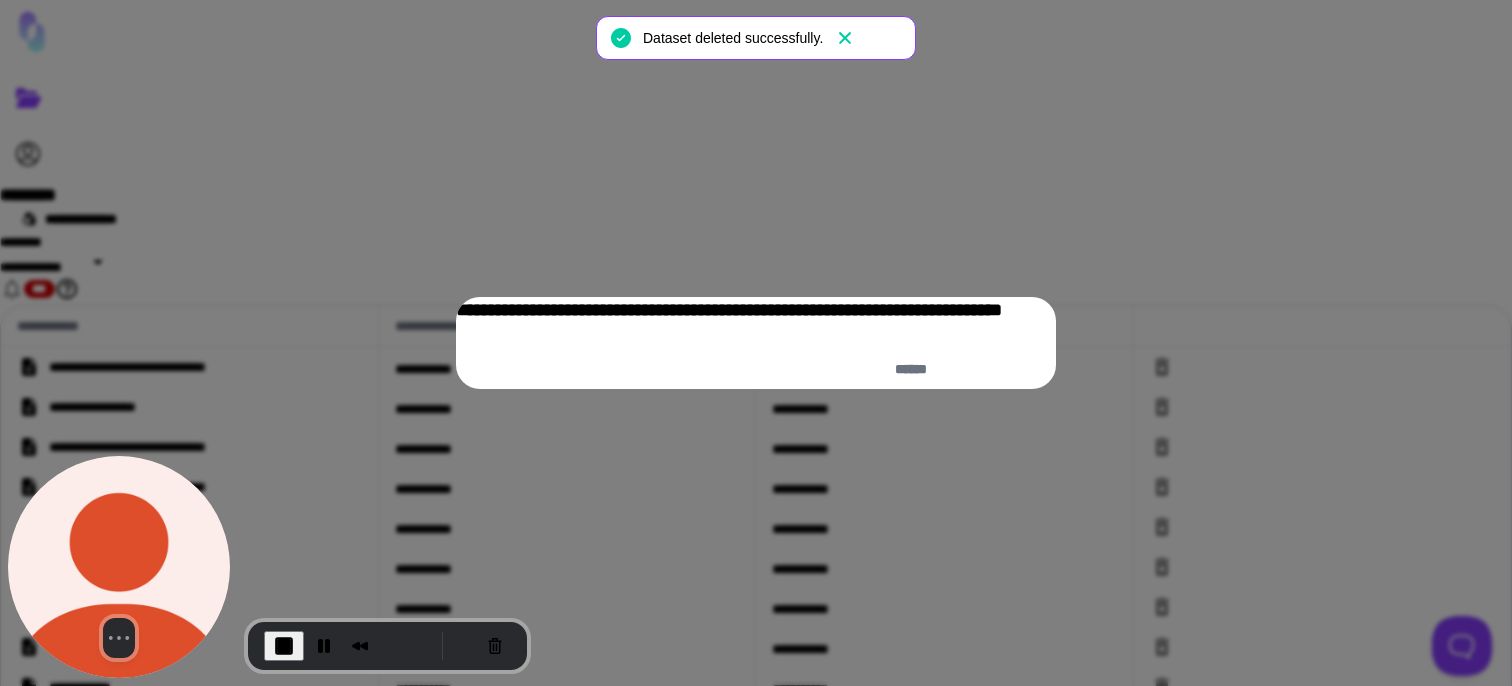 click on "******" at bounding box center (1011, 369) 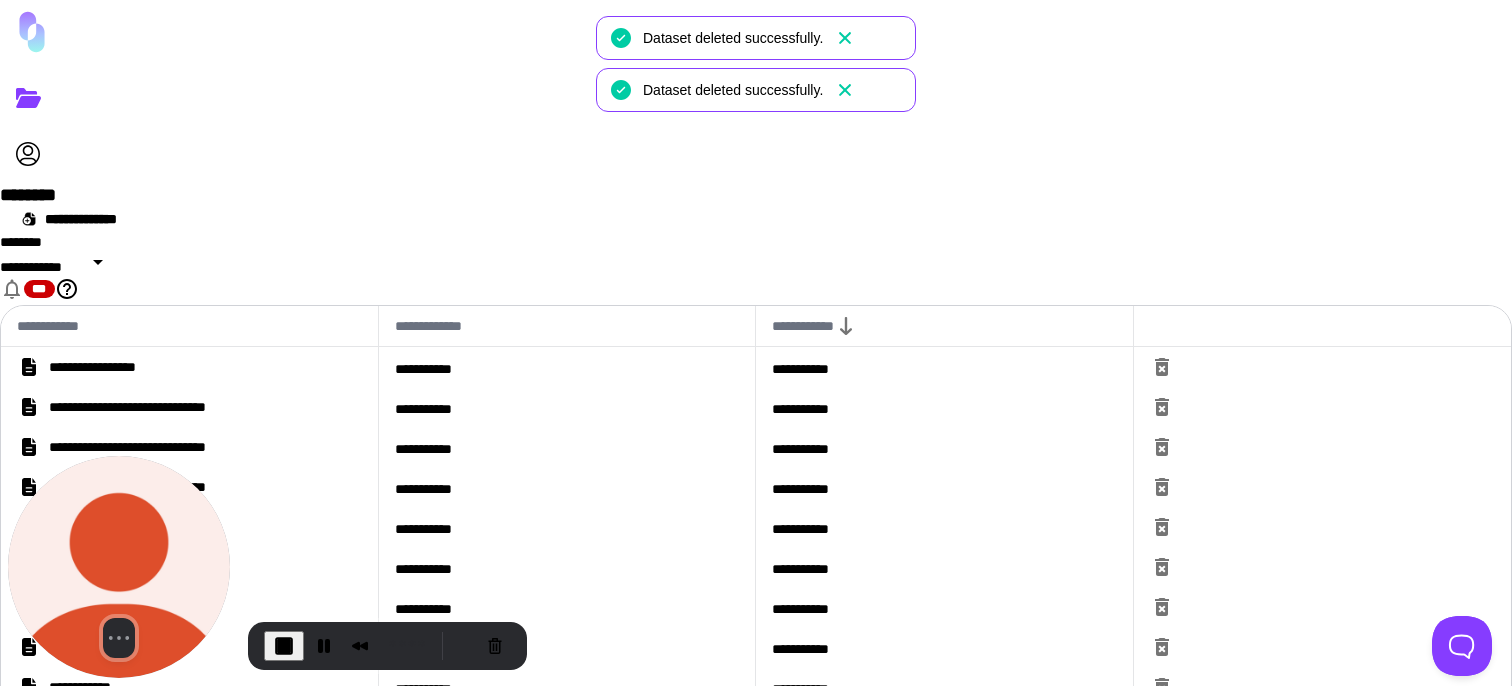 click 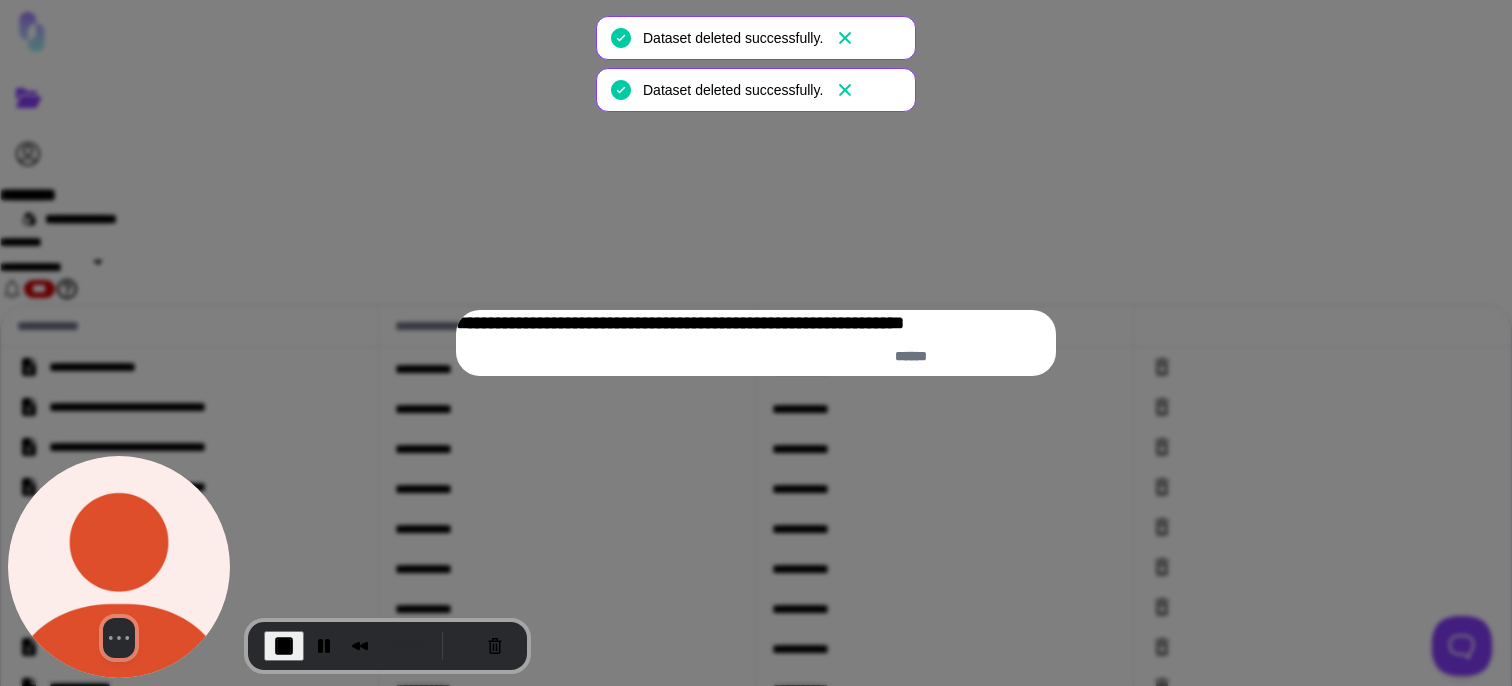 click on "******" at bounding box center [1011, 356] 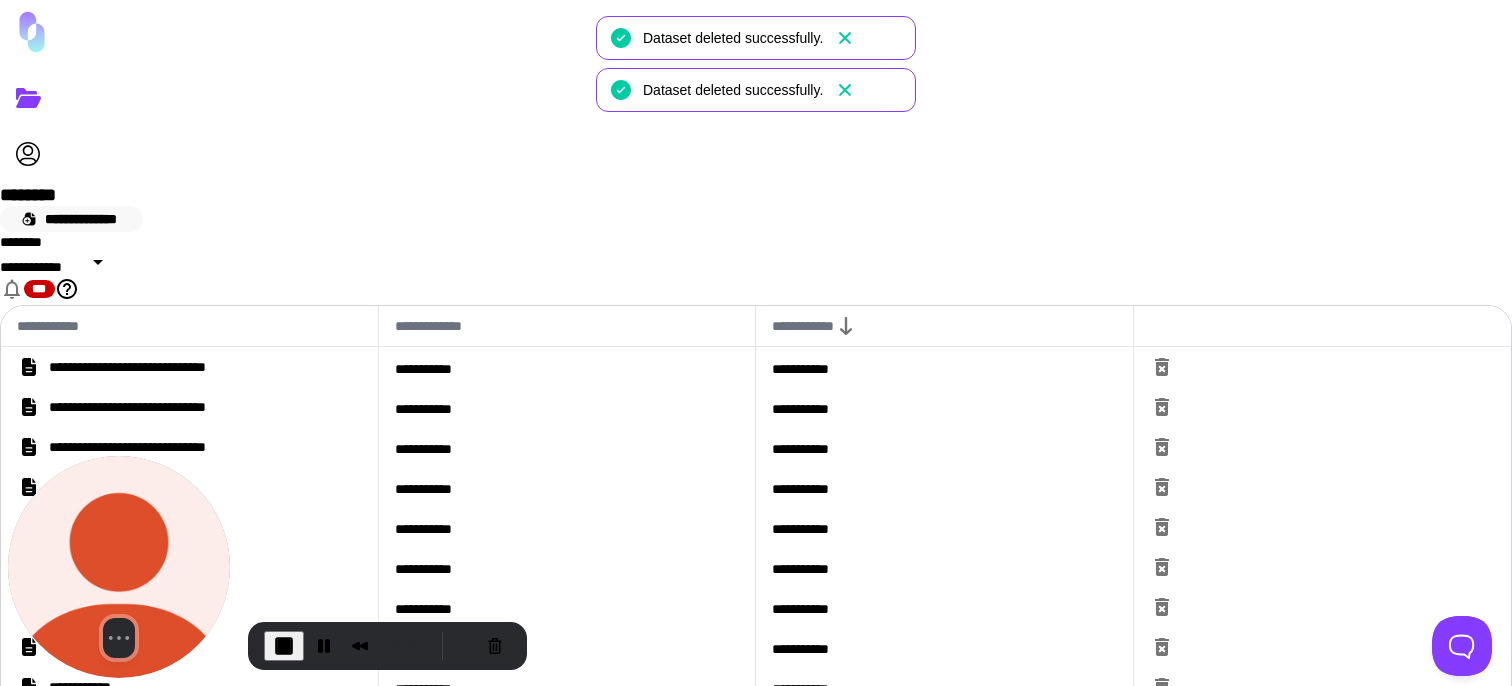 click on "**********" at bounding box center (71, 219) 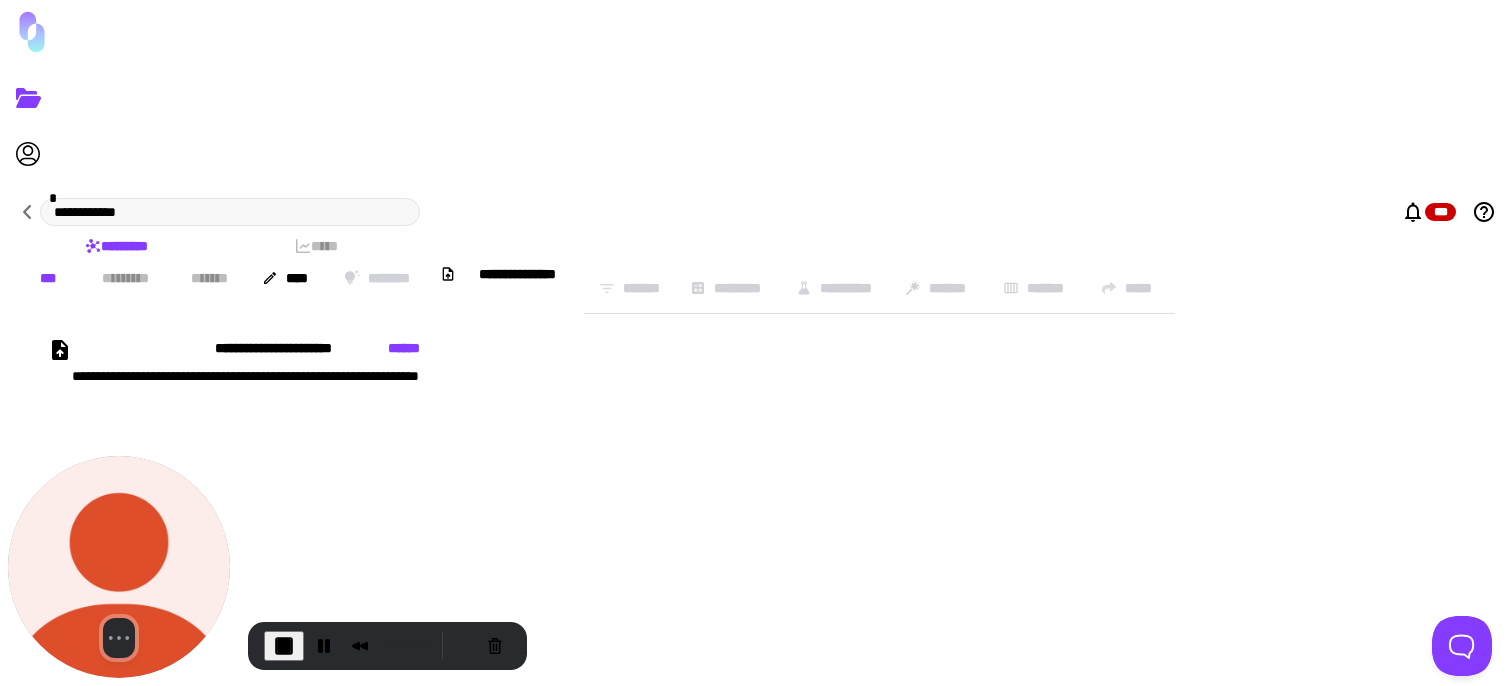 click on "**********" at bounding box center (716, 388) 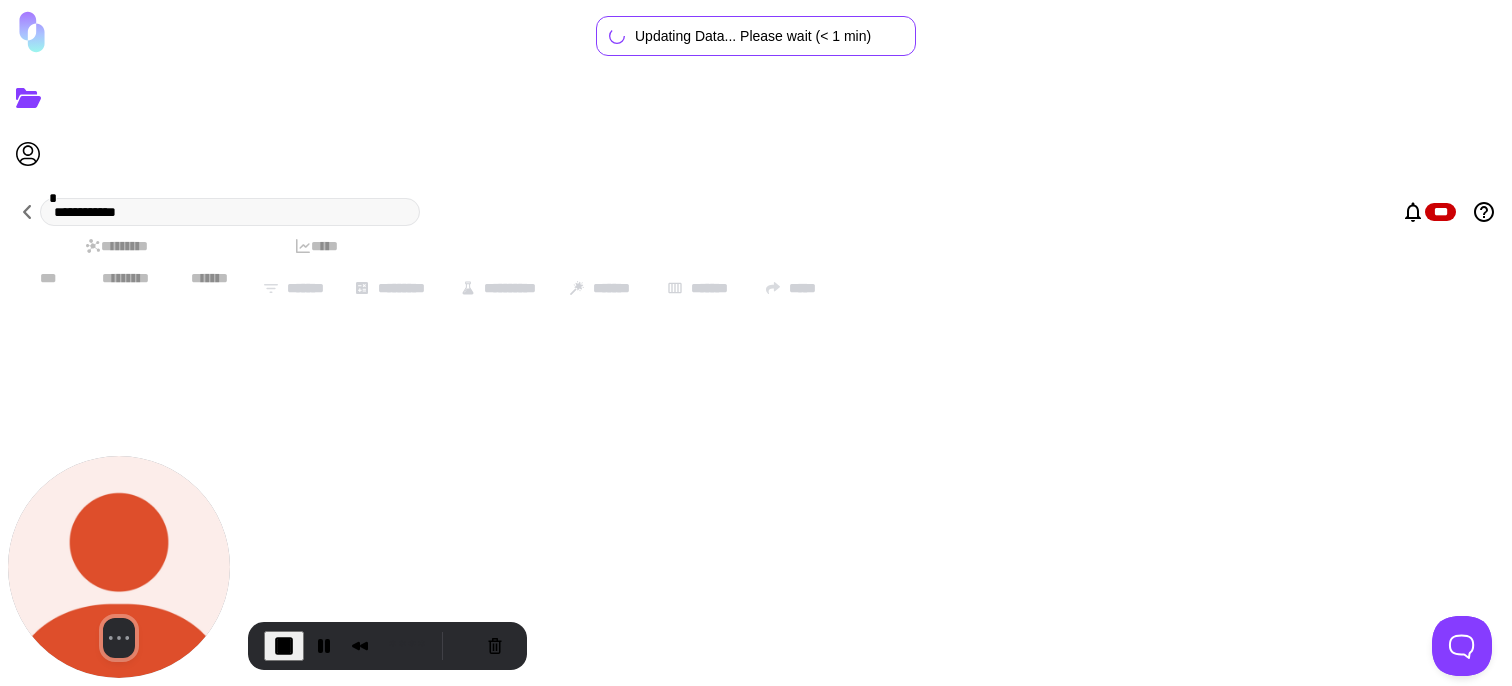 type on "**********" 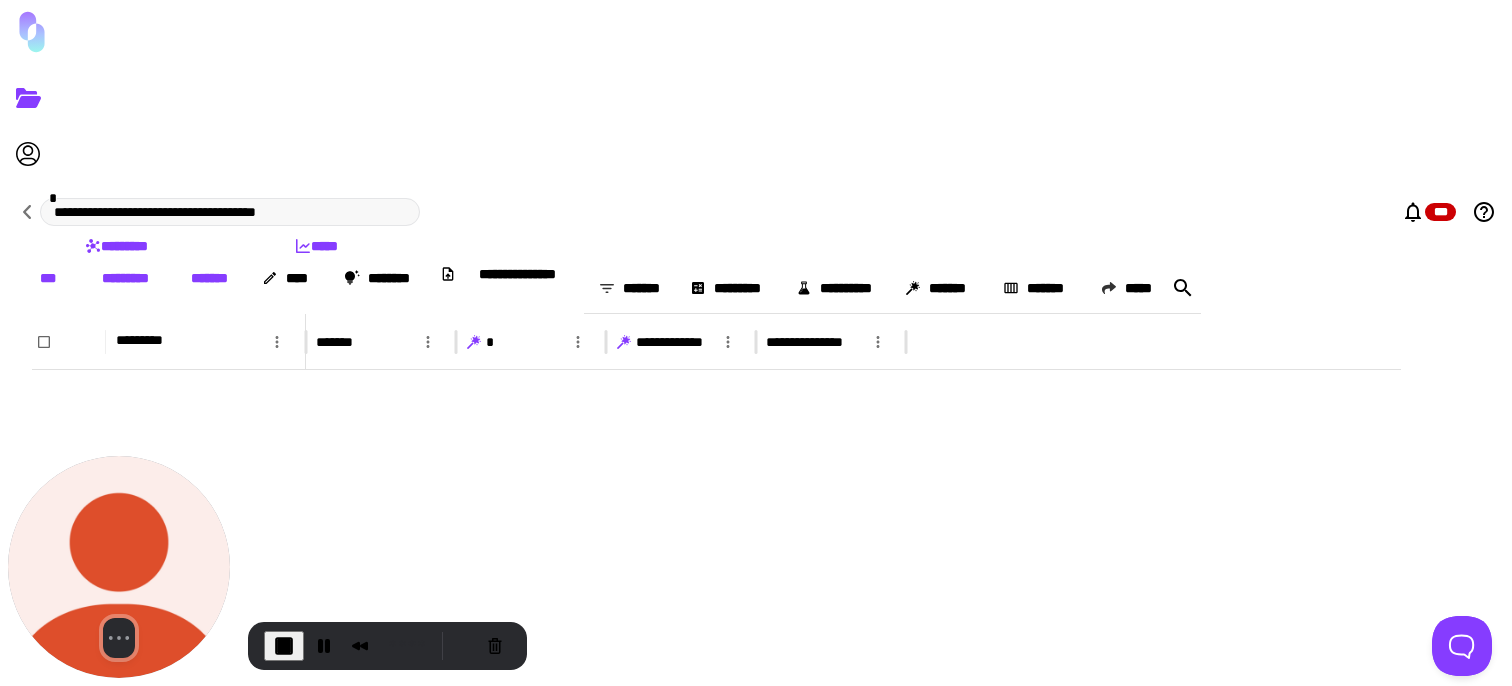scroll, scrollTop: 2786, scrollLeft: 0, axis: vertical 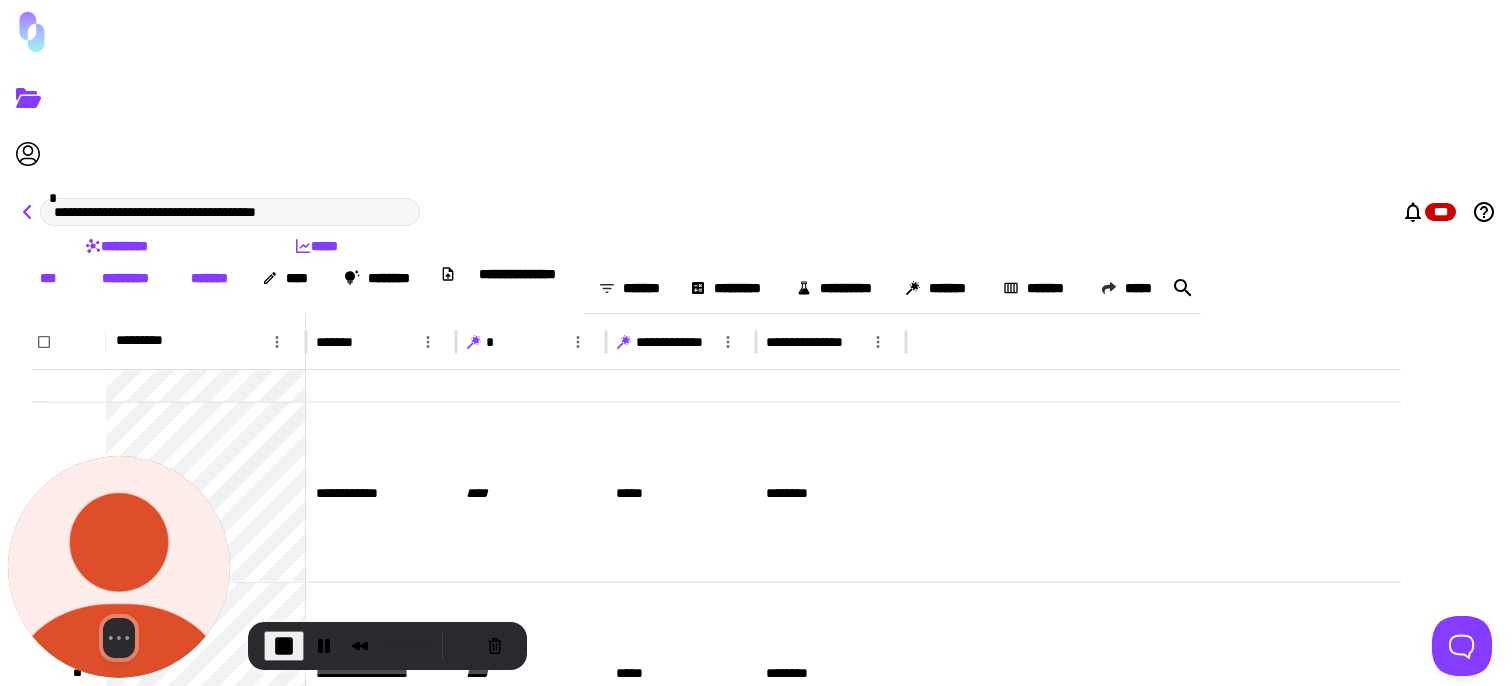 click 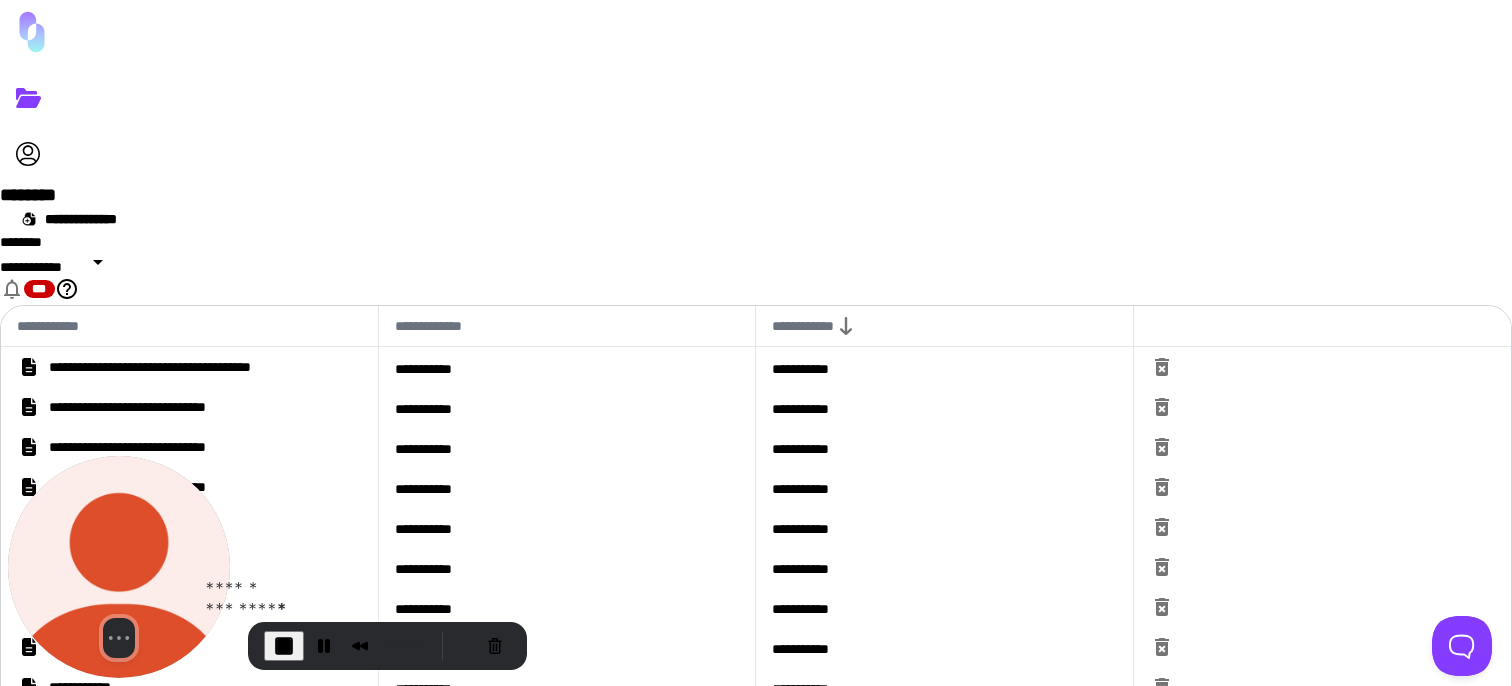 click at bounding box center (284, 646) 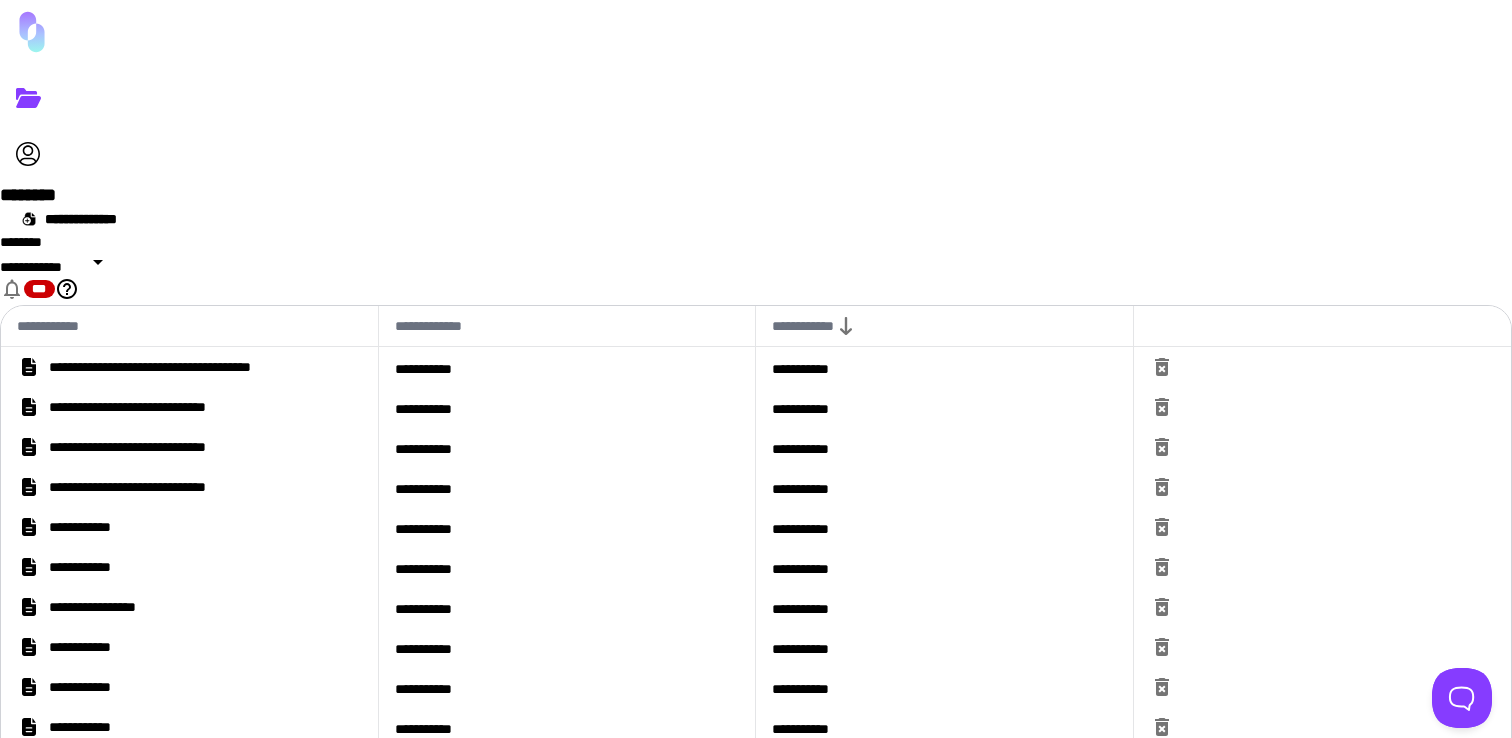 click on "**********" at bounding box center [189, 527] 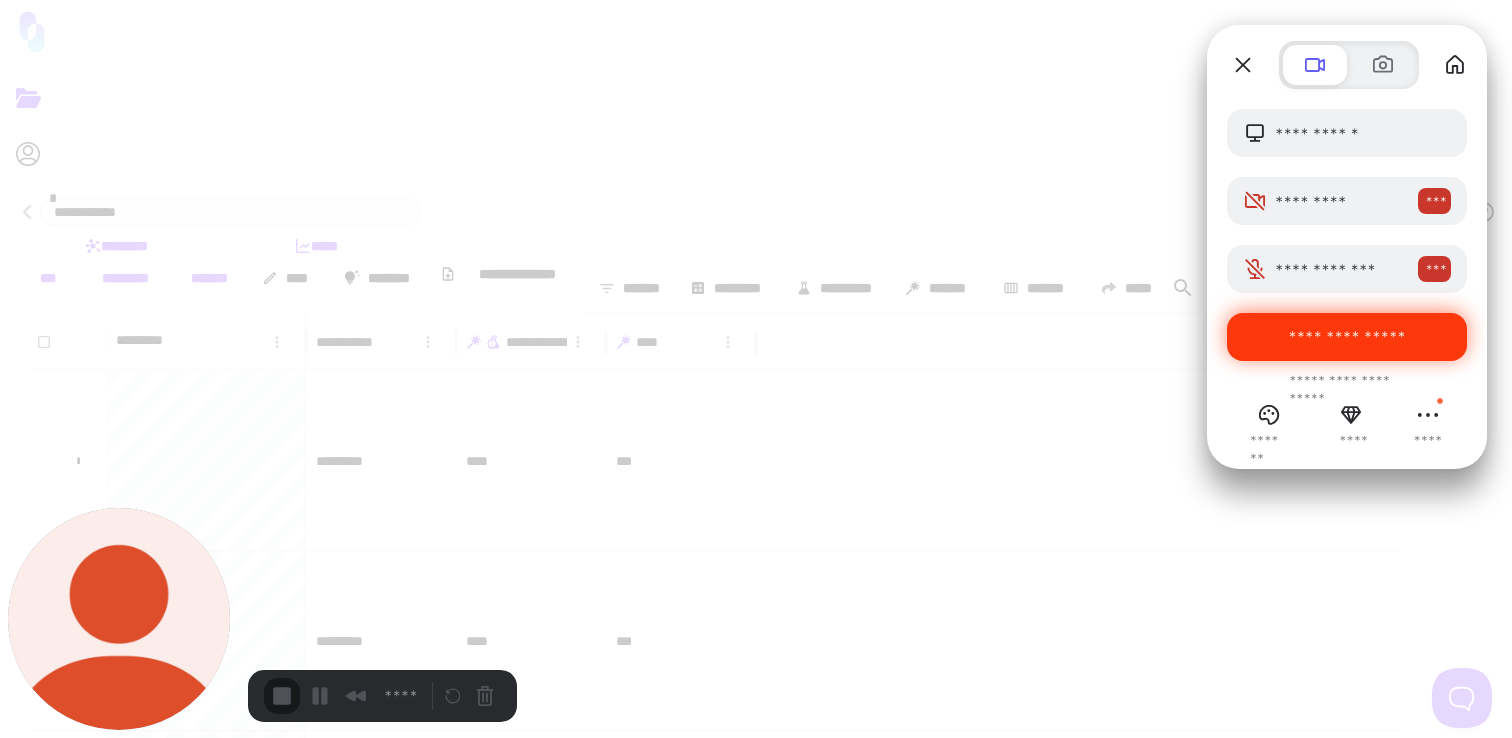 click on "**********" at bounding box center [1347, 336] 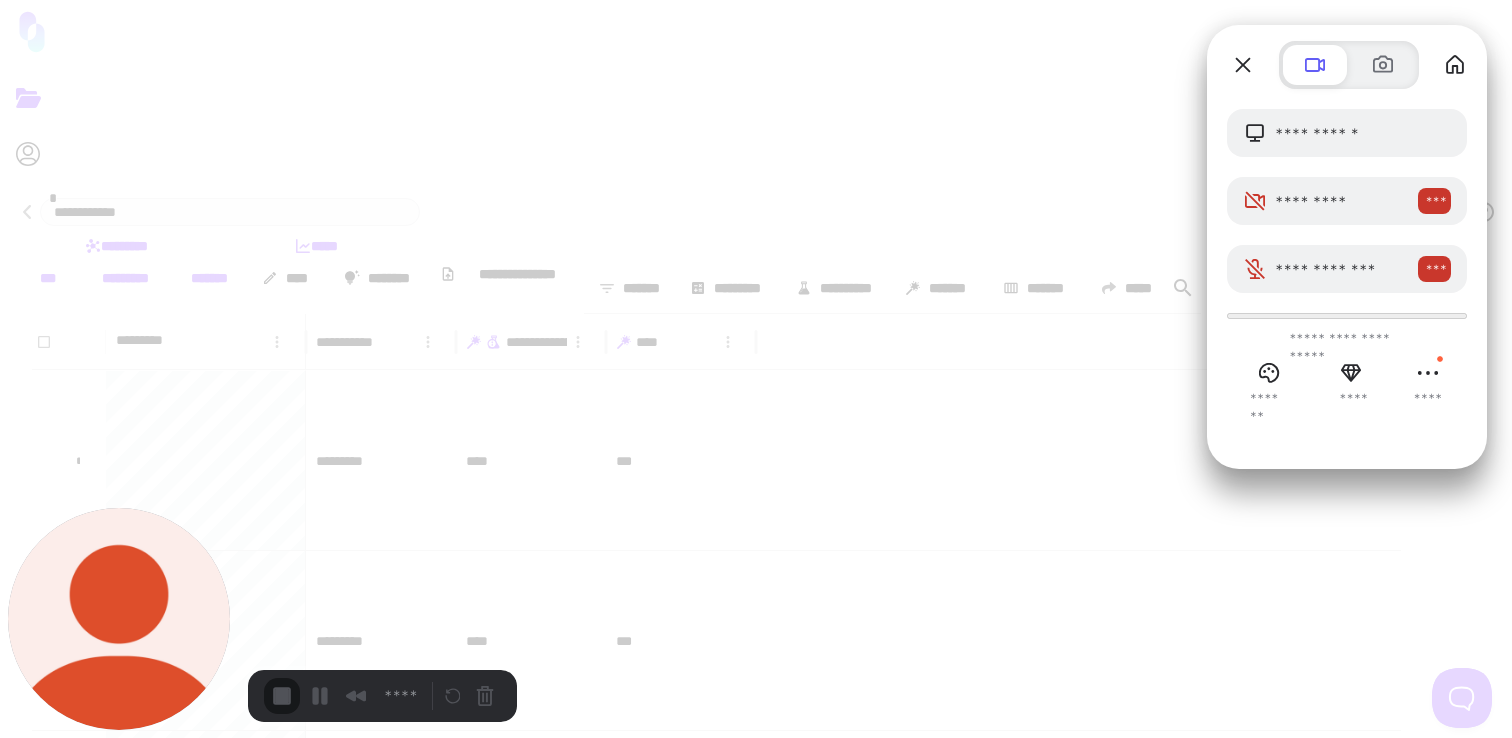 click on "**********" at bounding box center [352, 1648] 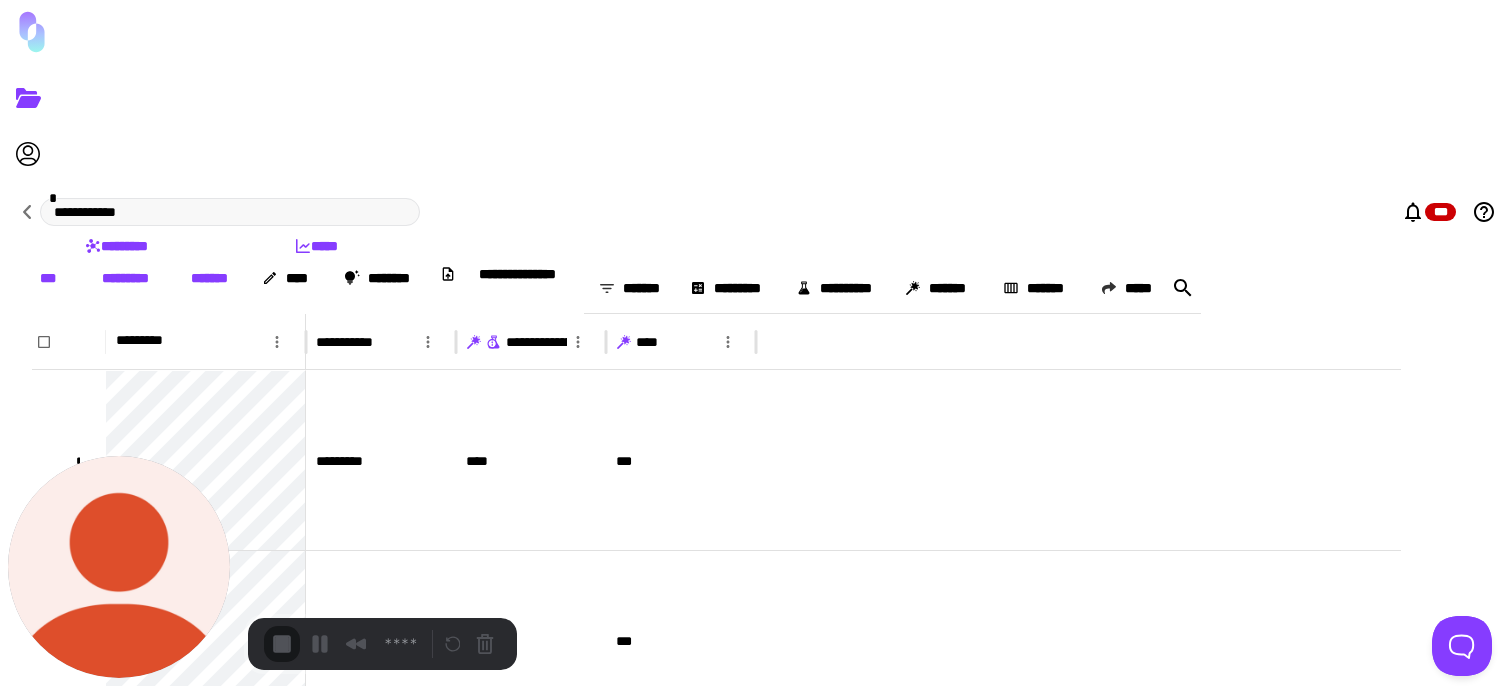 click on "**********" at bounding box center [45, 738] 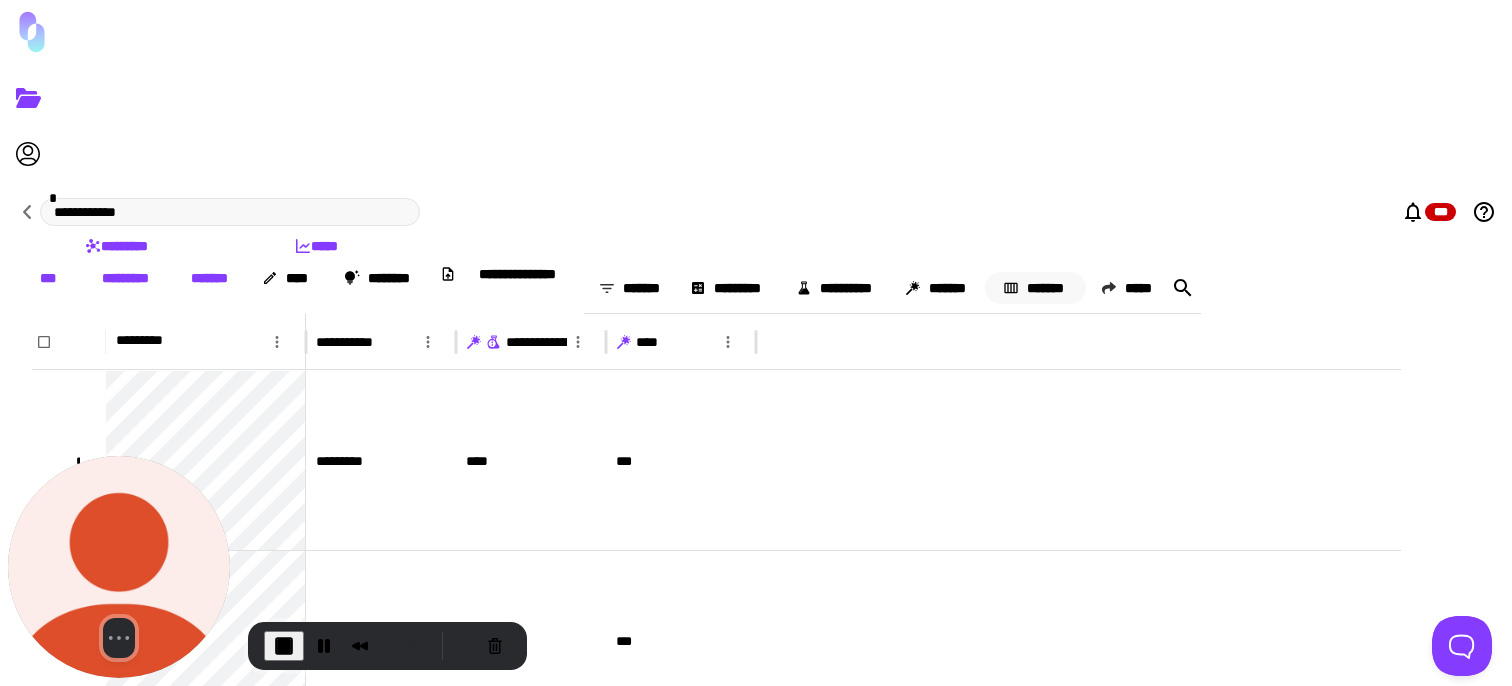 click on "*******" at bounding box center [1035, 288] 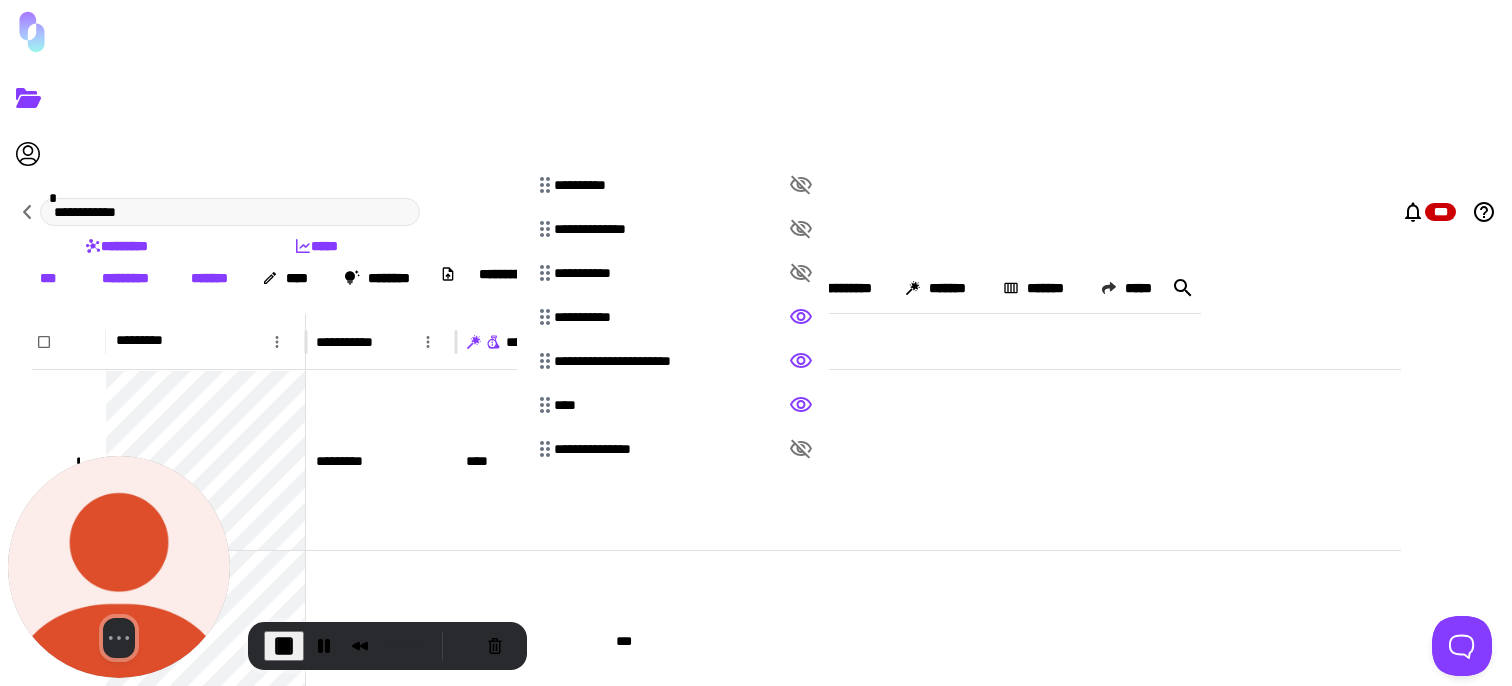 click 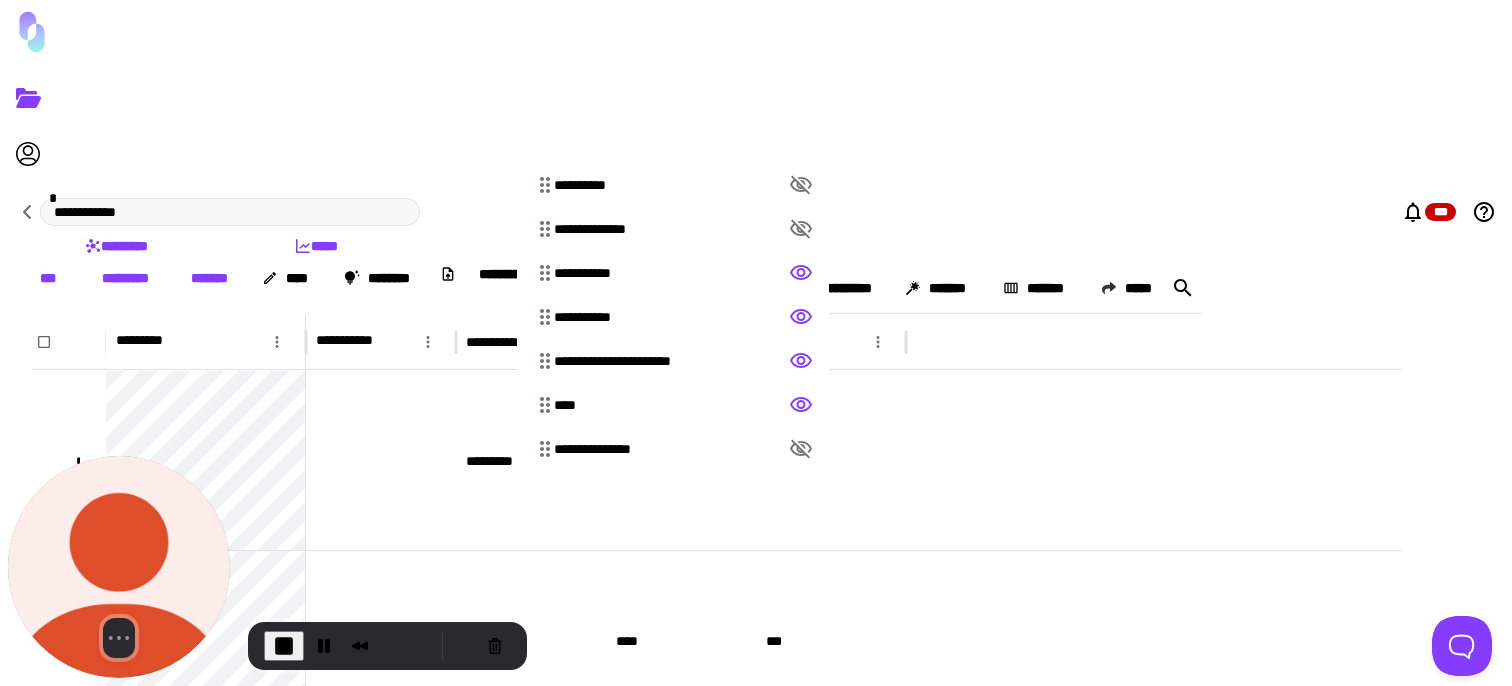 click at bounding box center [756, 343] 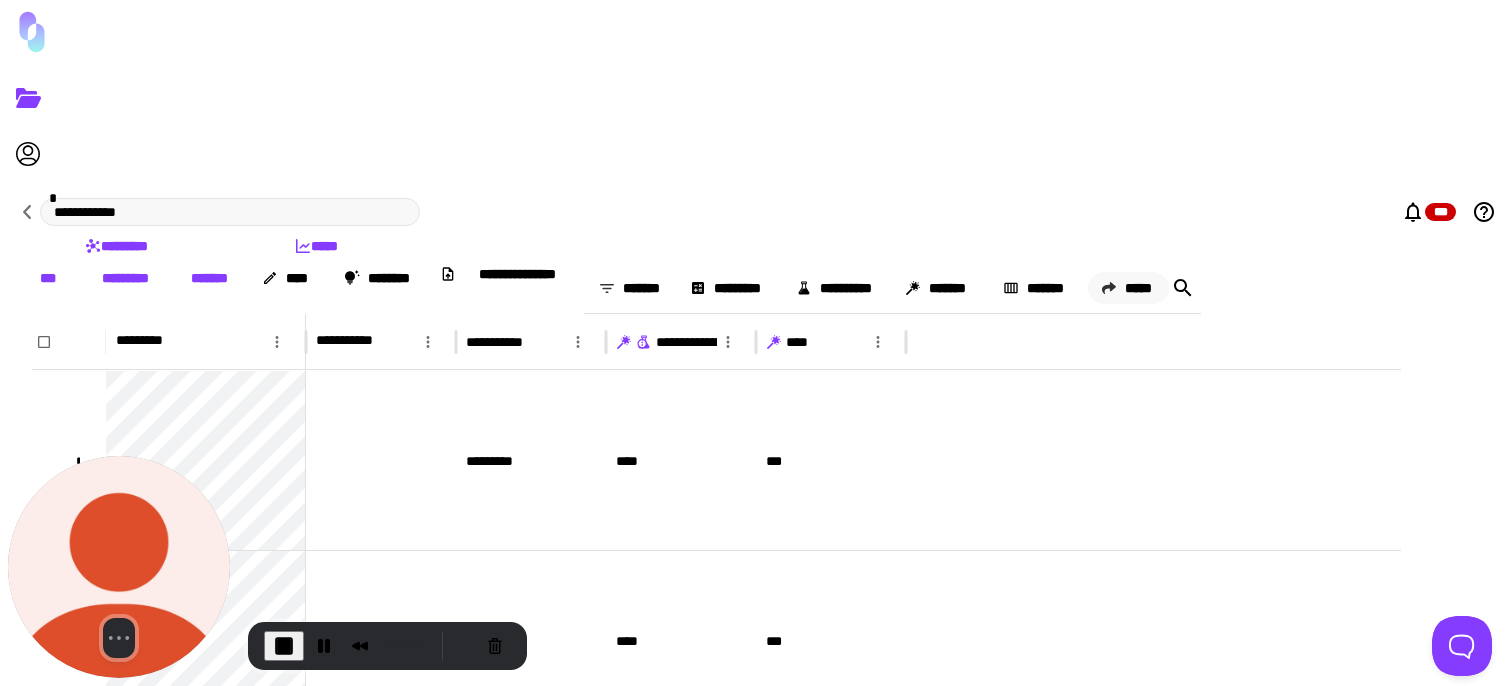click on "*****" at bounding box center [1128, 288] 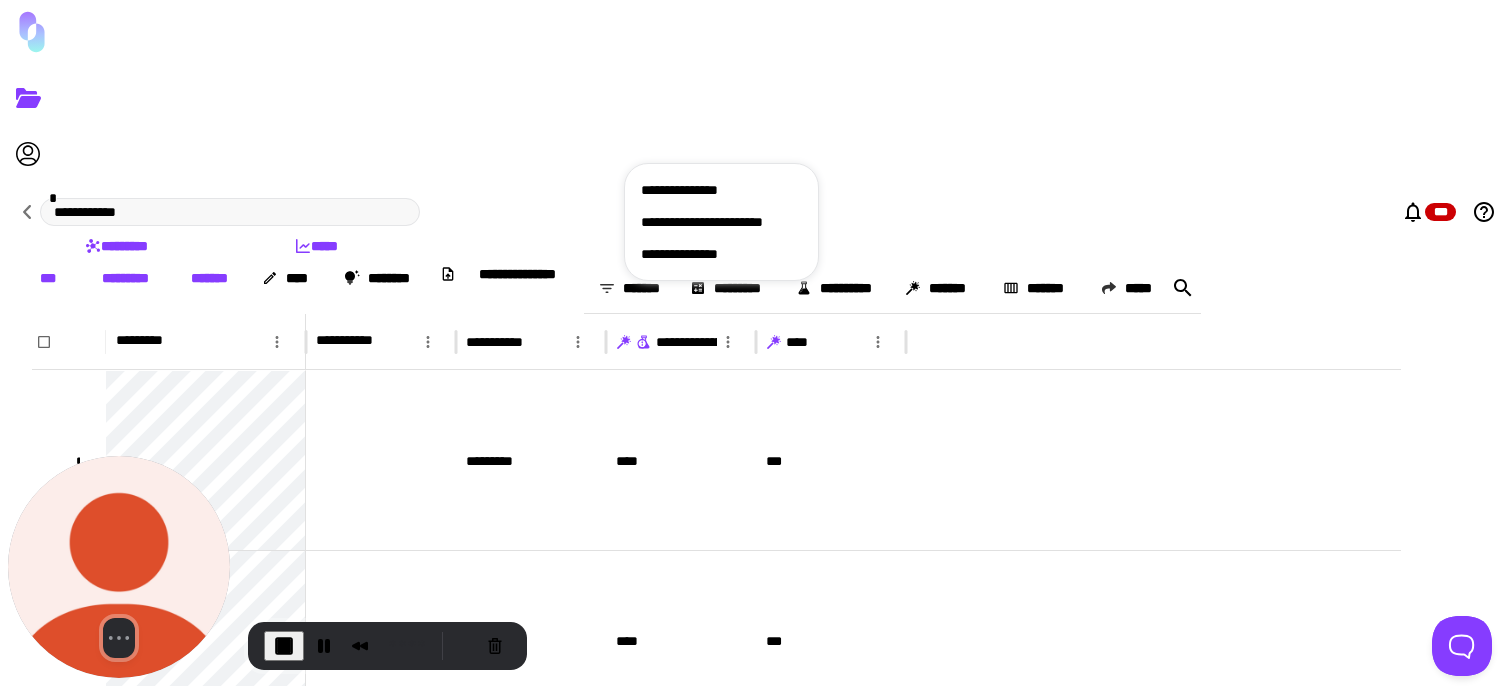 click on "**********" at bounding box center [721, 254] 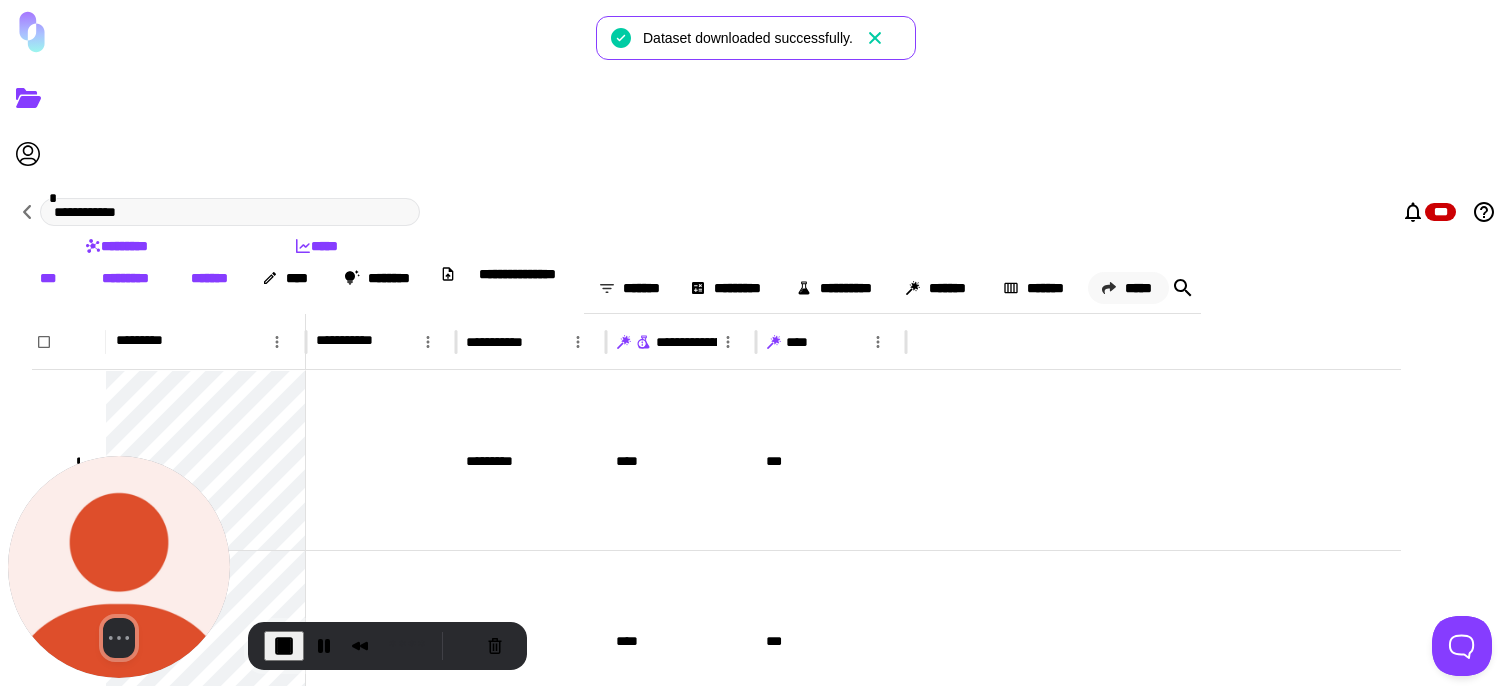 click on "*****" at bounding box center [1128, 288] 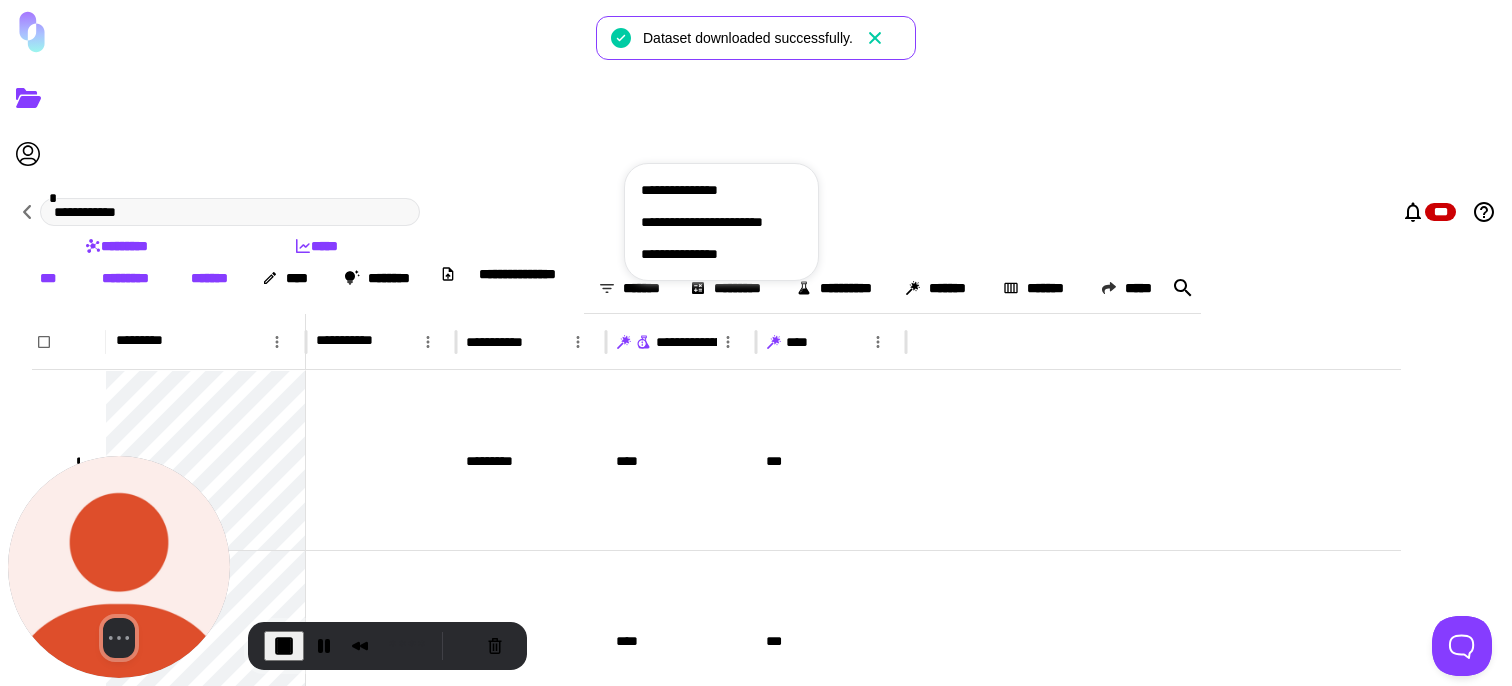 click on "**********" at bounding box center [721, 190] 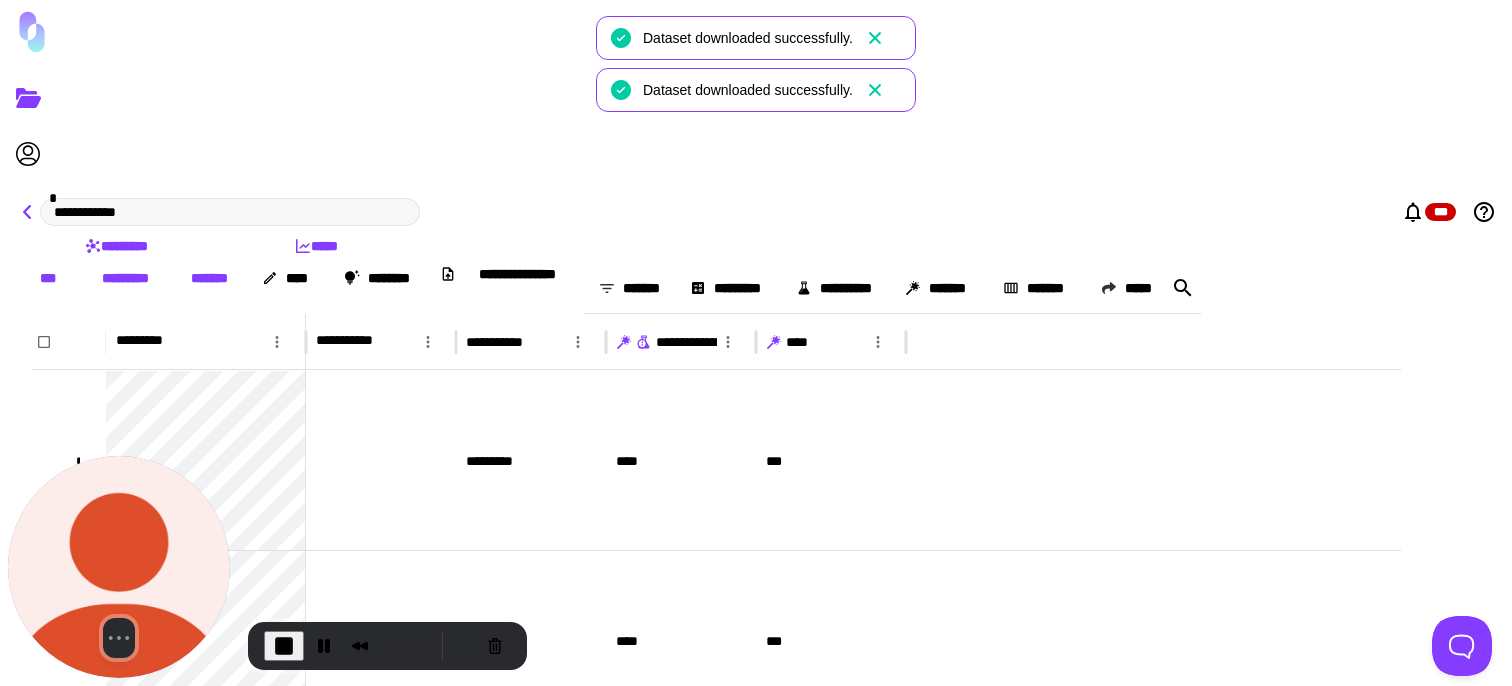 click 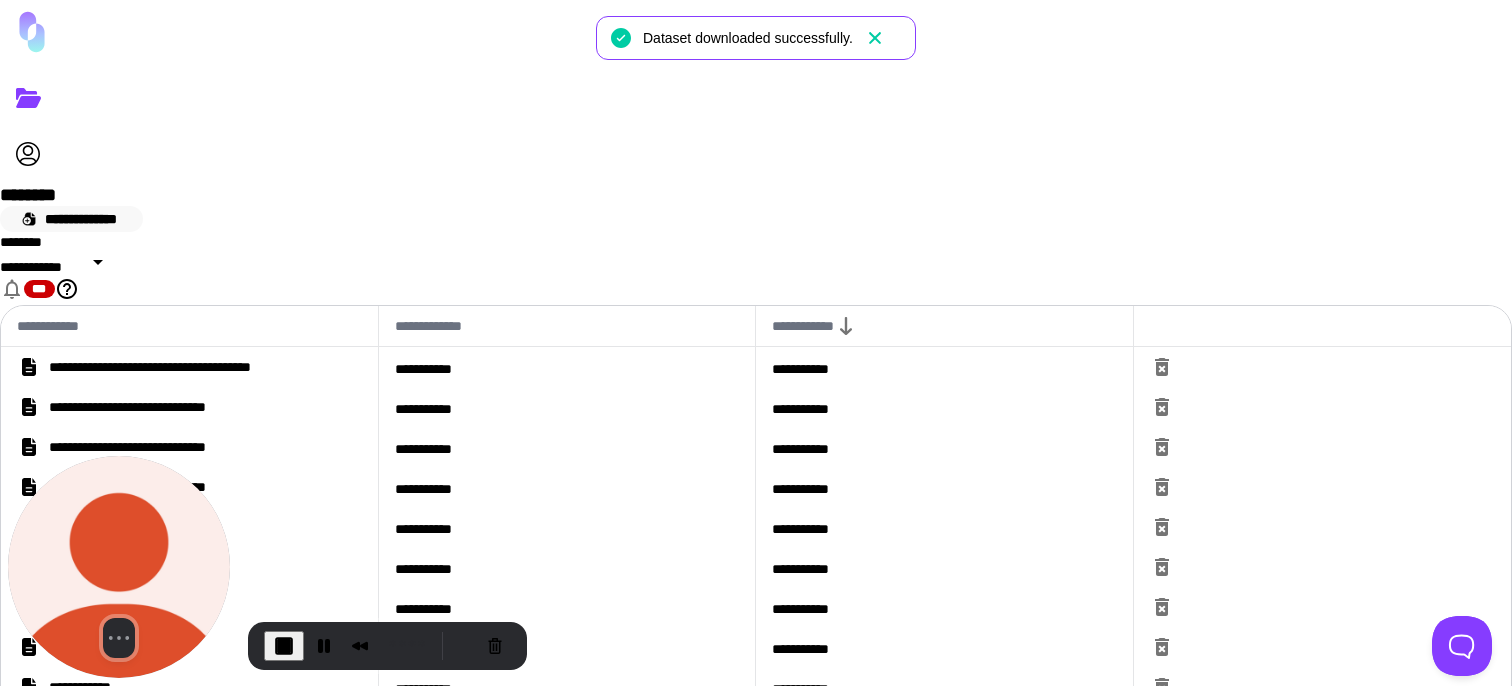 click on "**********" at bounding box center [71, 219] 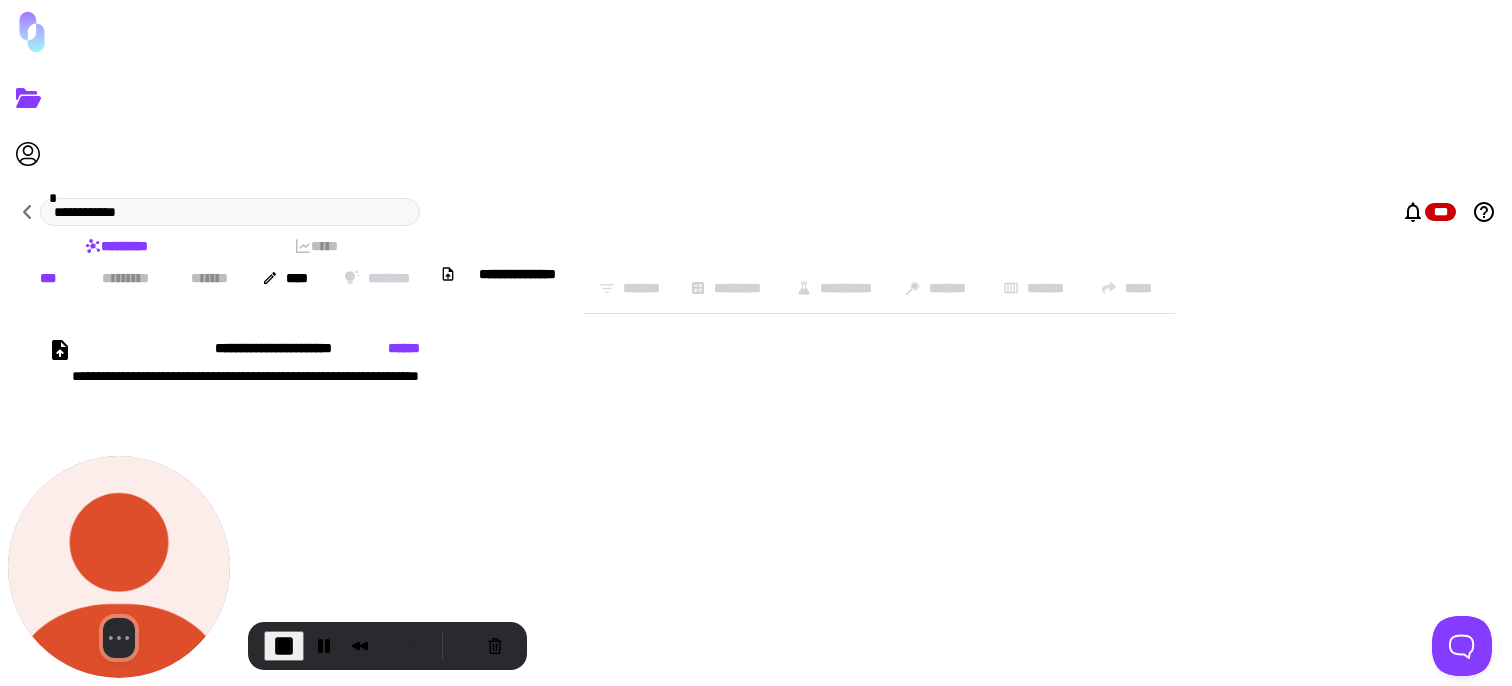 click on "**********" at bounding box center [716, 388] 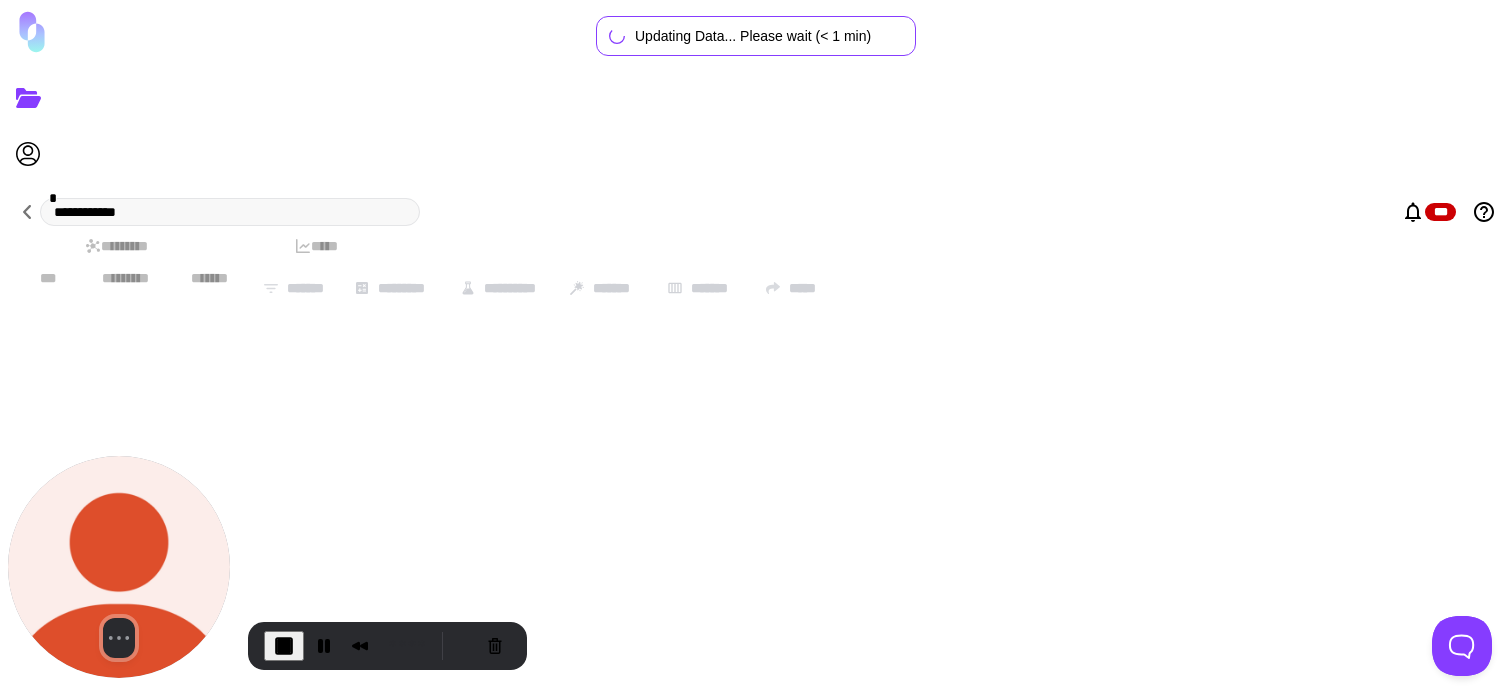 type on "**********" 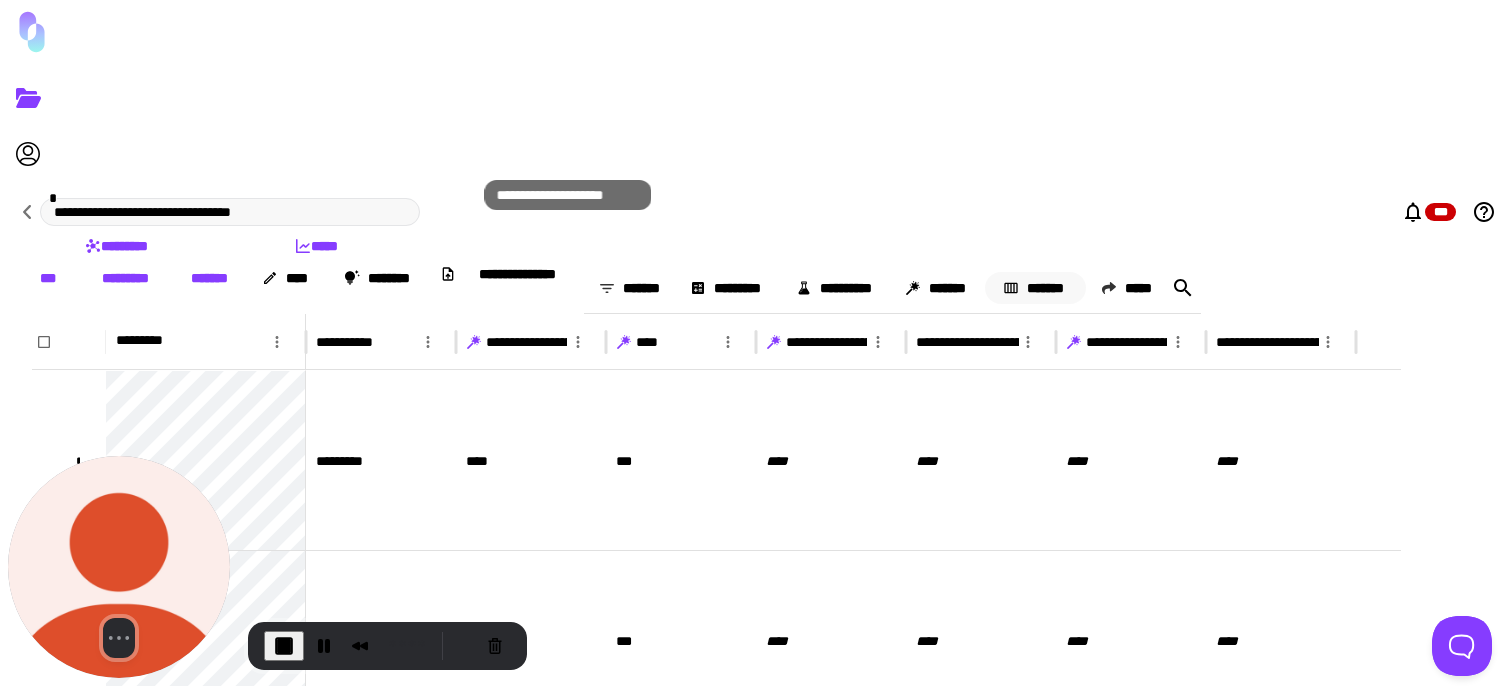 click on "*******" at bounding box center [1035, 288] 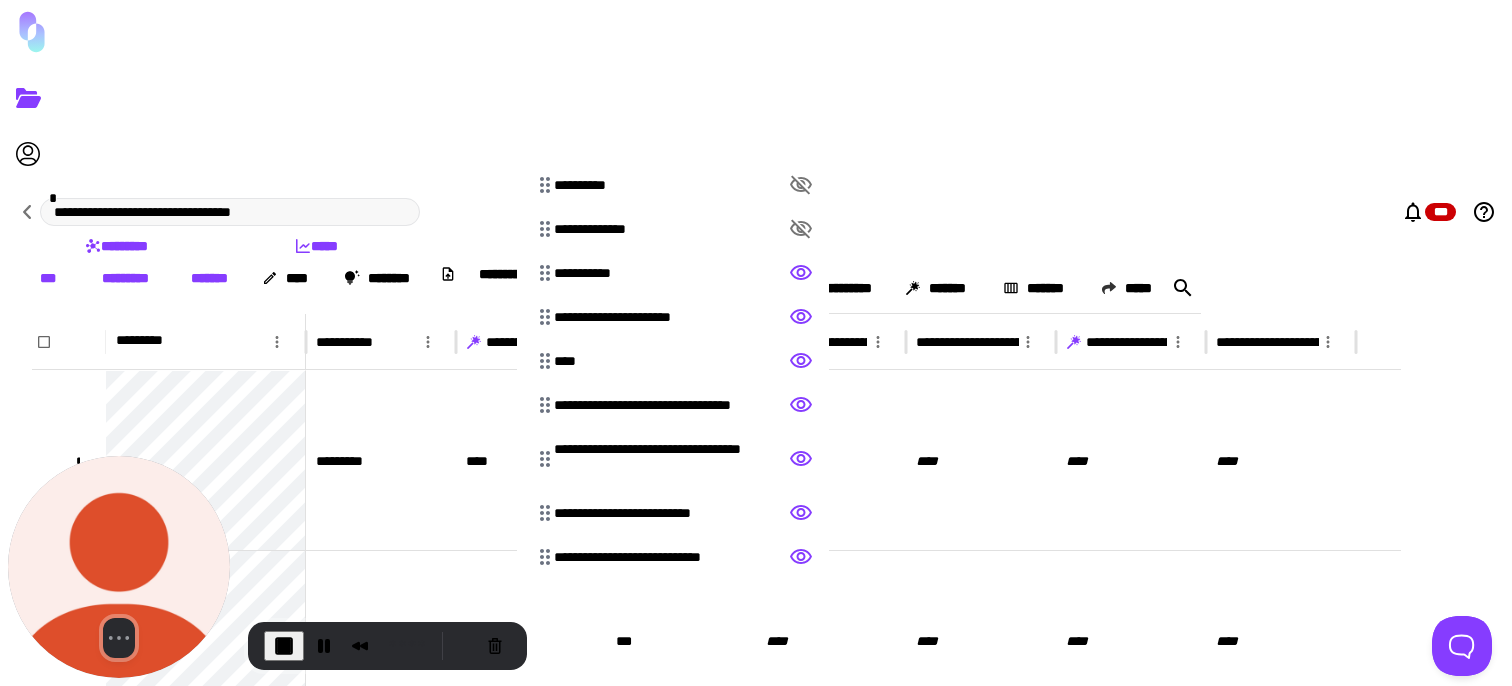 click at bounding box center [756, 343] 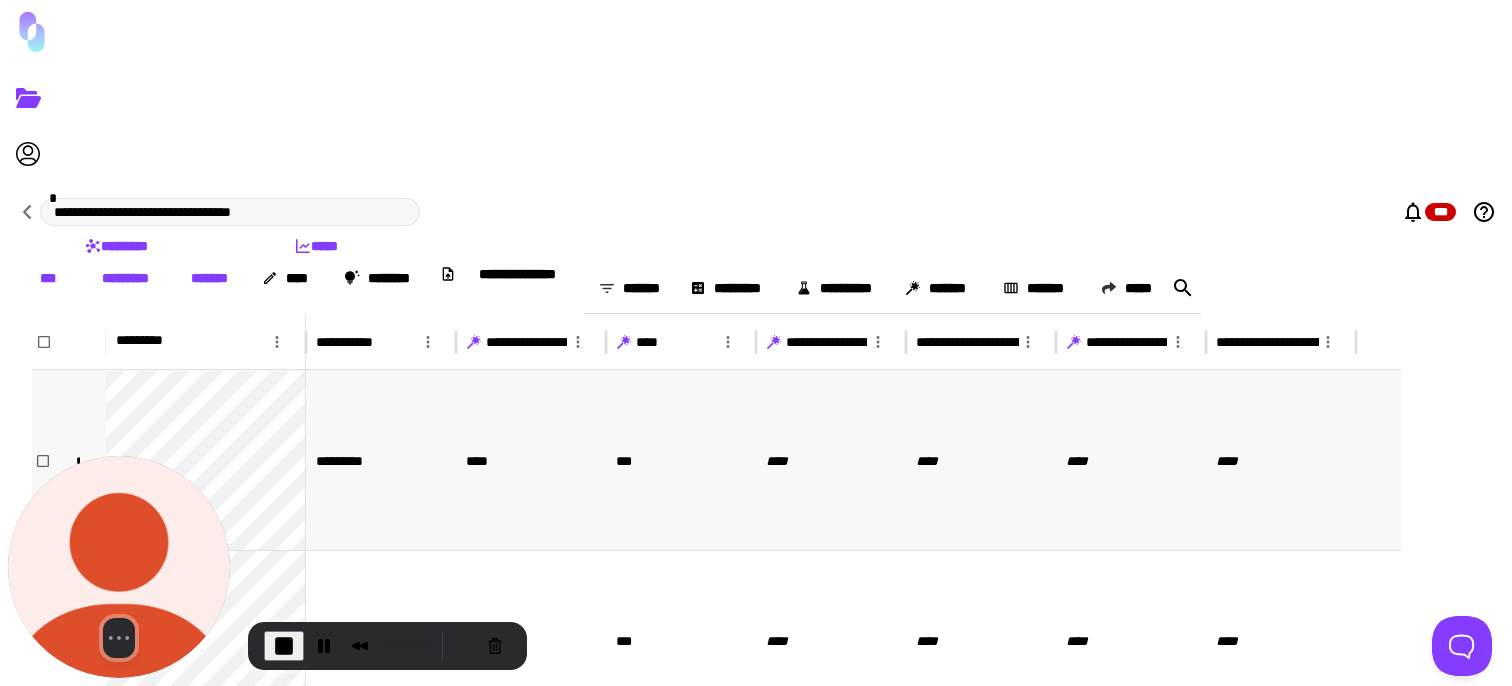 scroll, scrollTop: 440, scrollLeft: 0, axis: vertical 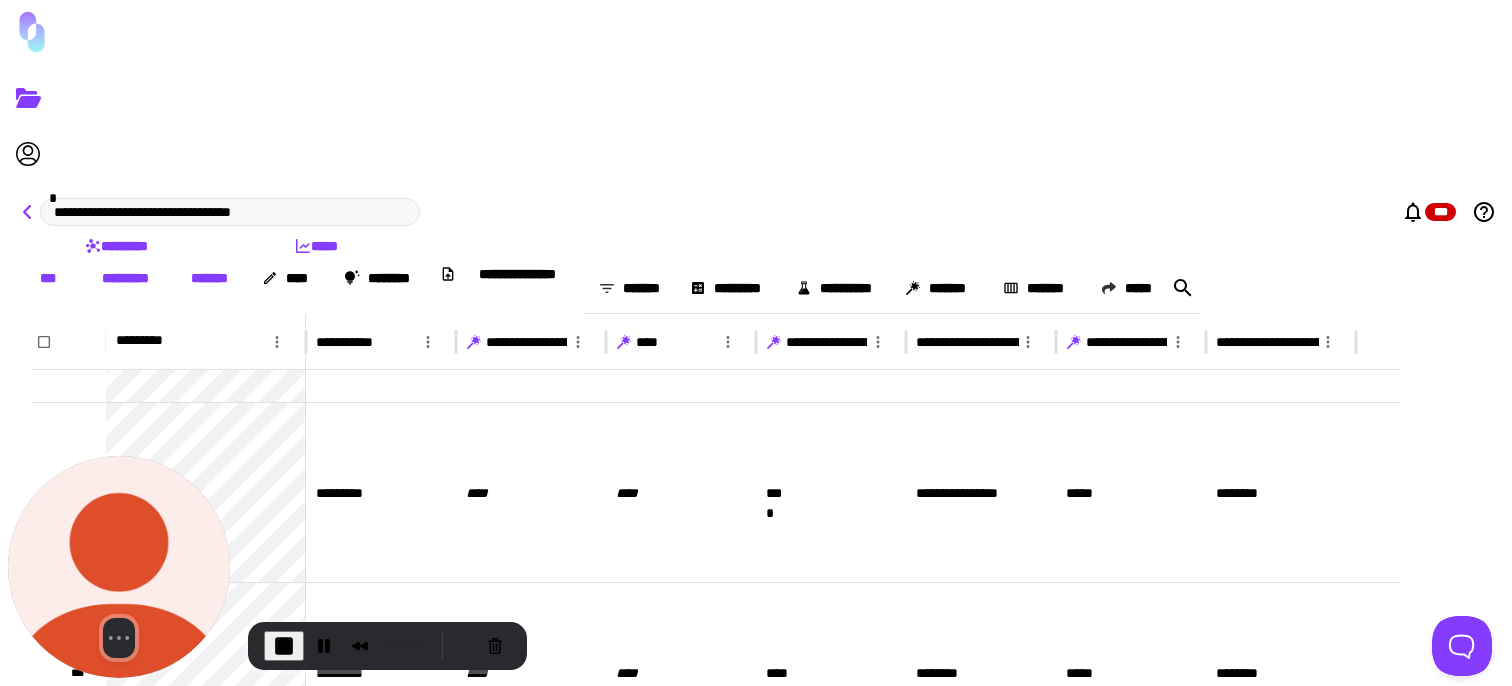 click 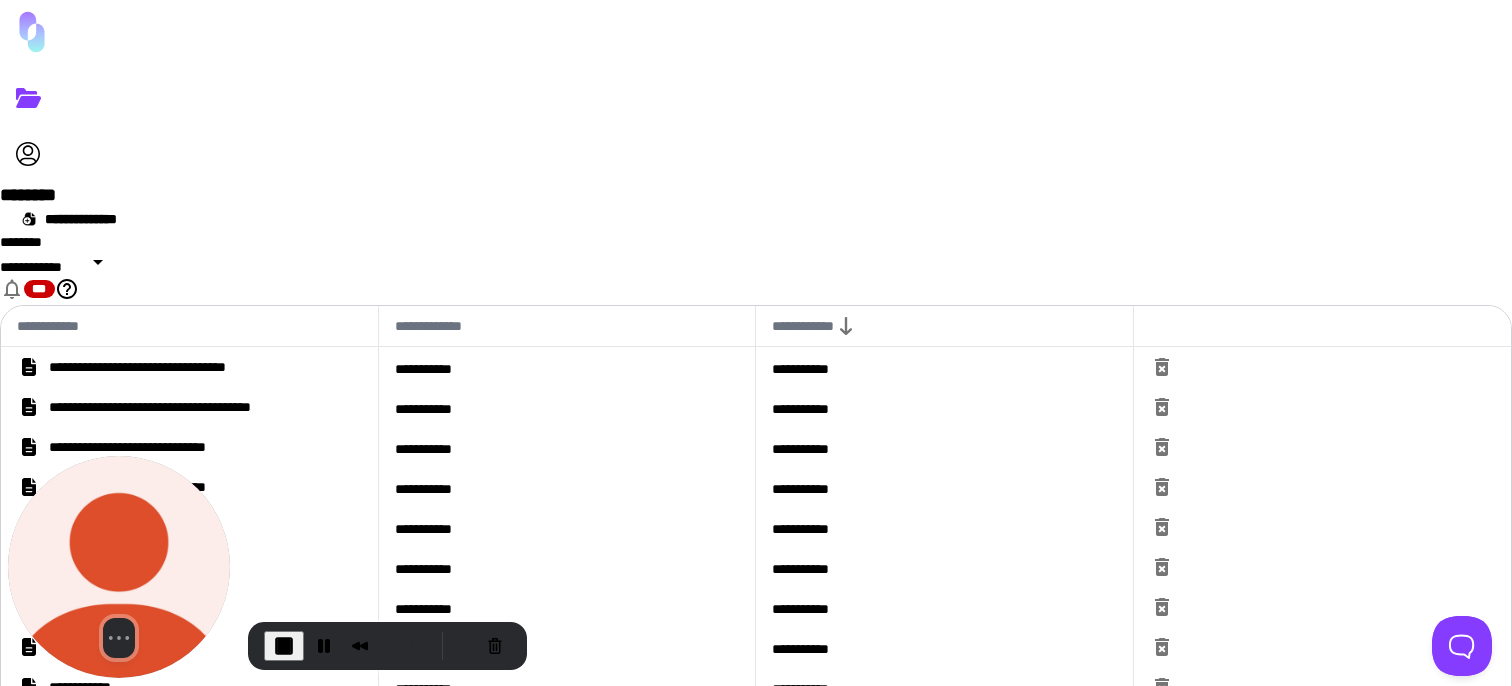 click on "**********" at bounding box center [189, 367] 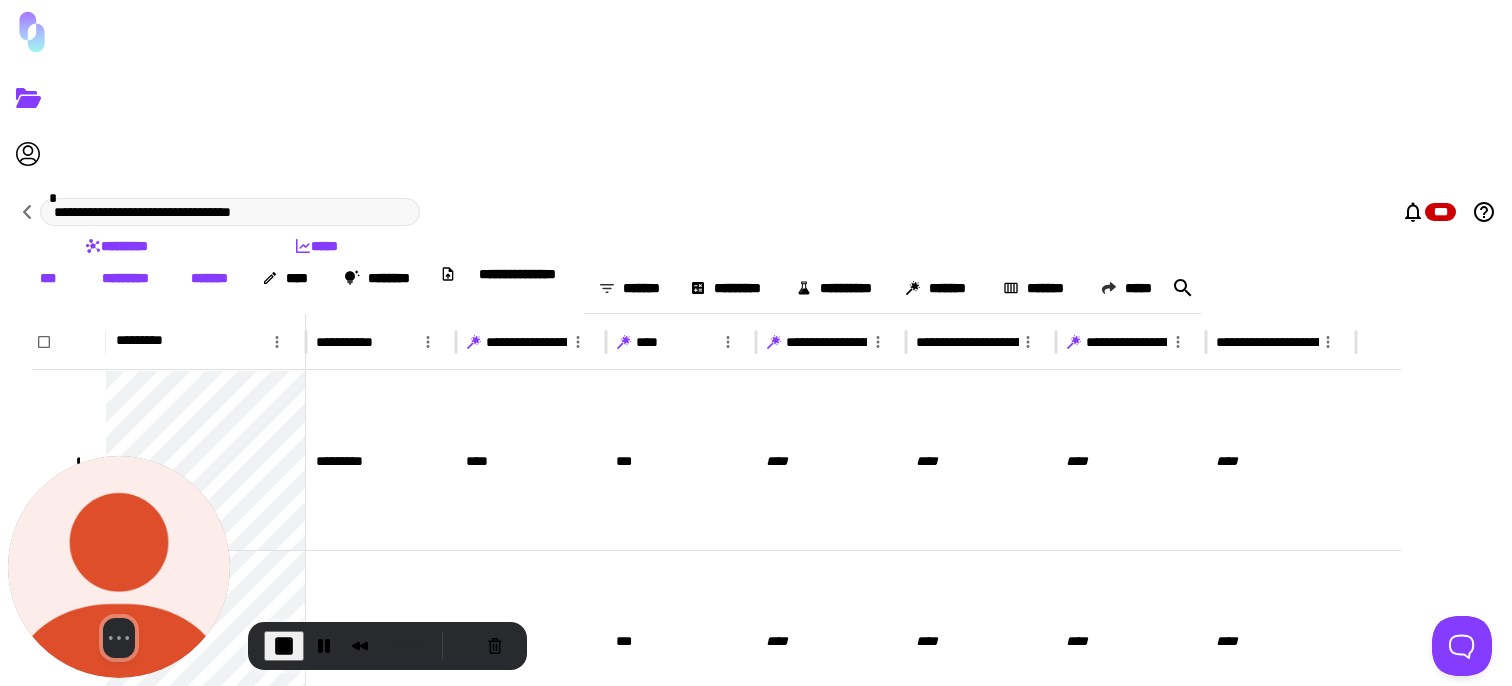click on "**********" at bounding box center [756, 21635] 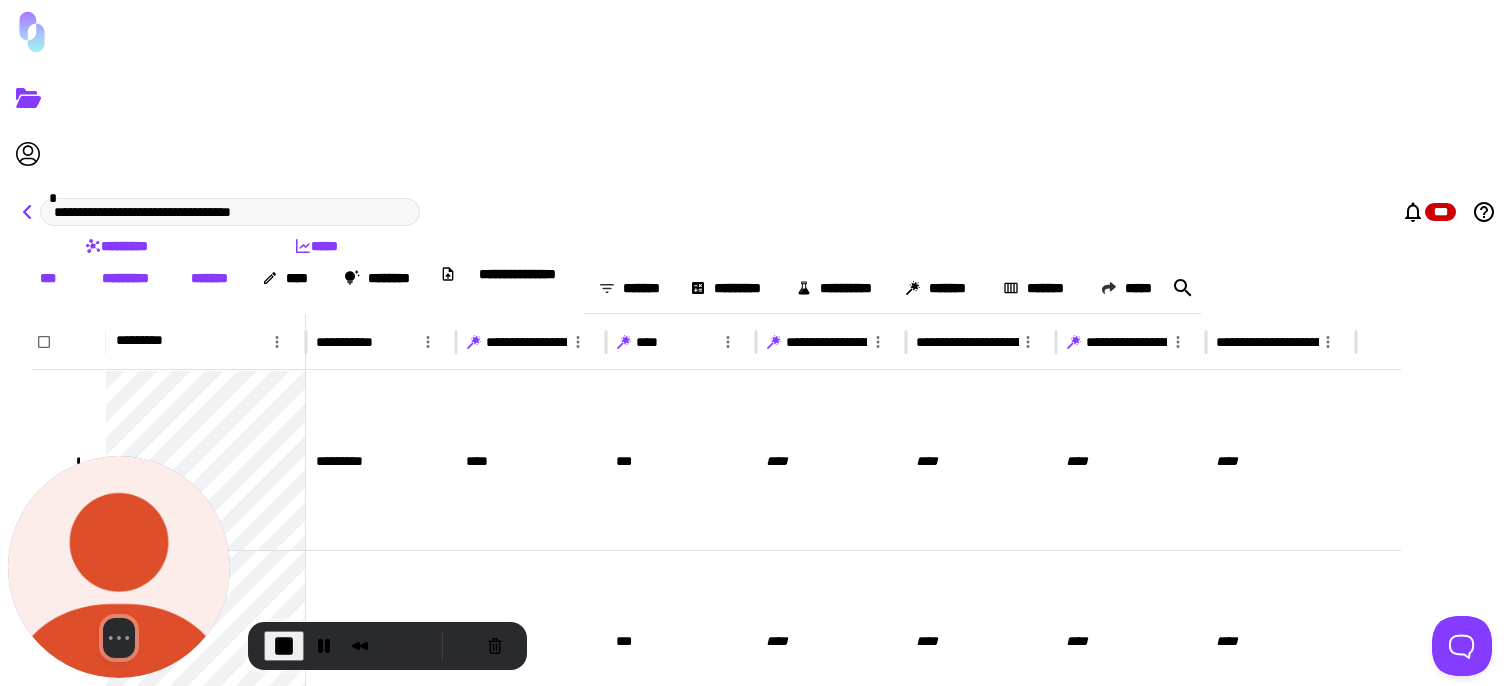click 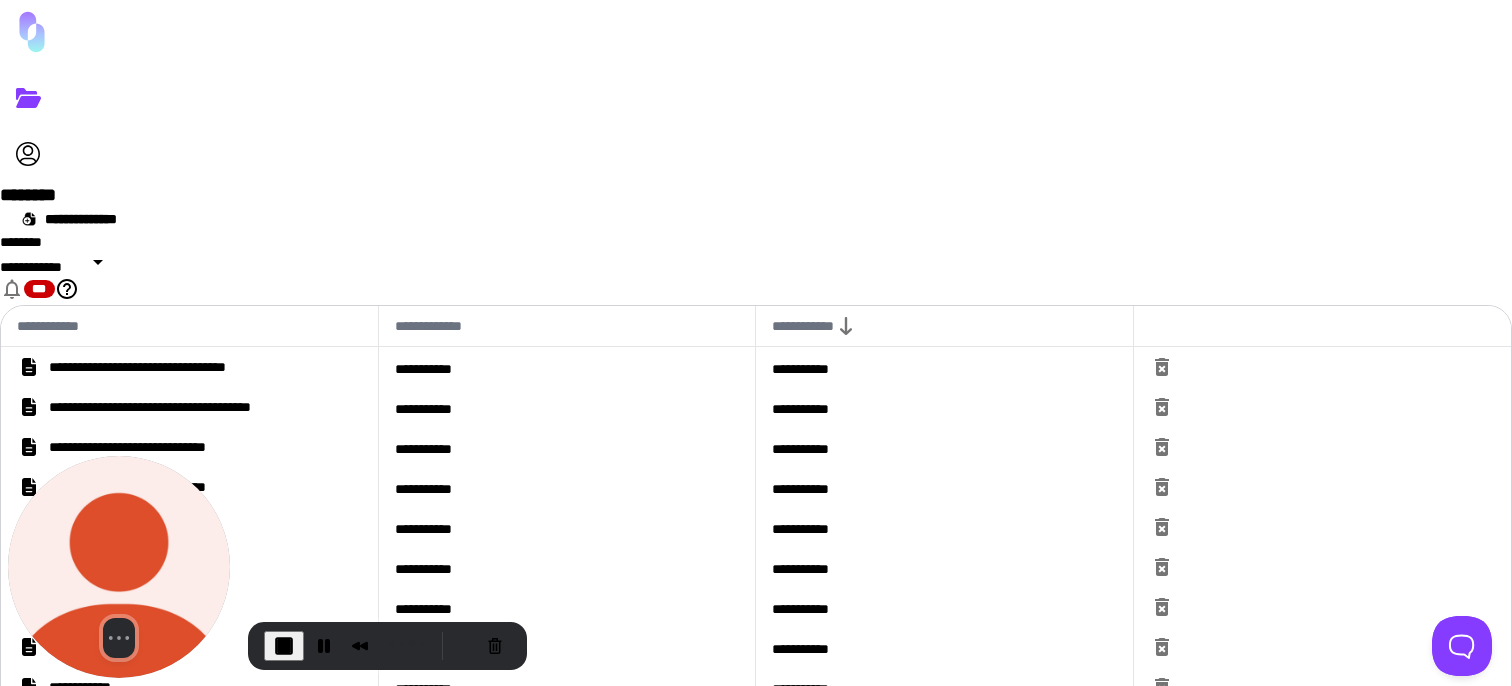 click on "**********" at bounding box center [98, 567] 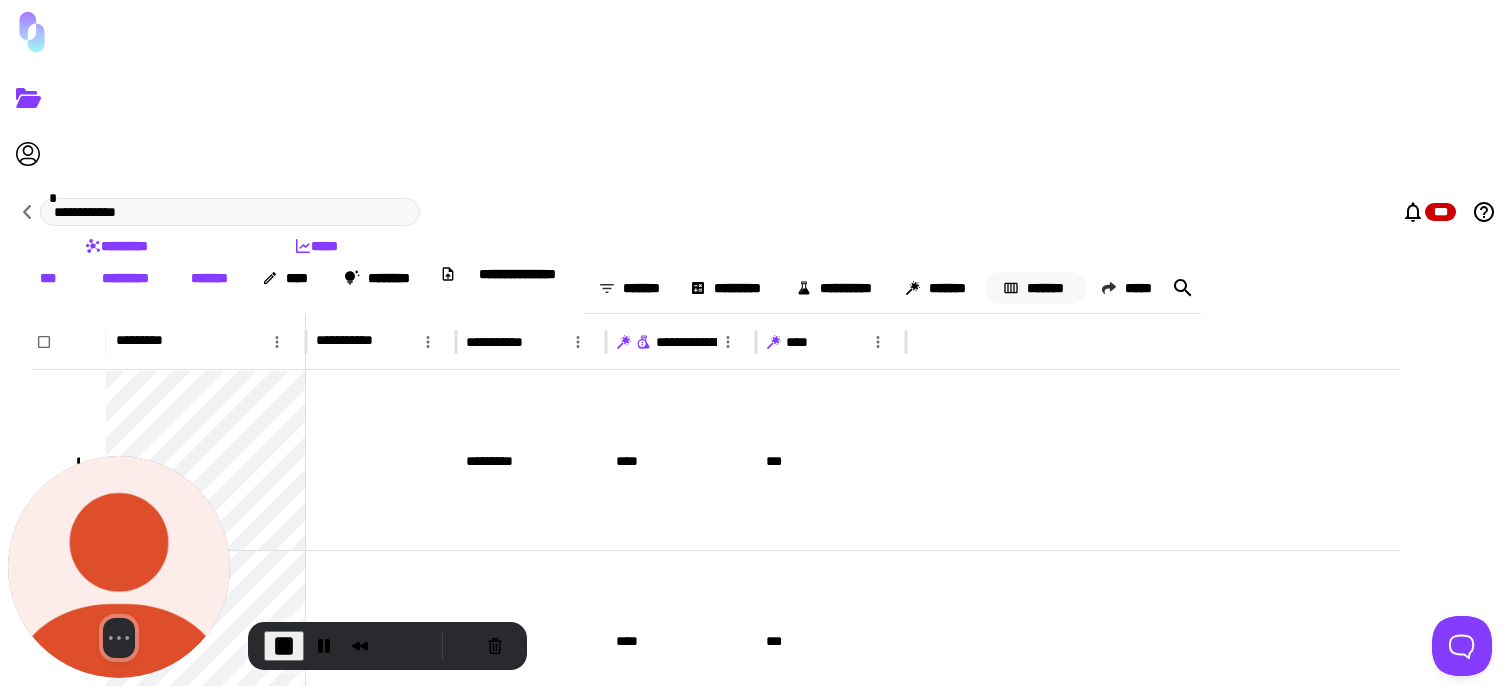 click on "*******" at bounding box center (1035, 288) 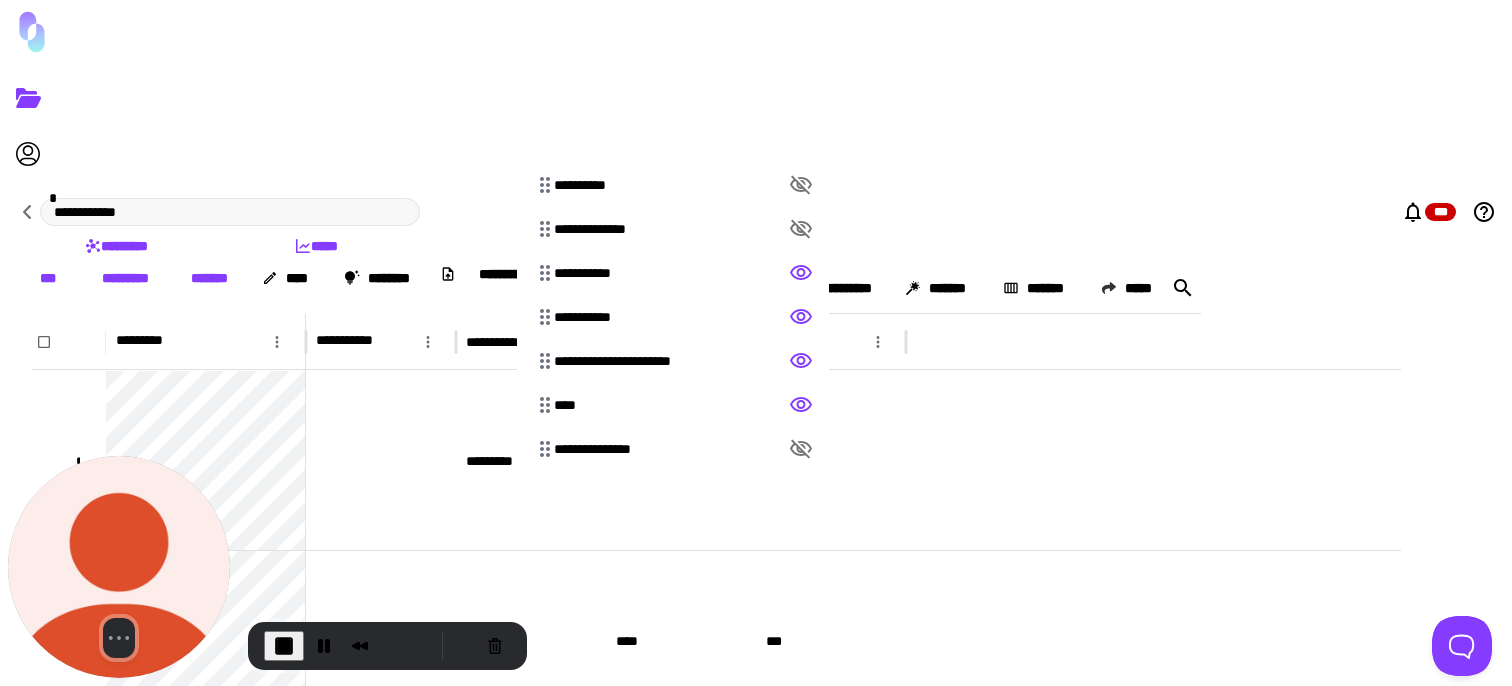 click at bounding box center [756, 343] 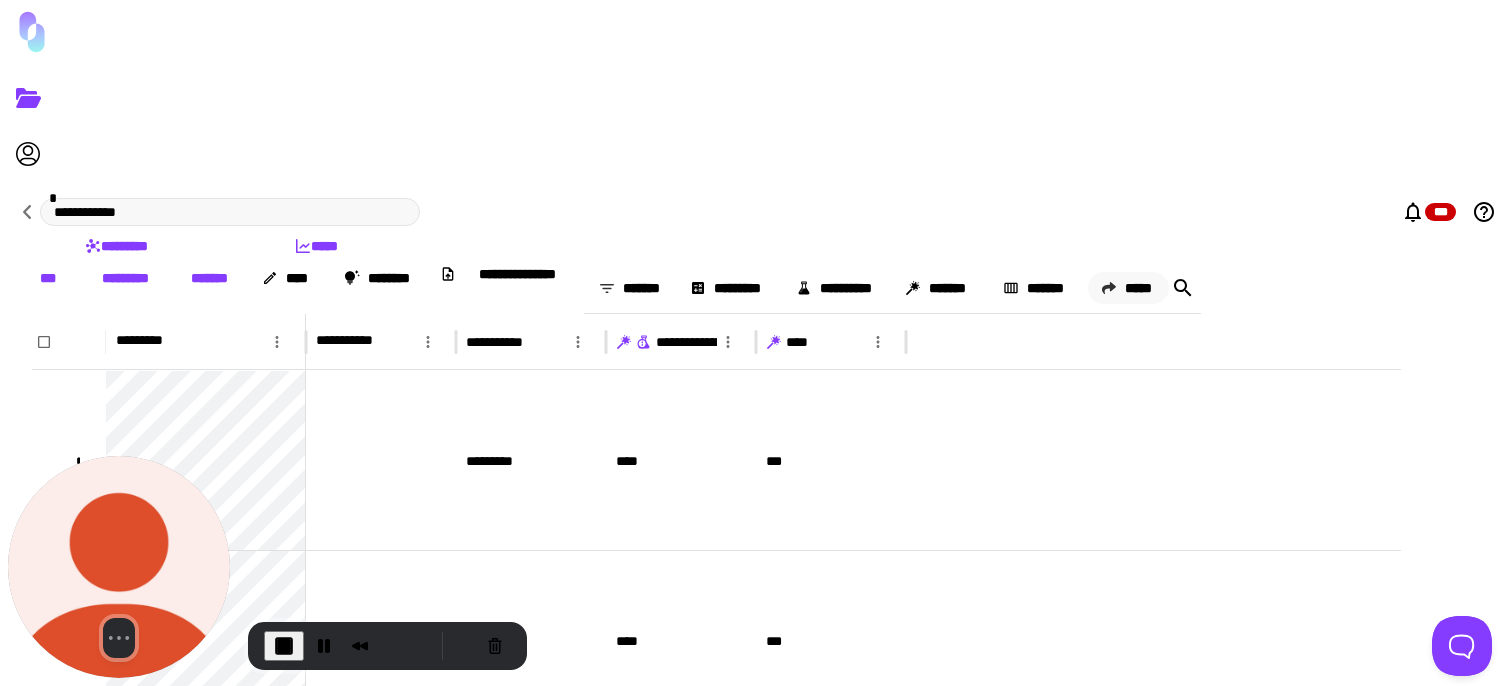 click on "*****" at bounding box center [1128, 288] 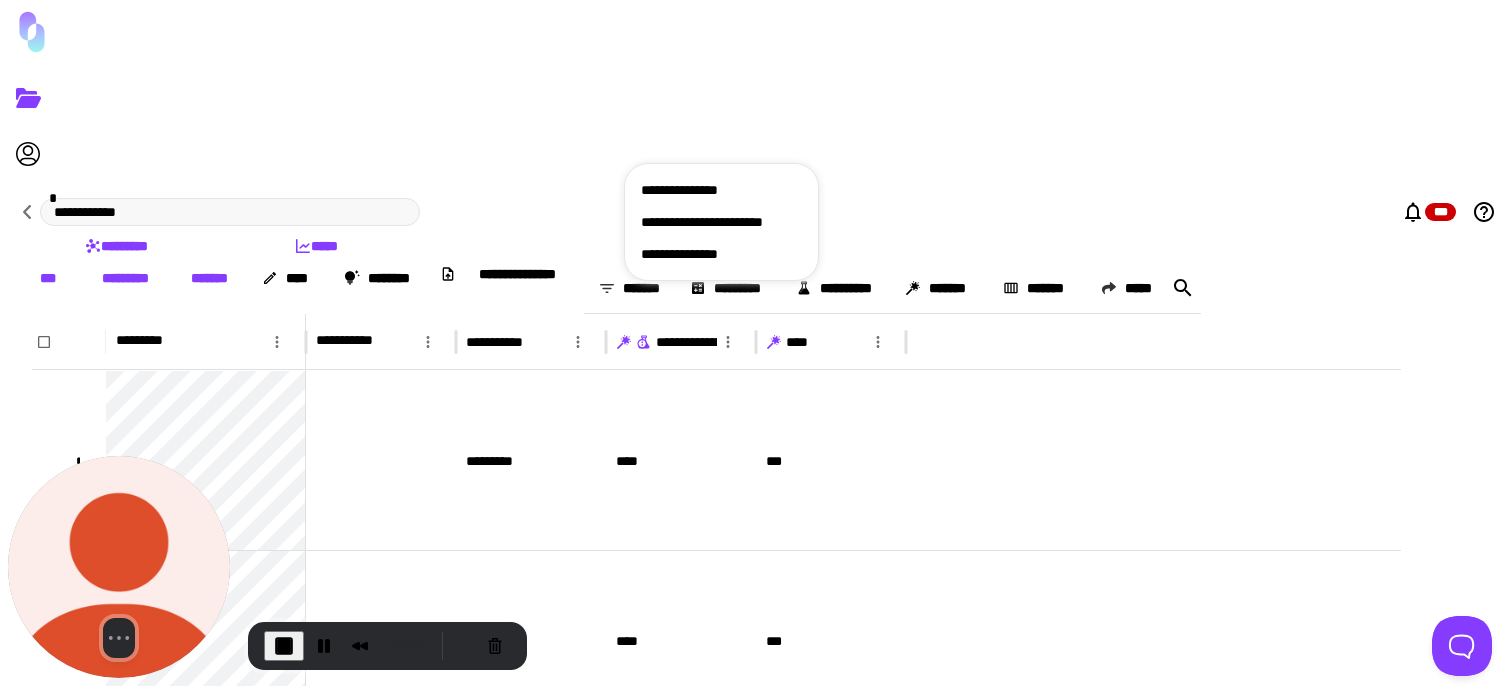 click on "**********" at bounding box center (721, 190) 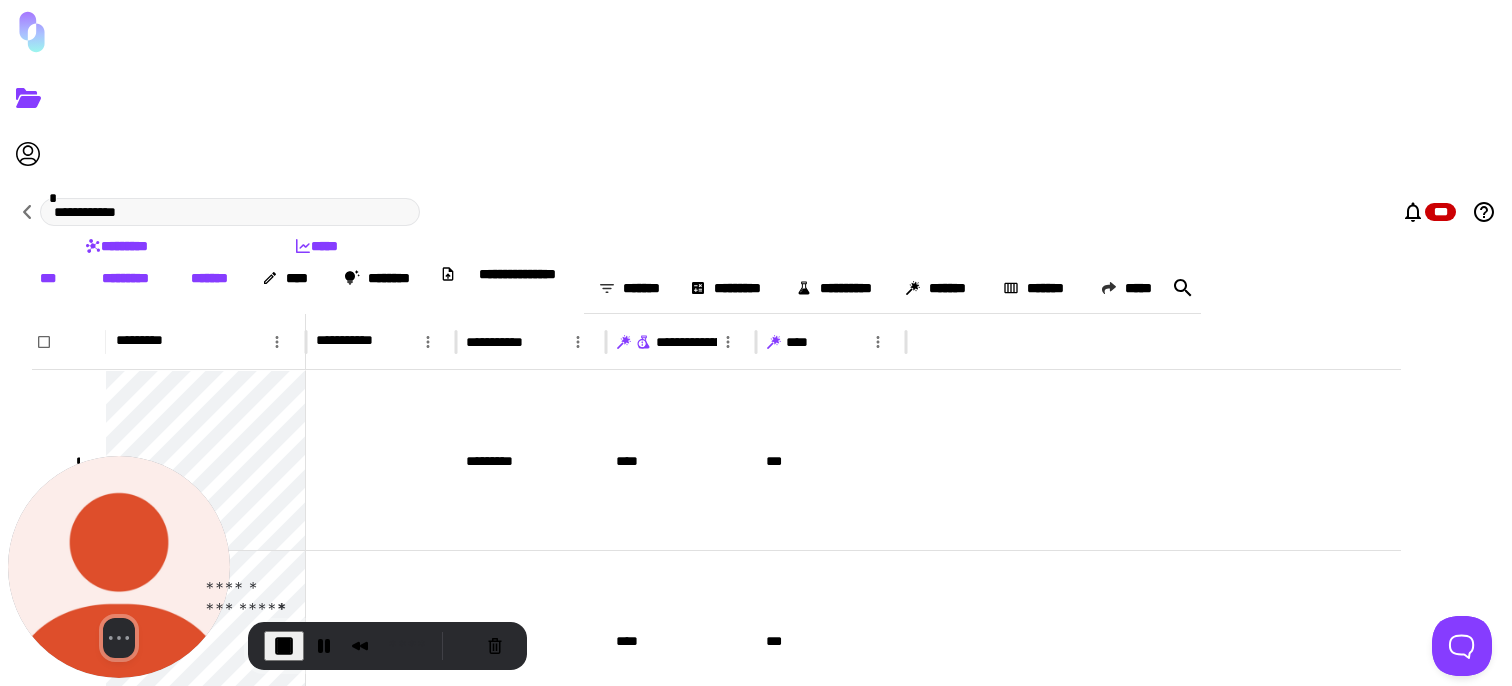 click at bounding box center (284, 646) 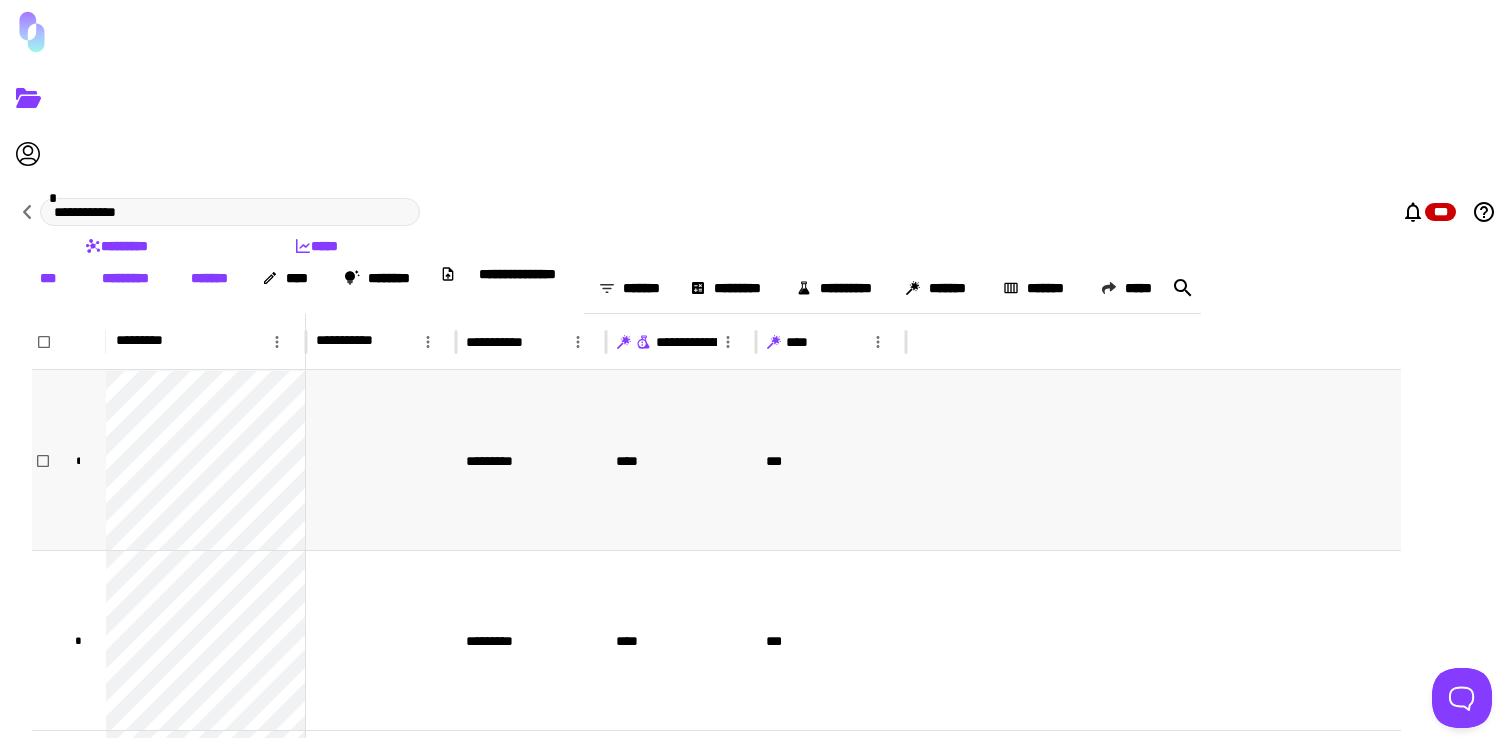 scroll, scrollTop: 139, scrollLeft: 0, axis: vertical 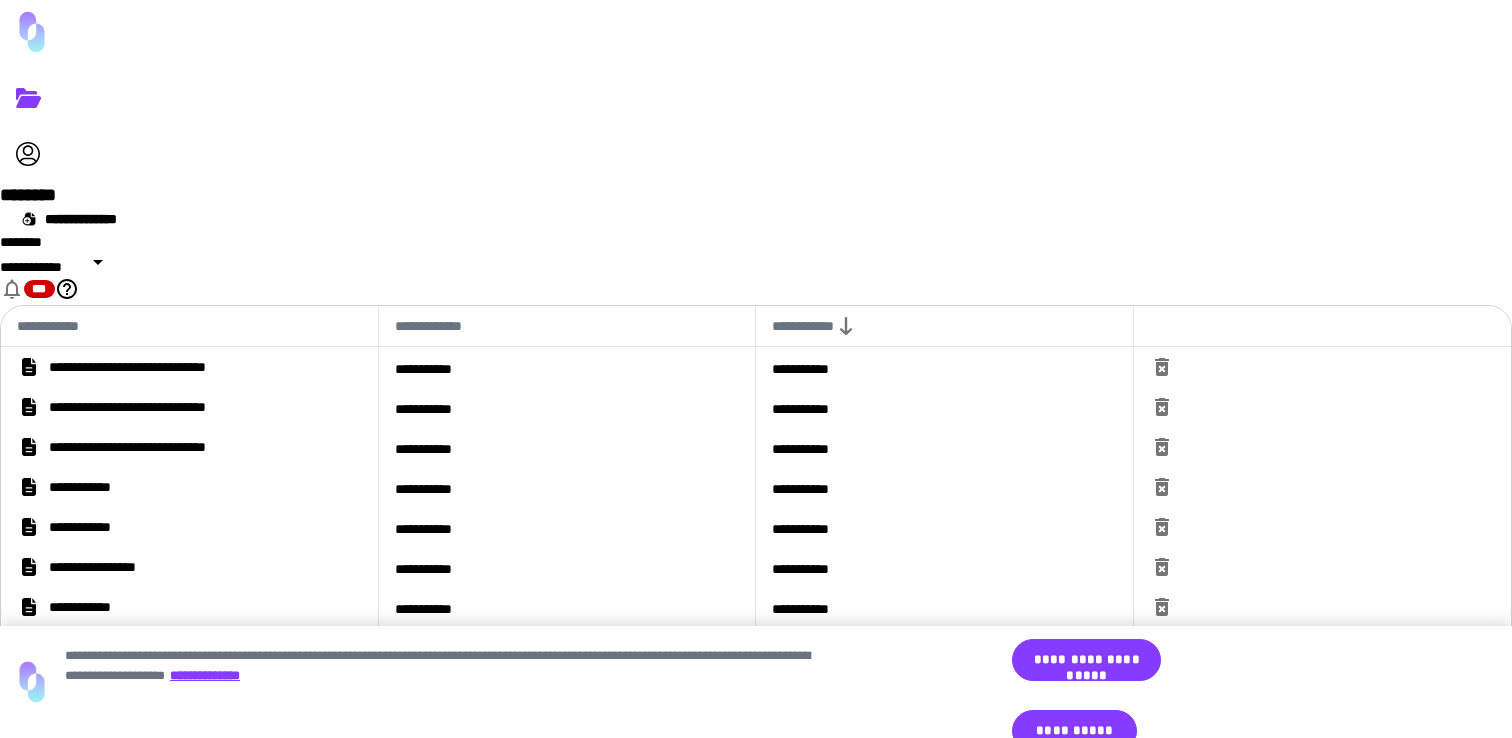click on "**********" at bounding box center [180, 447] 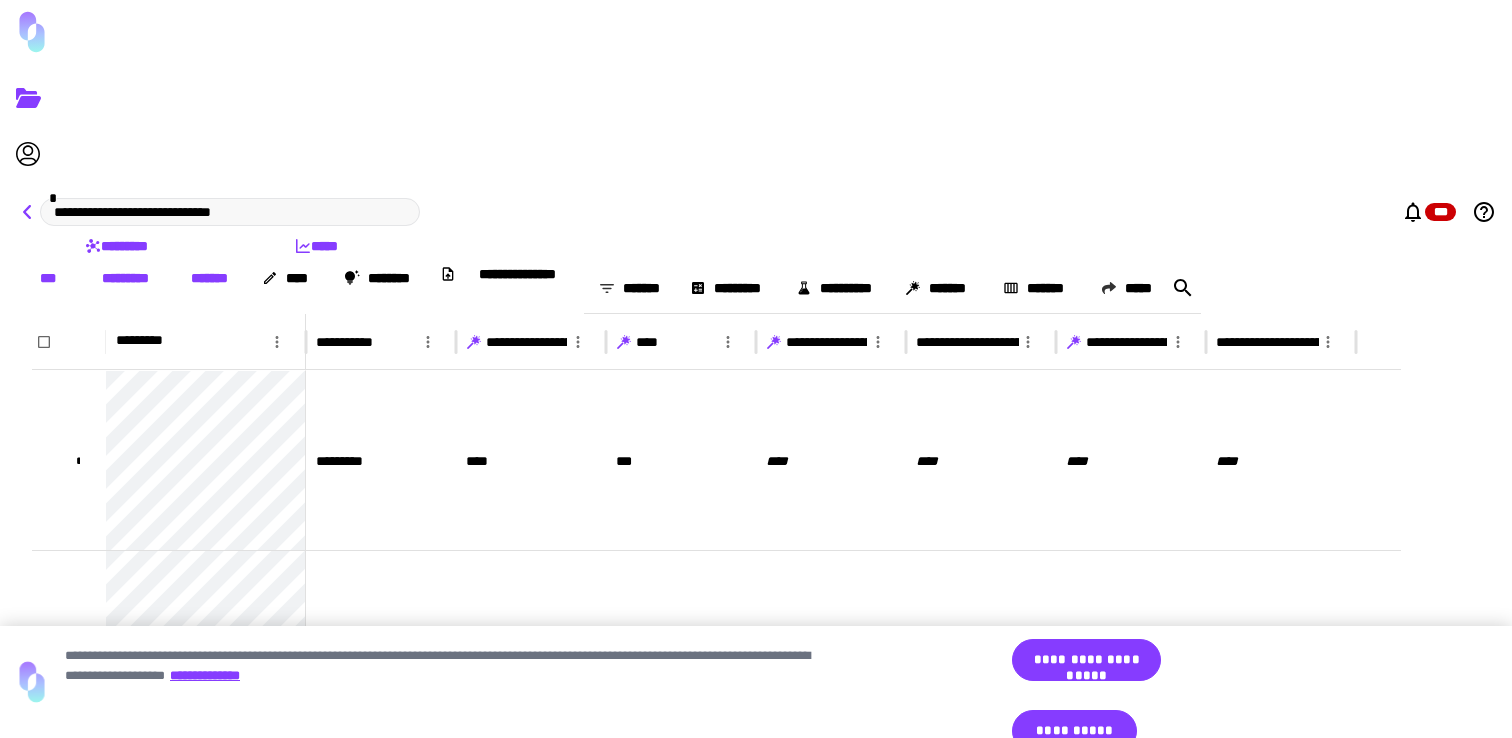 click 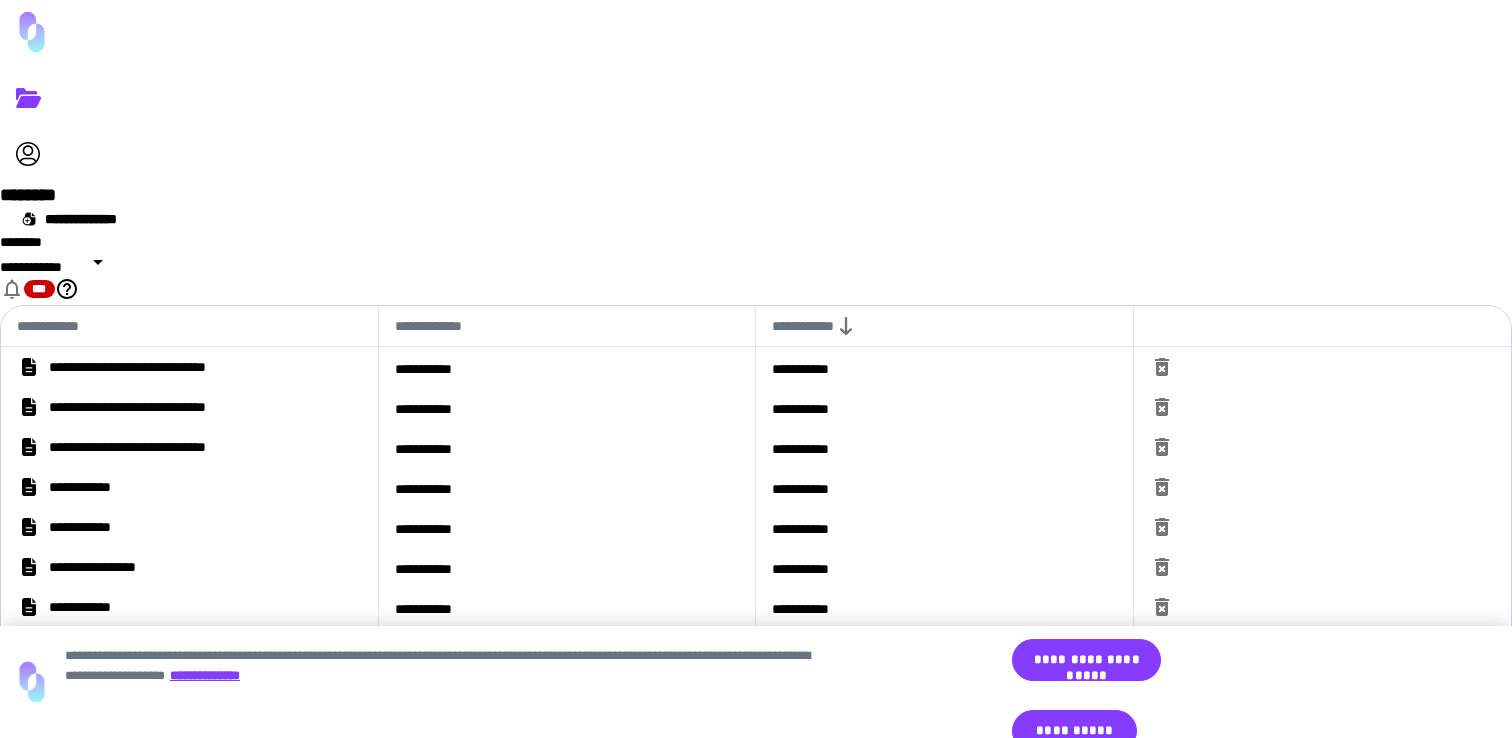 click on "**********" at bounding box center [98, 487] 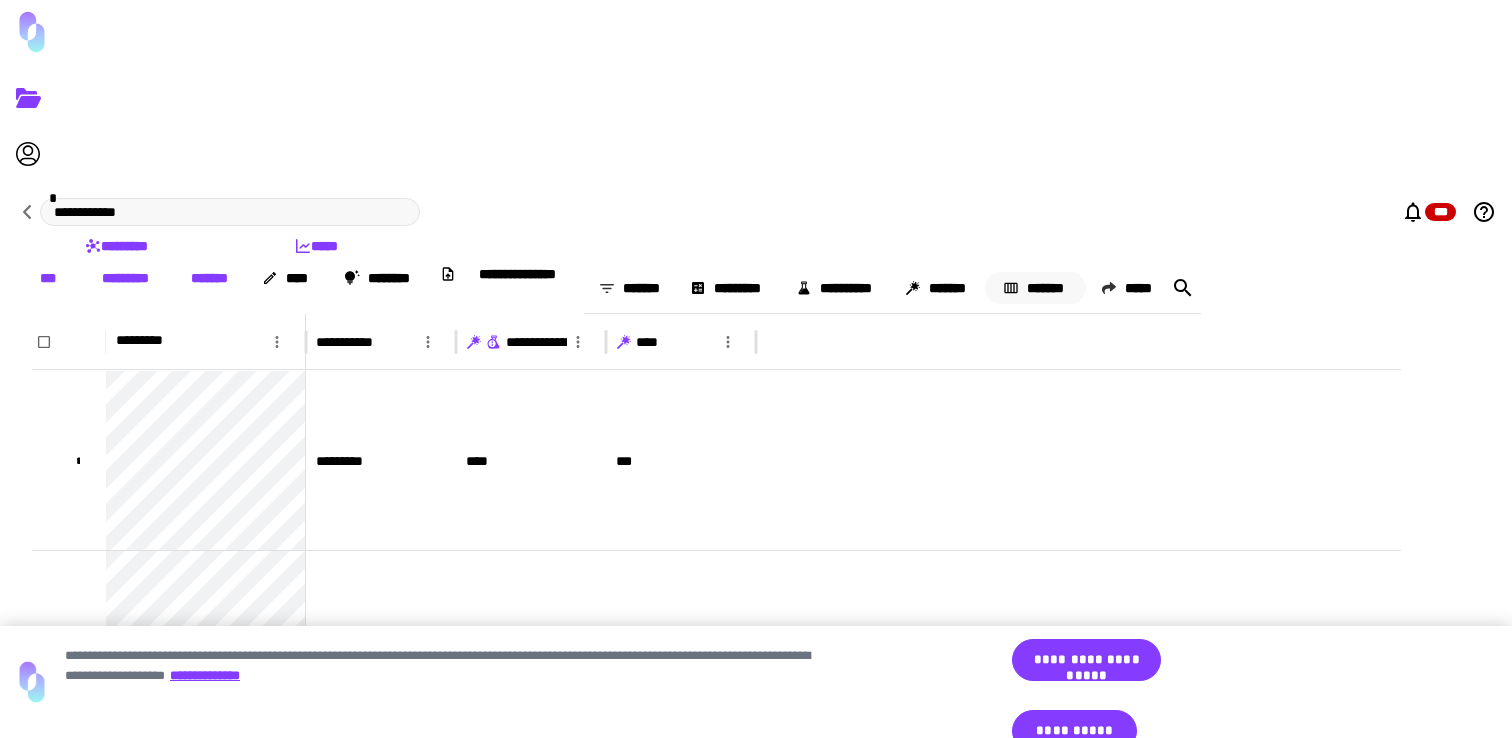 click on "*******" at bounding box center (1035, 288) 